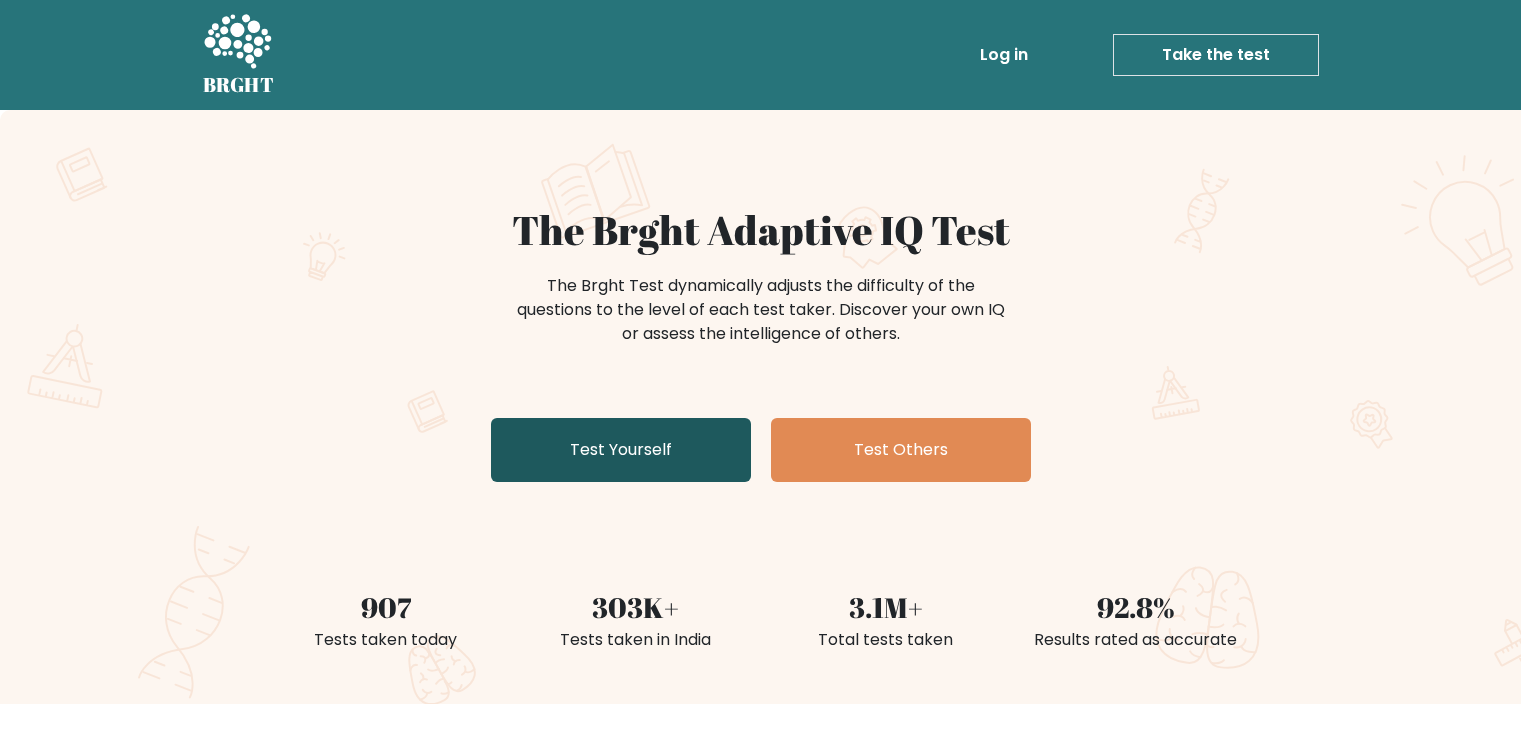 scroll, scrollTop: 0, scrollLeft: 0, axis: both 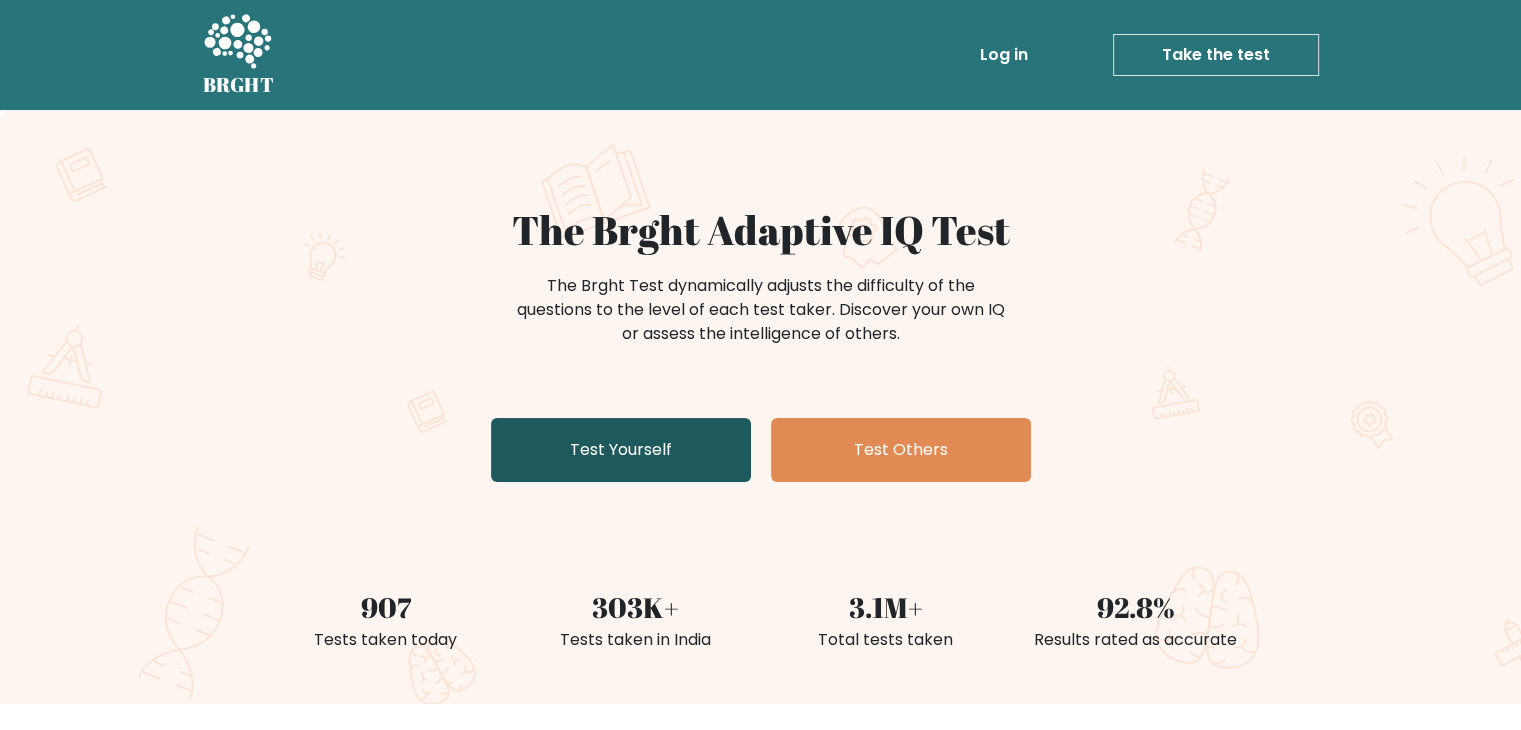 click on "Test Yourself" at bounding box center (621, 450) 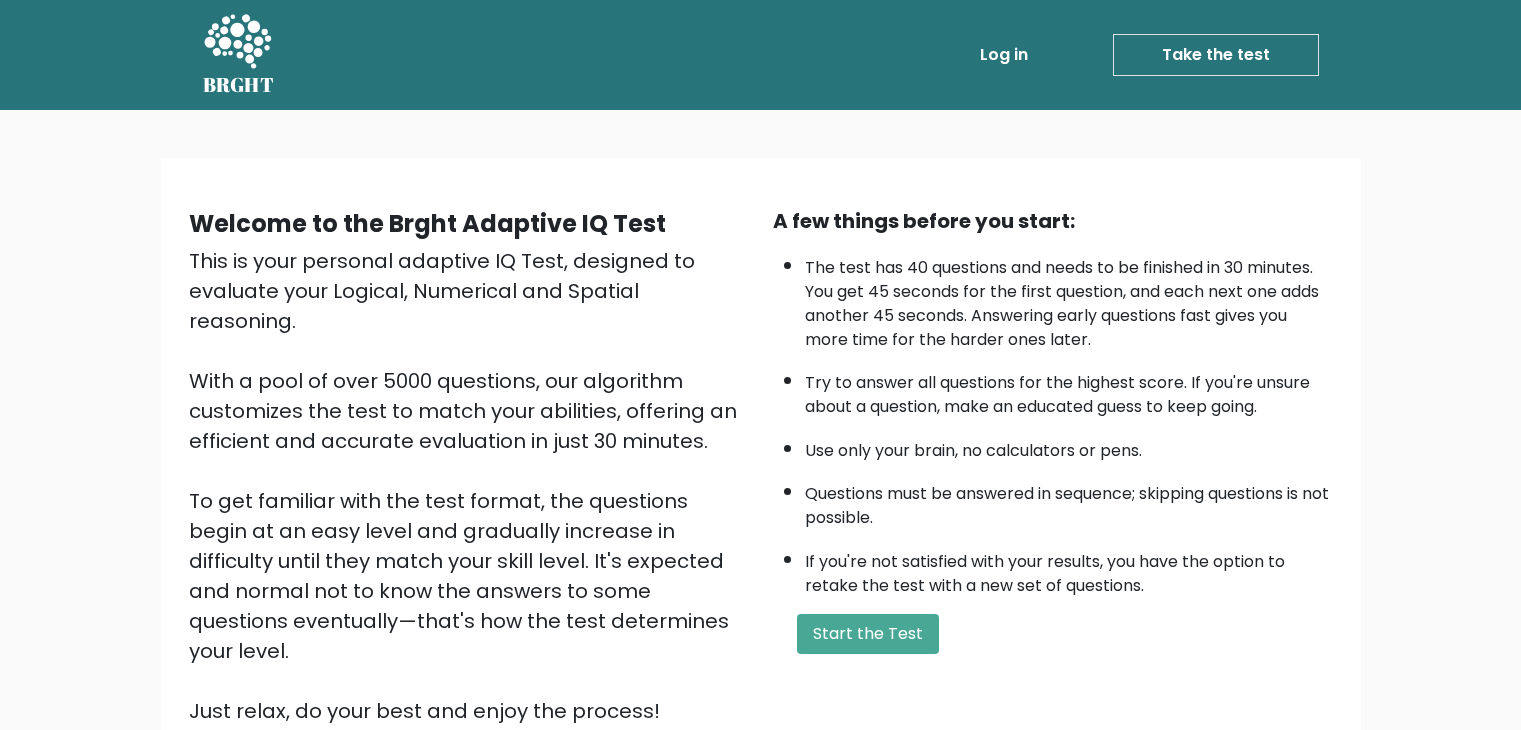 scroll, scrollTop: 0, scrollLeft: 0, axis: both 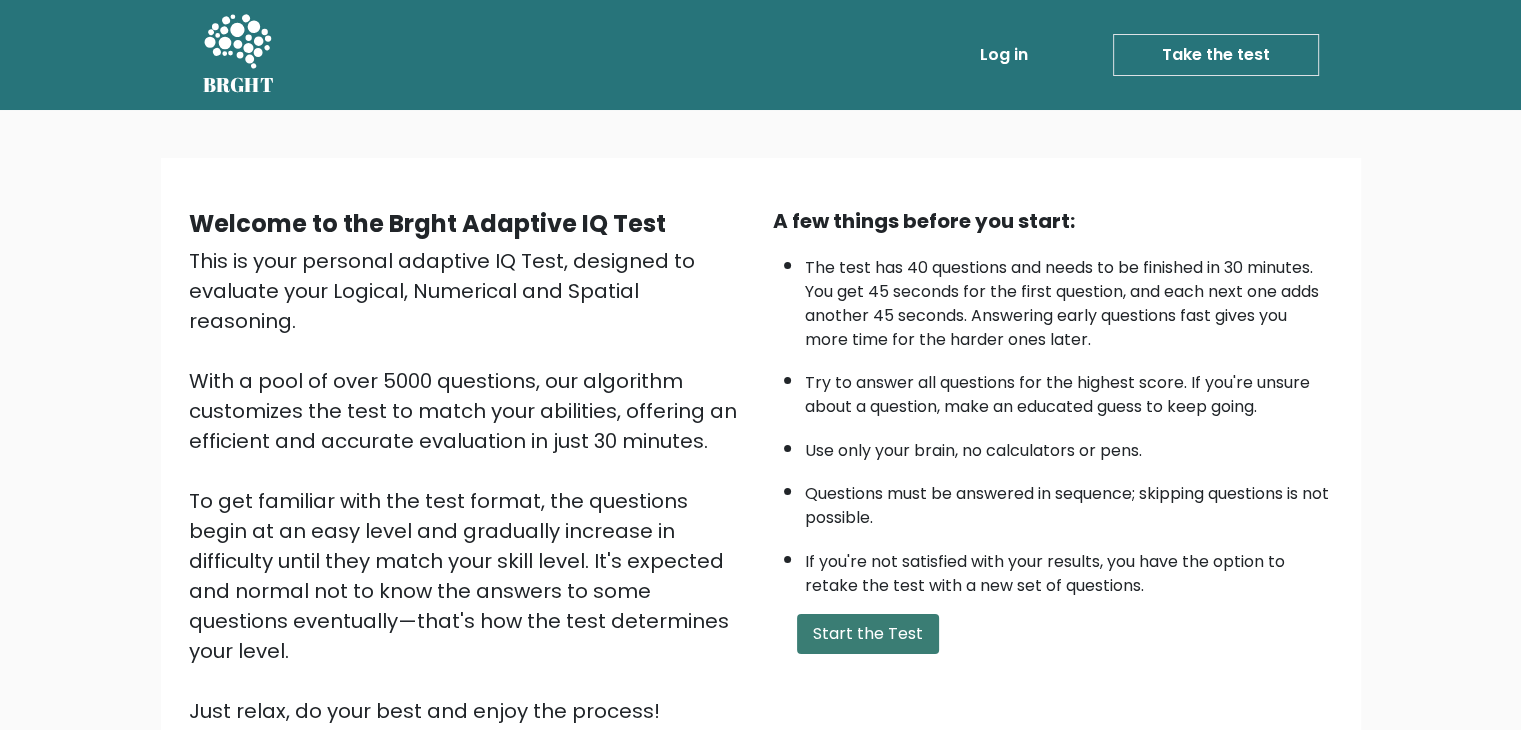 click on "Start the Test" at bounding box center [868, 634] 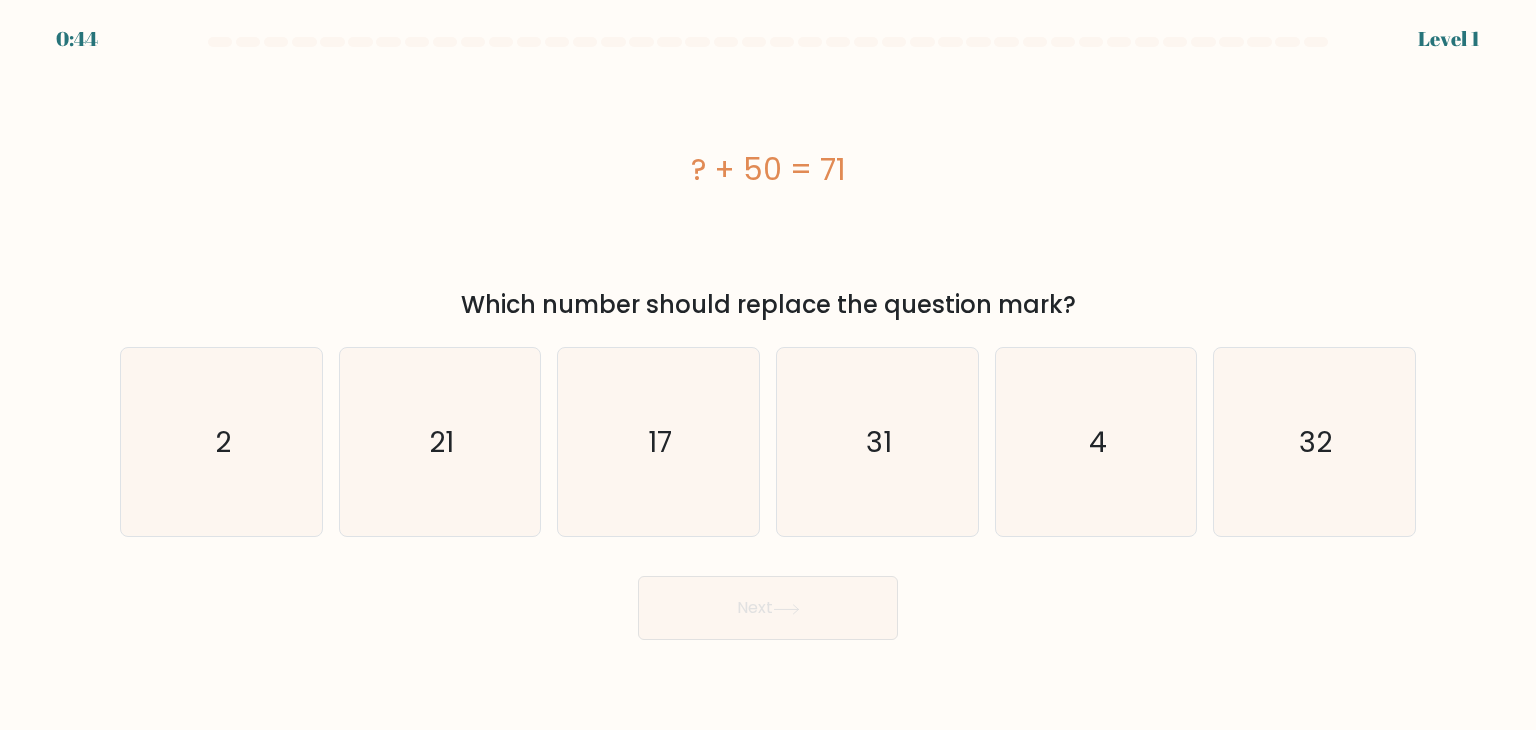 scroll, scrollTop: 0, scrollLeft: 0, axis: both 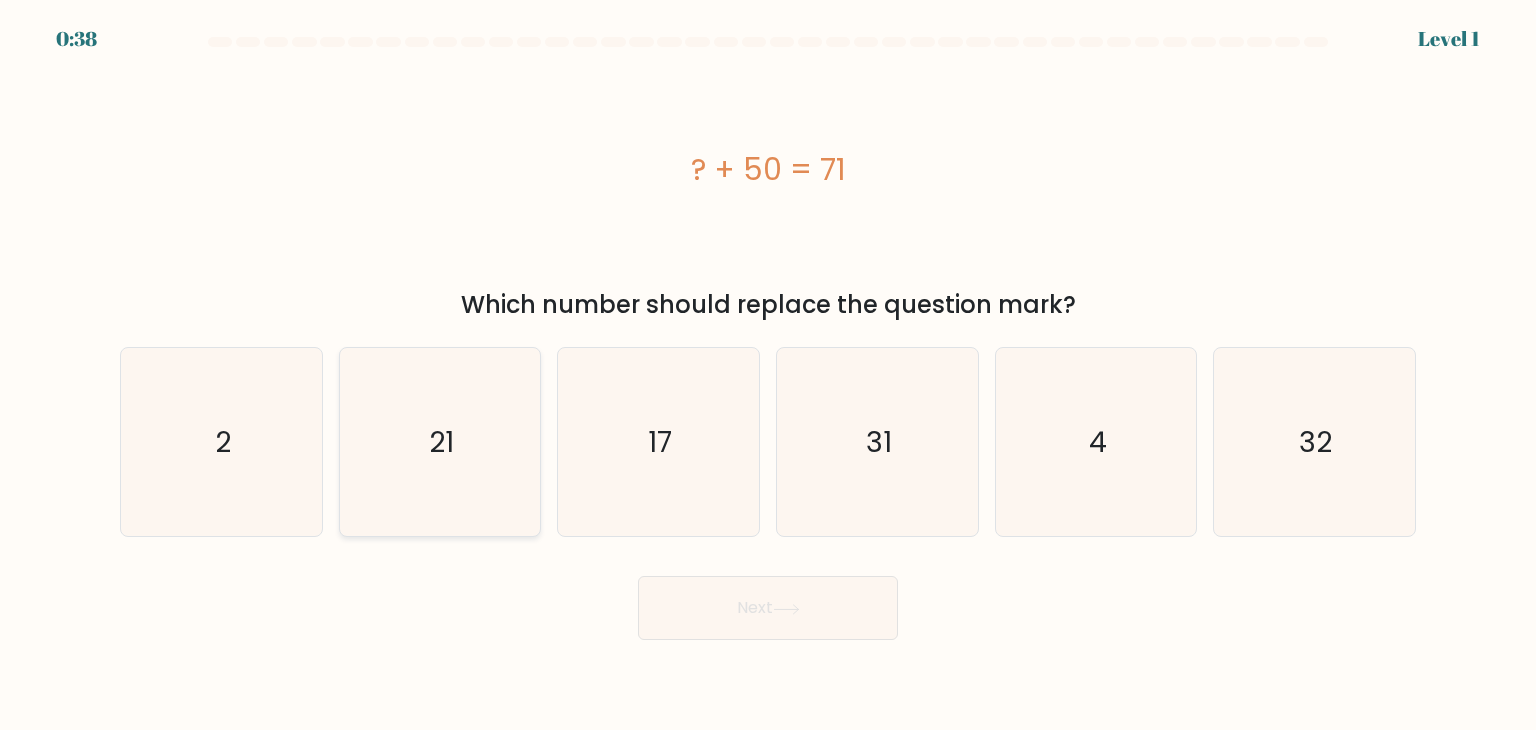 click on "21" 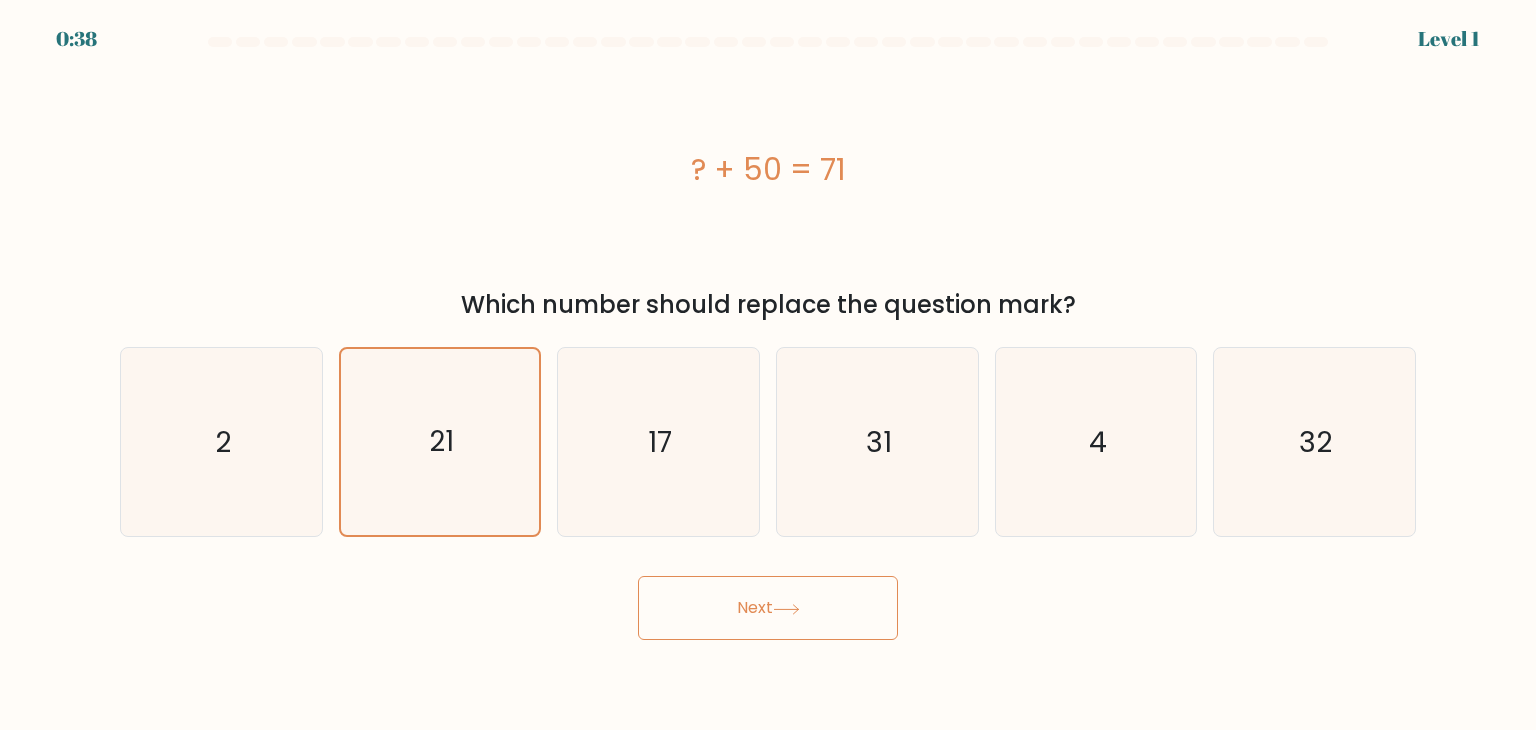 click on "Next" at bounding box center [768, 608] 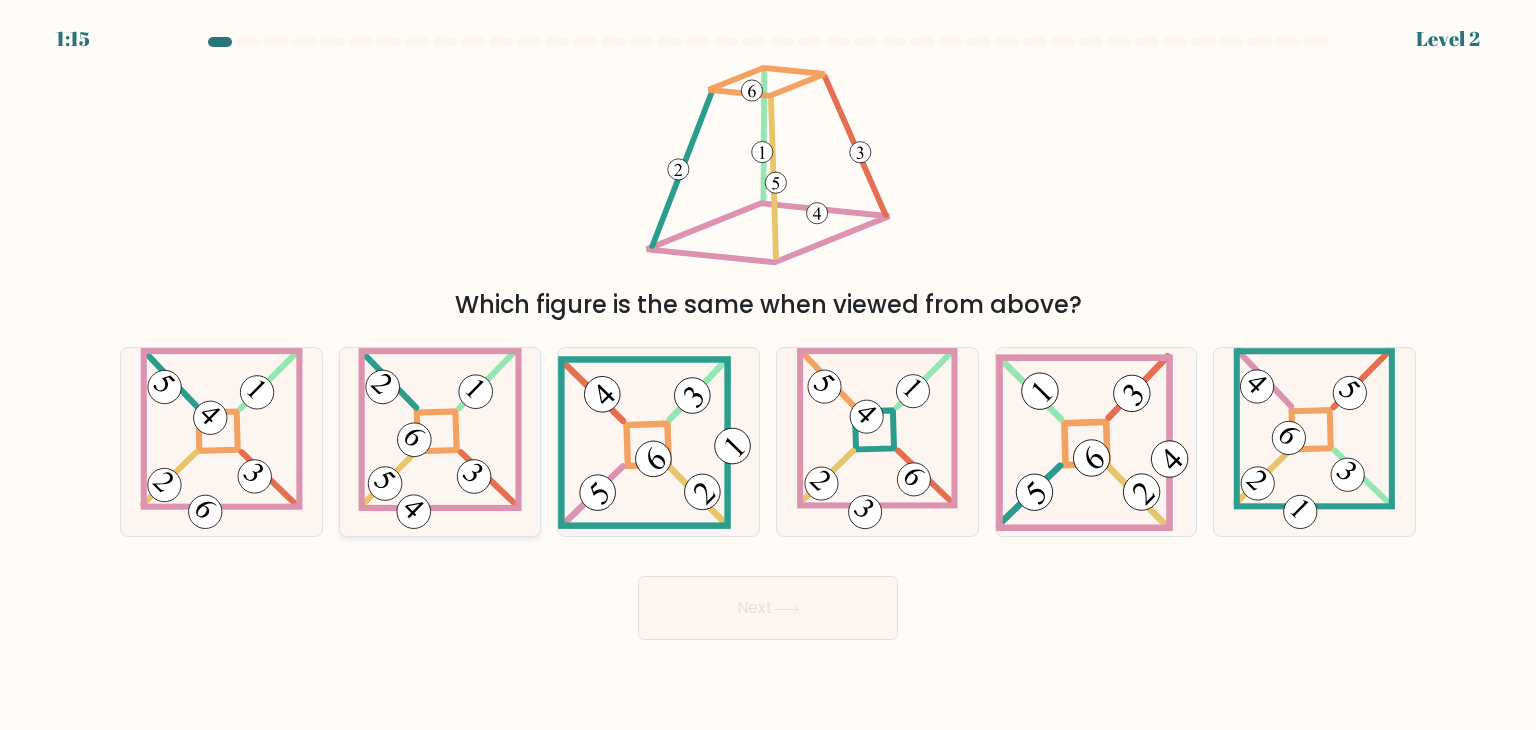 click 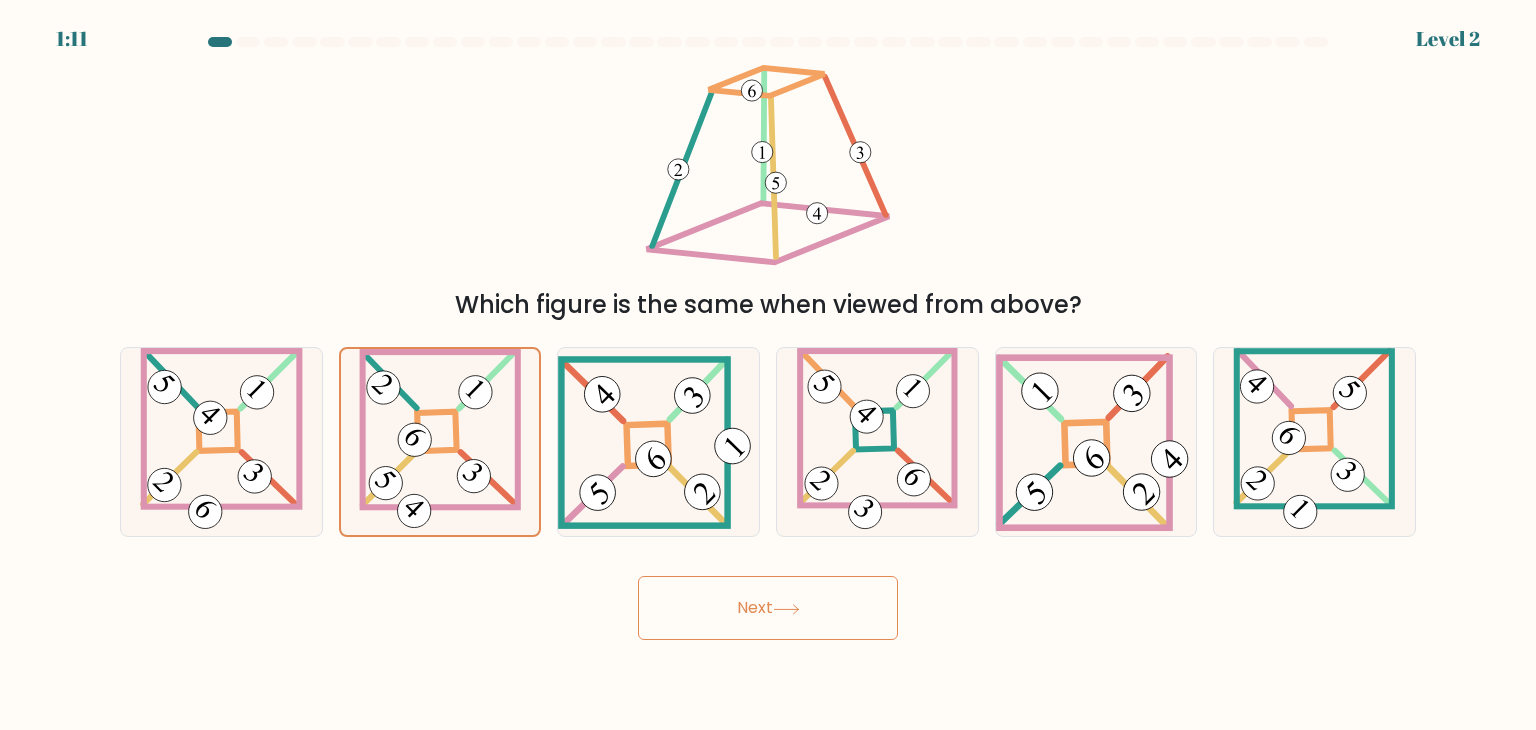 click on "Next" at bounding box center (768, 608) 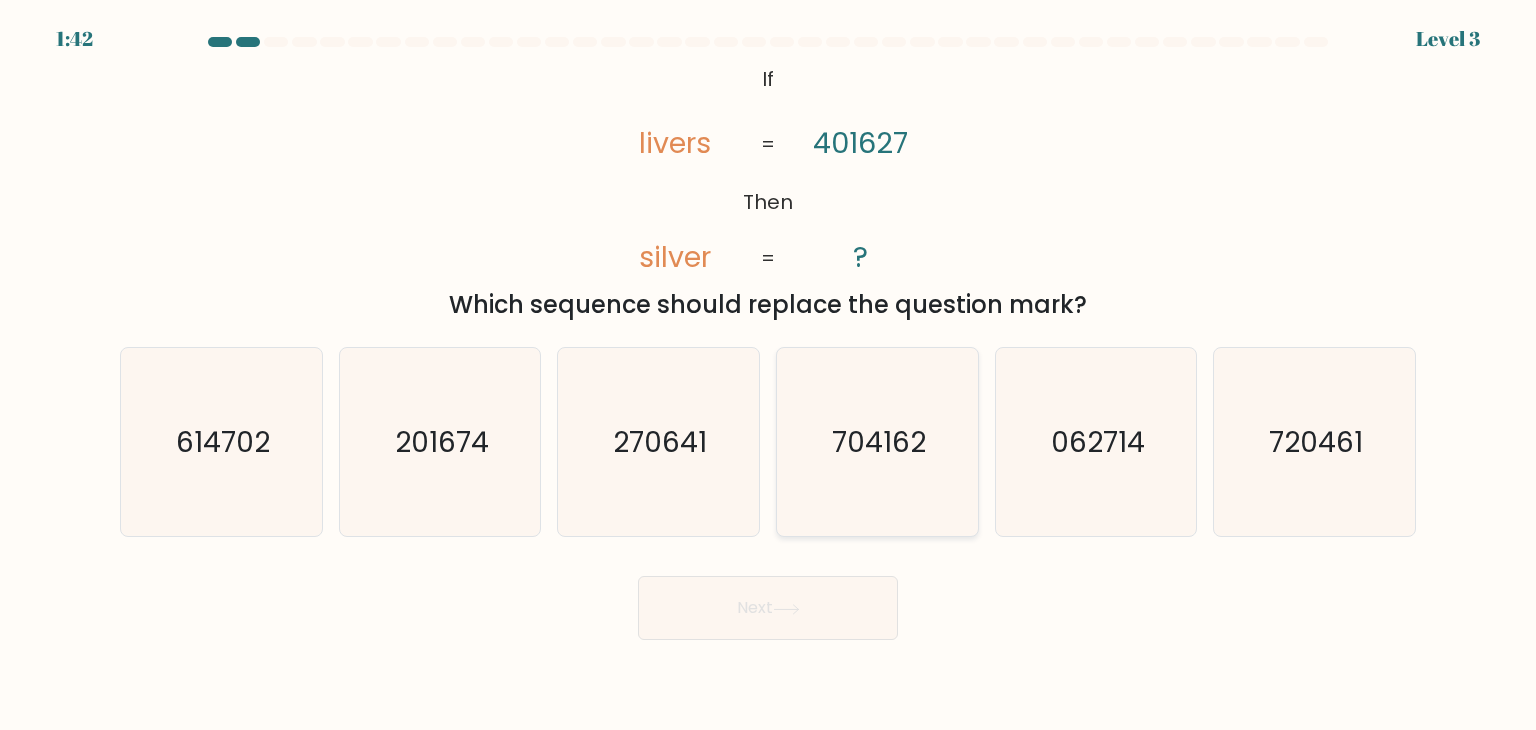 click on "704162" 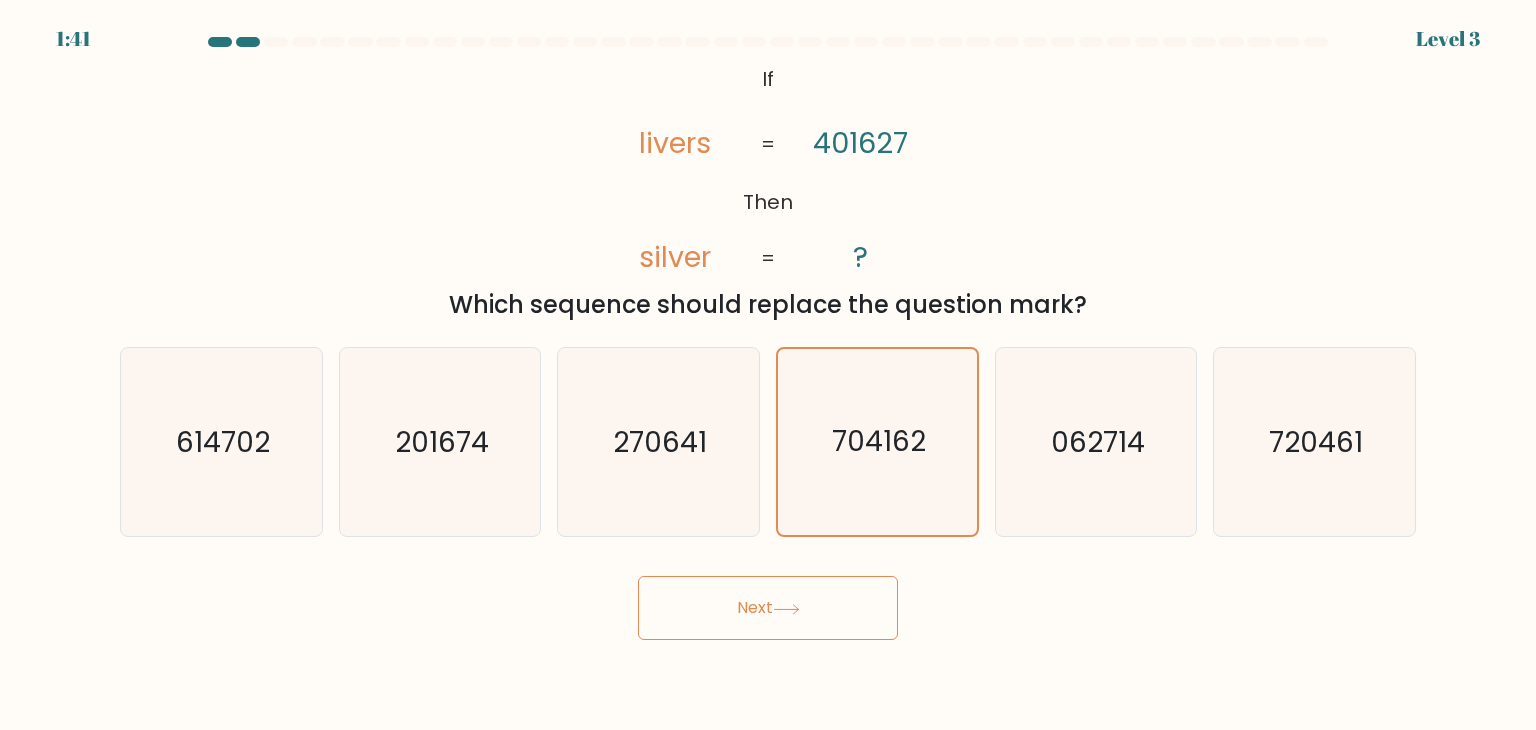 click on "Next" at bounding box center [768, 608] 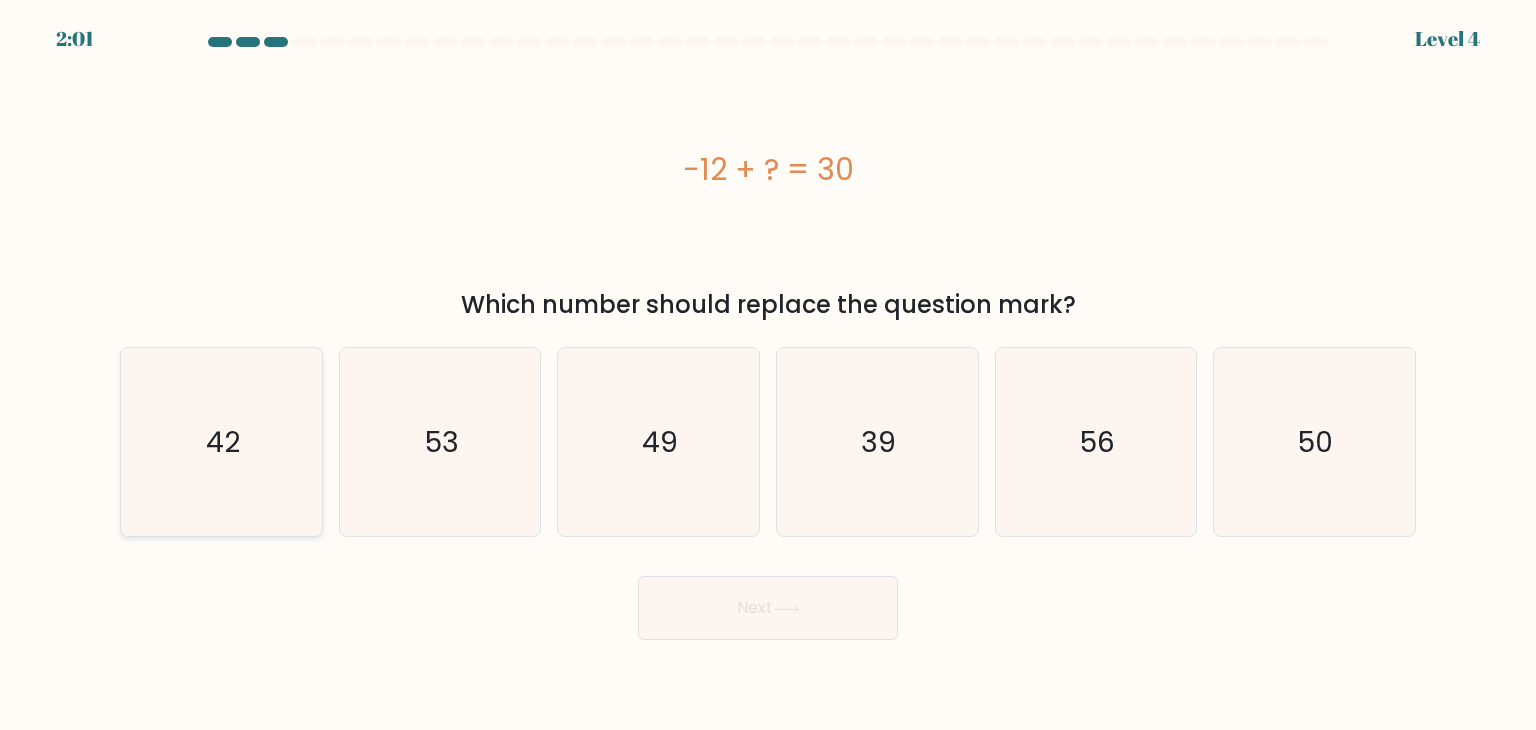 click on "42" 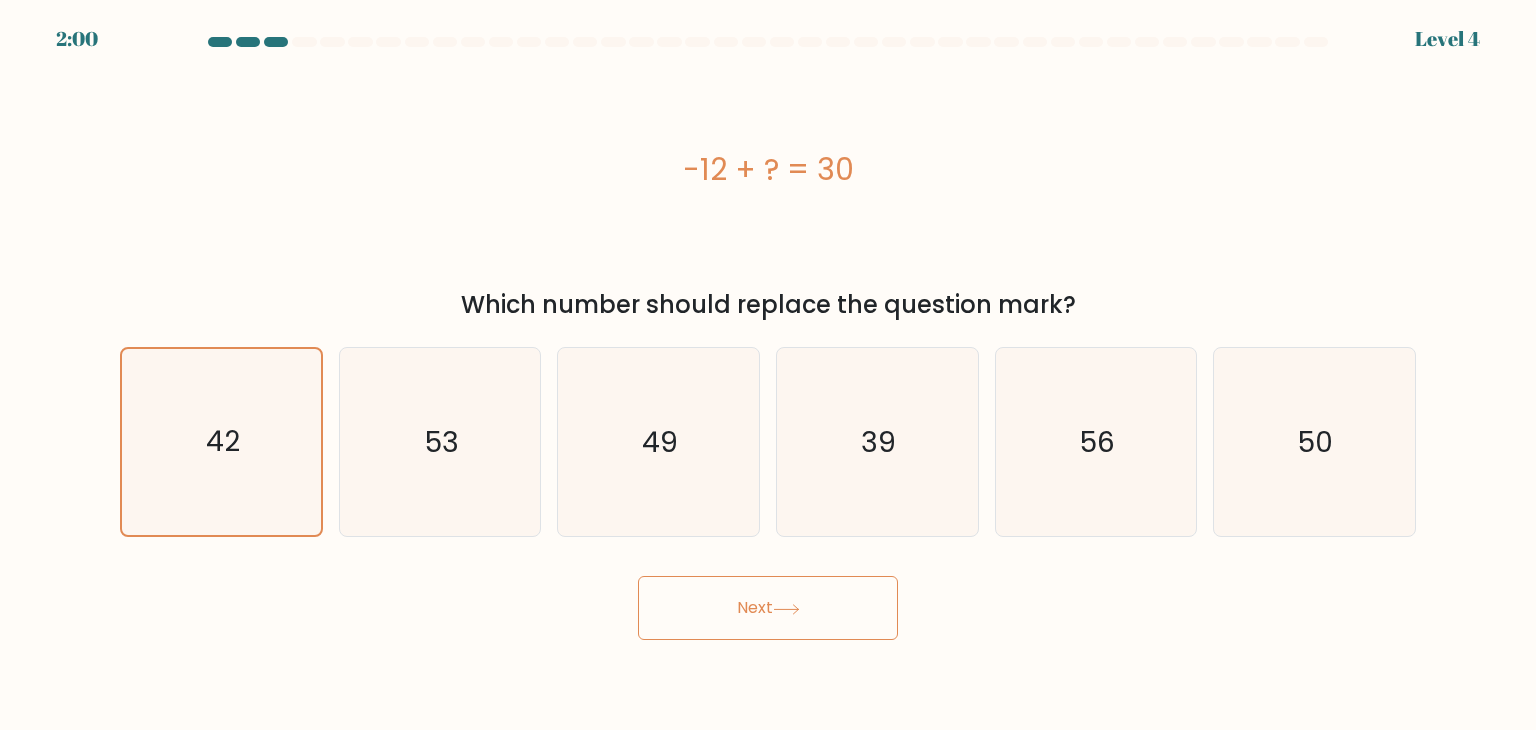 click on "Next" at bounding box center (768, 608) 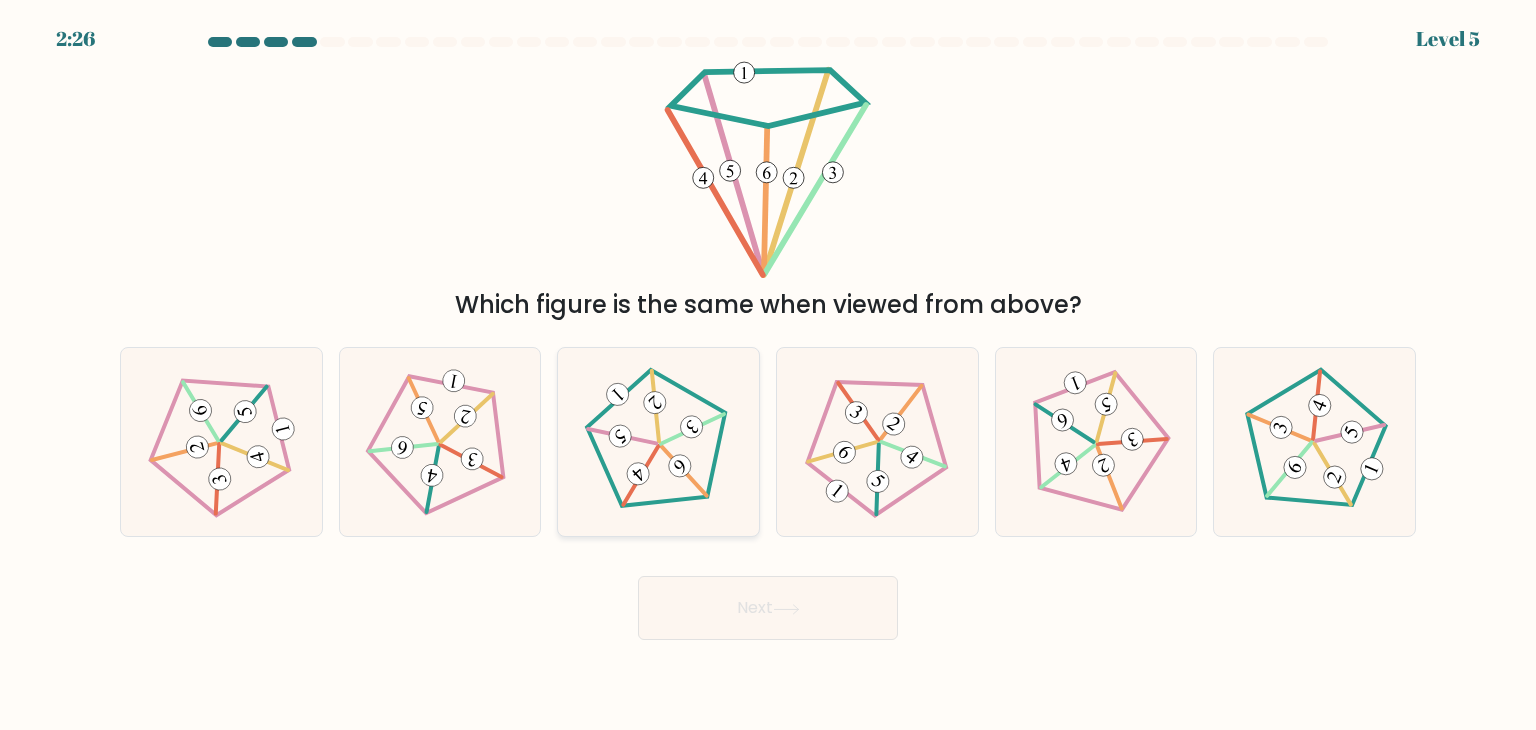 click 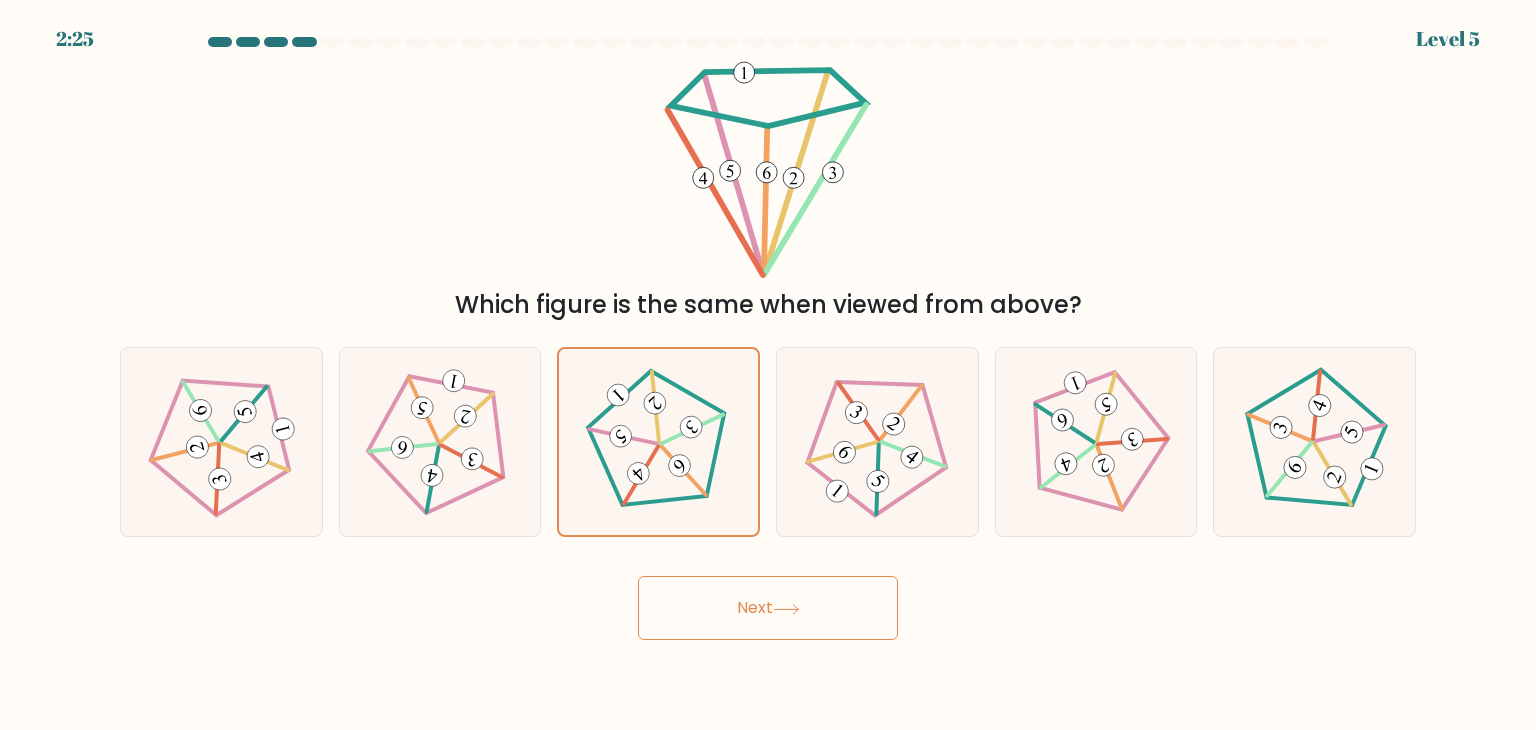 click on "Next" at bounding box center (768, 608) 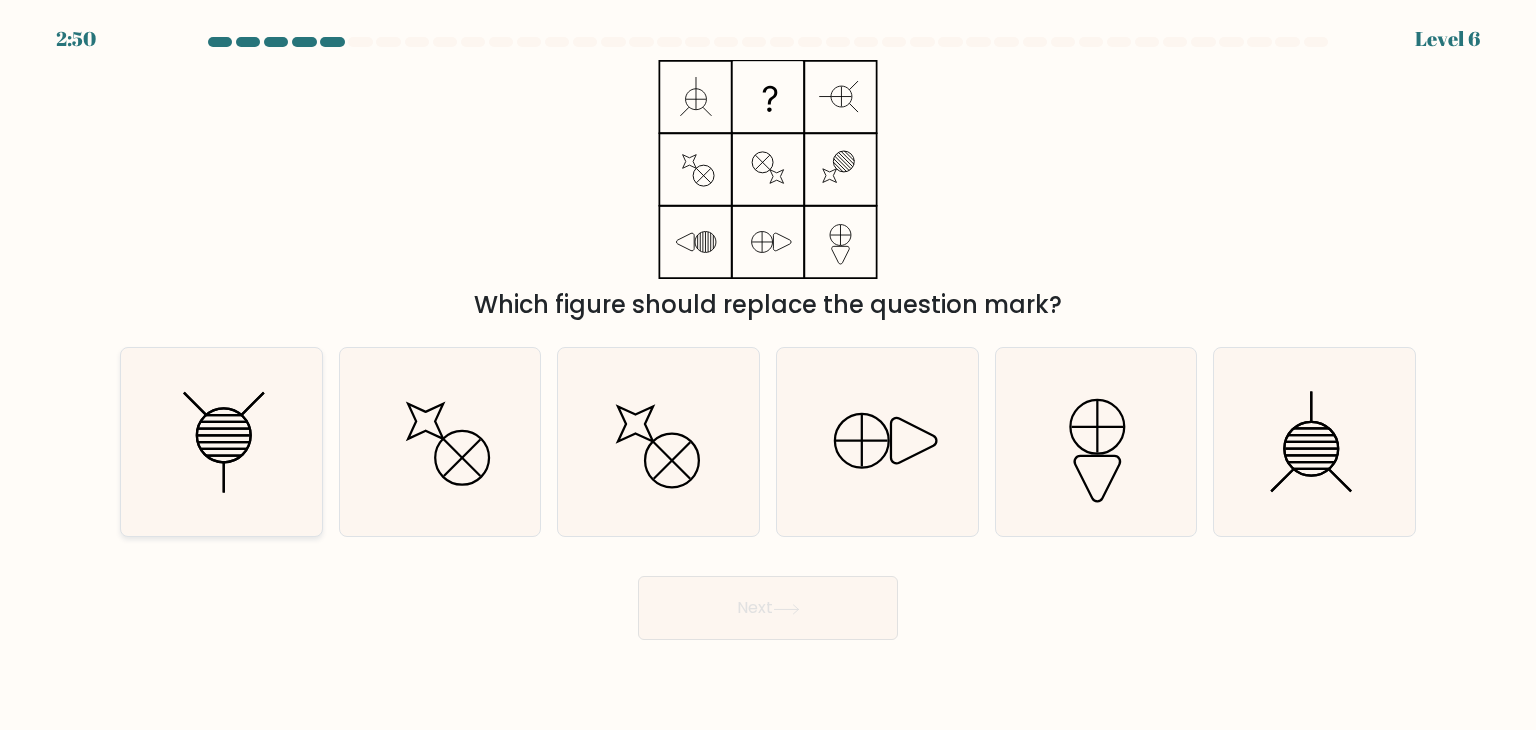 click 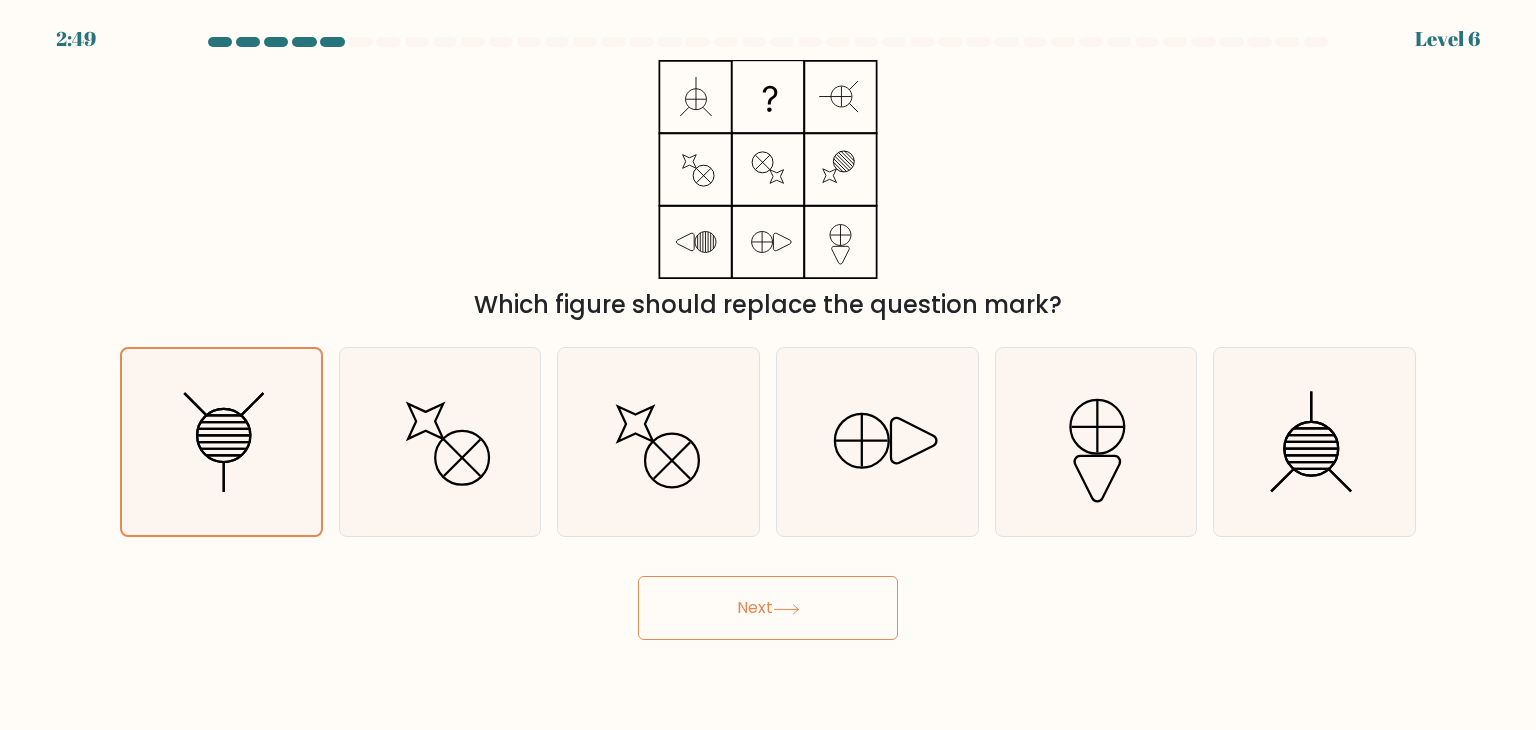 click on "Next" at bounding box center [768, 608] 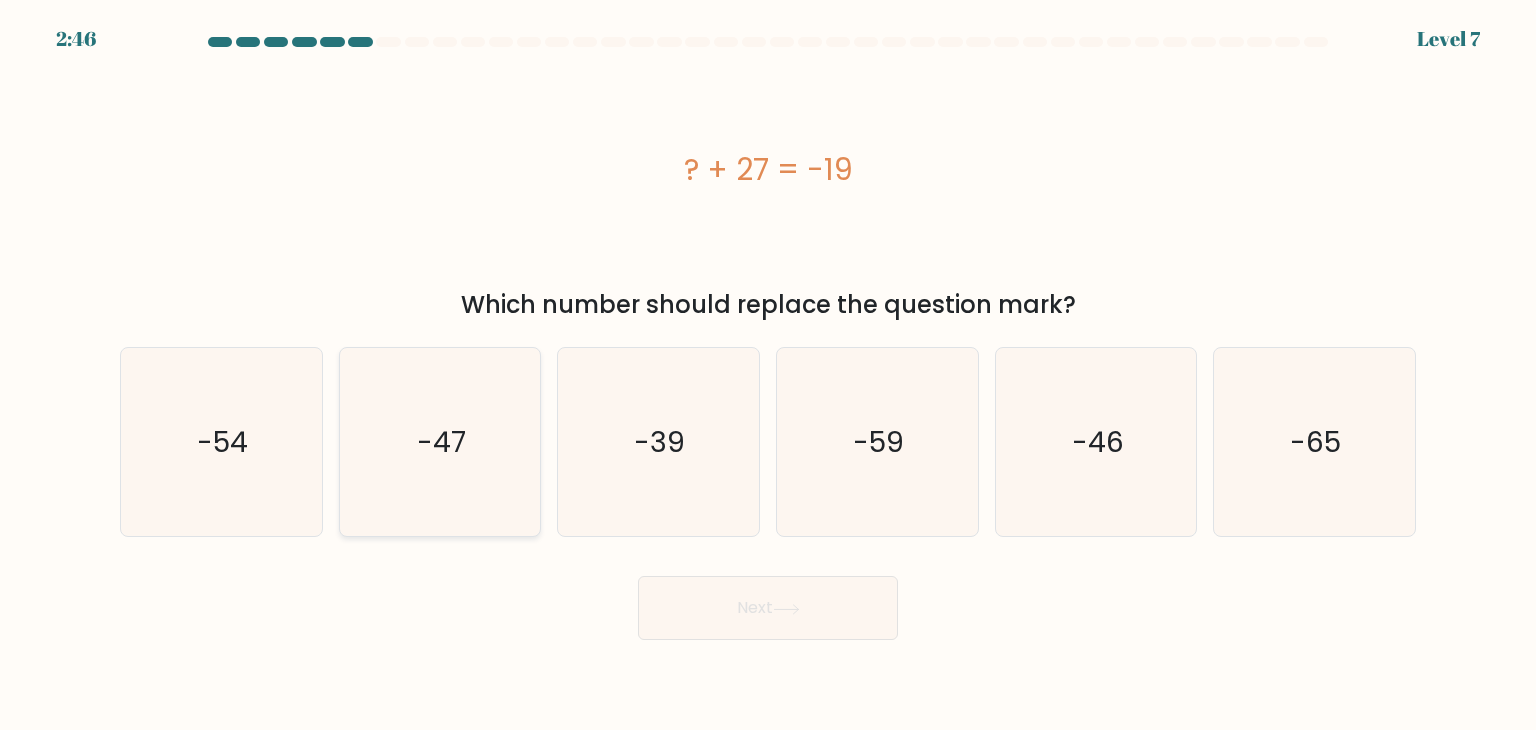 click on "-47" 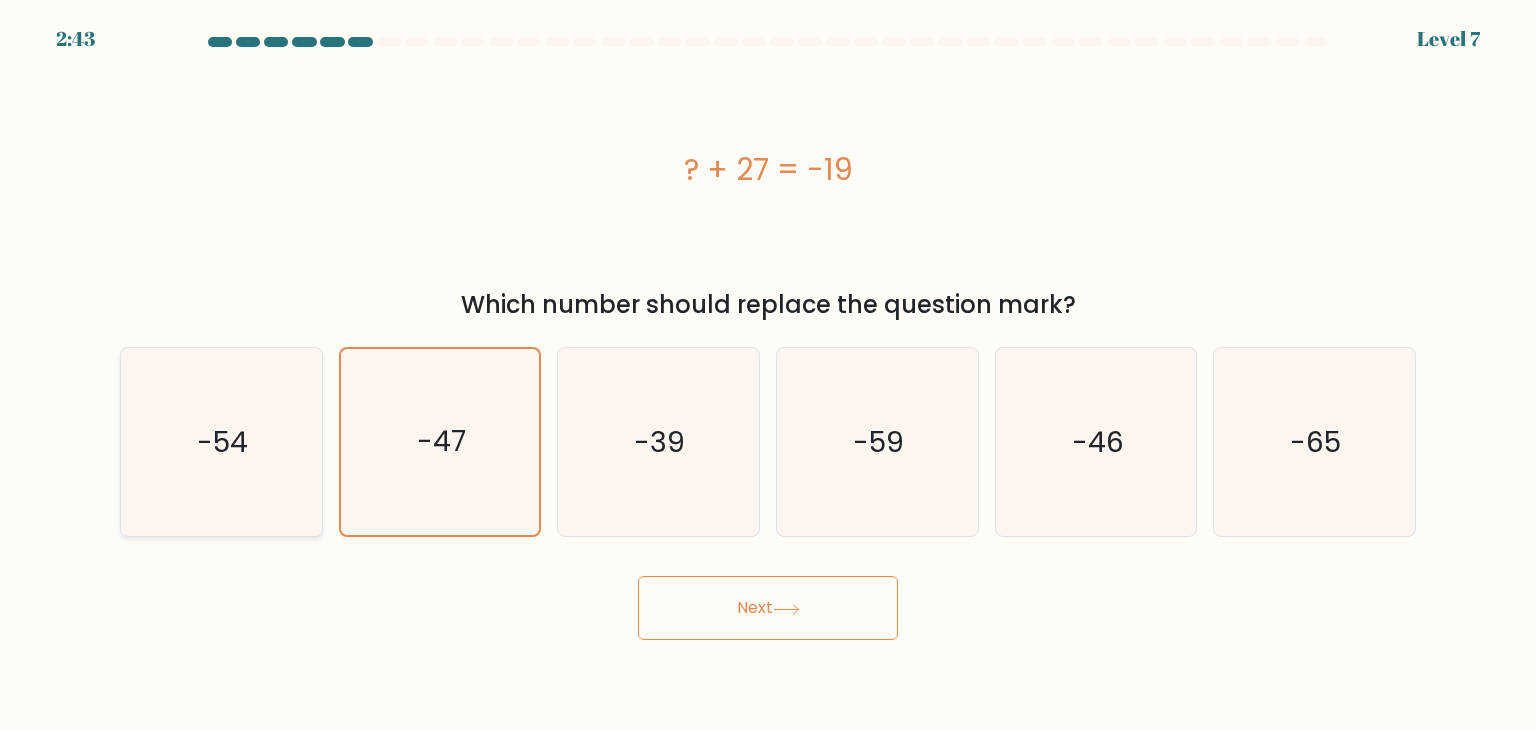 click on "-54" 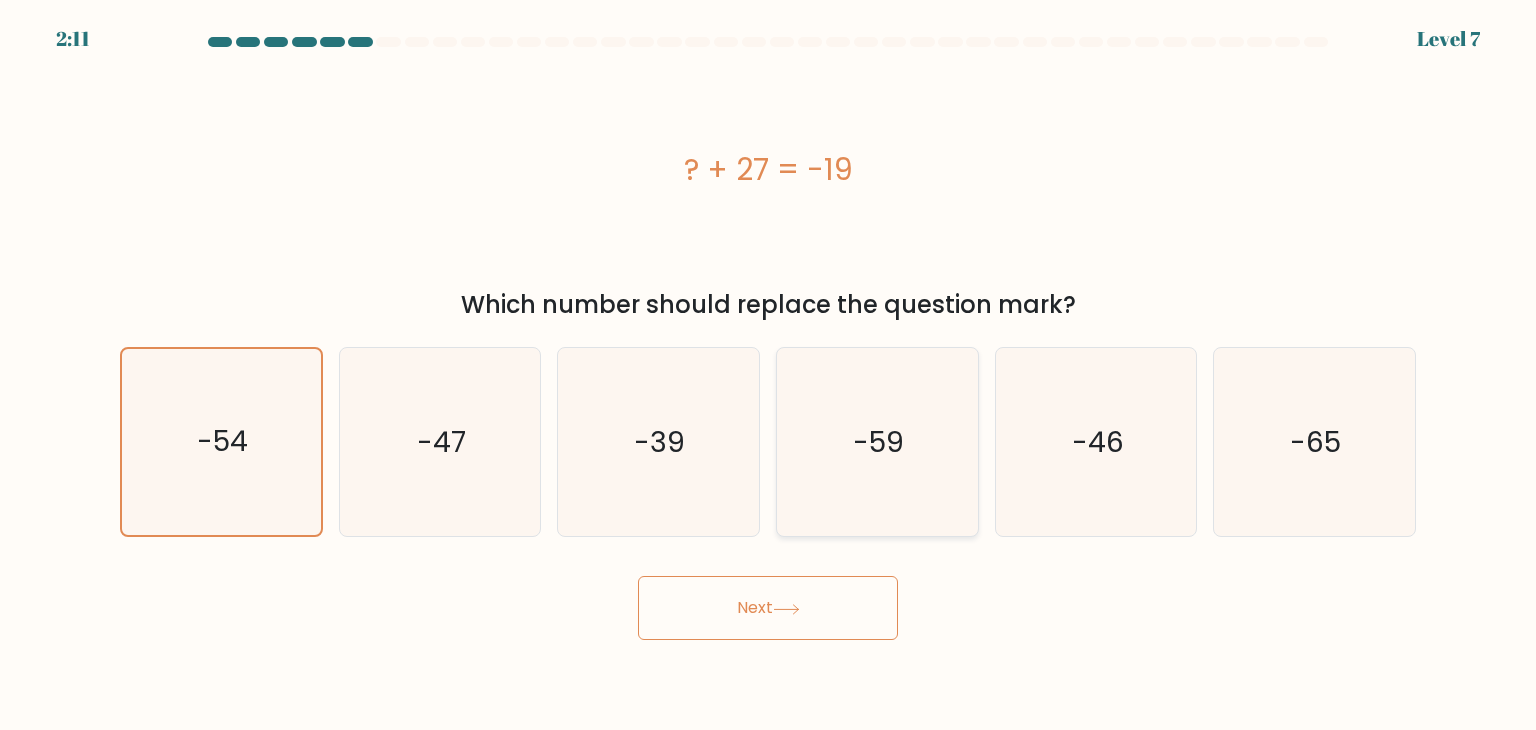 drag, startPoint x: 1148, startPoint y: 432, endPoint x: 888, endPoint y: 533, distance: 278.9283 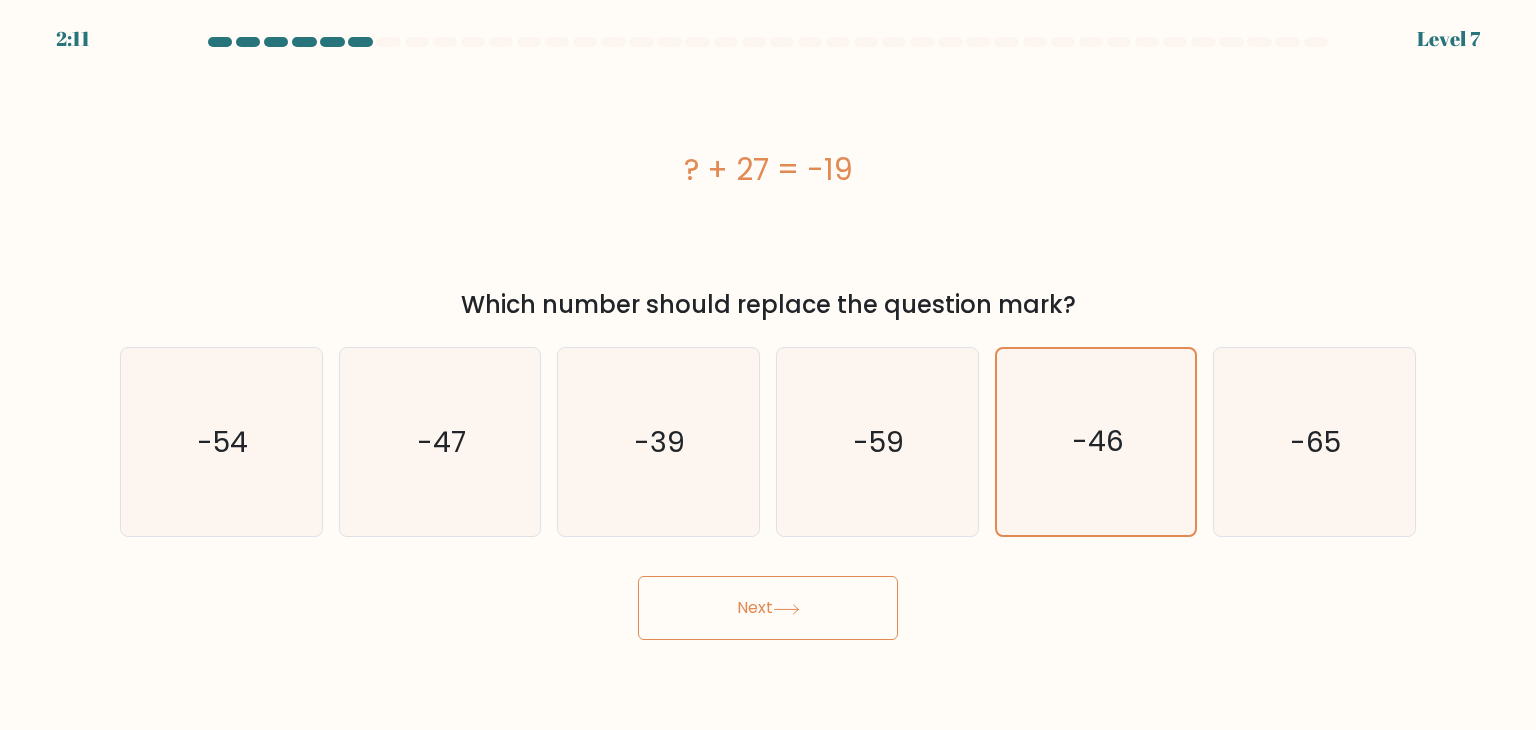 click on "Next" at bounding box center (768, 608) 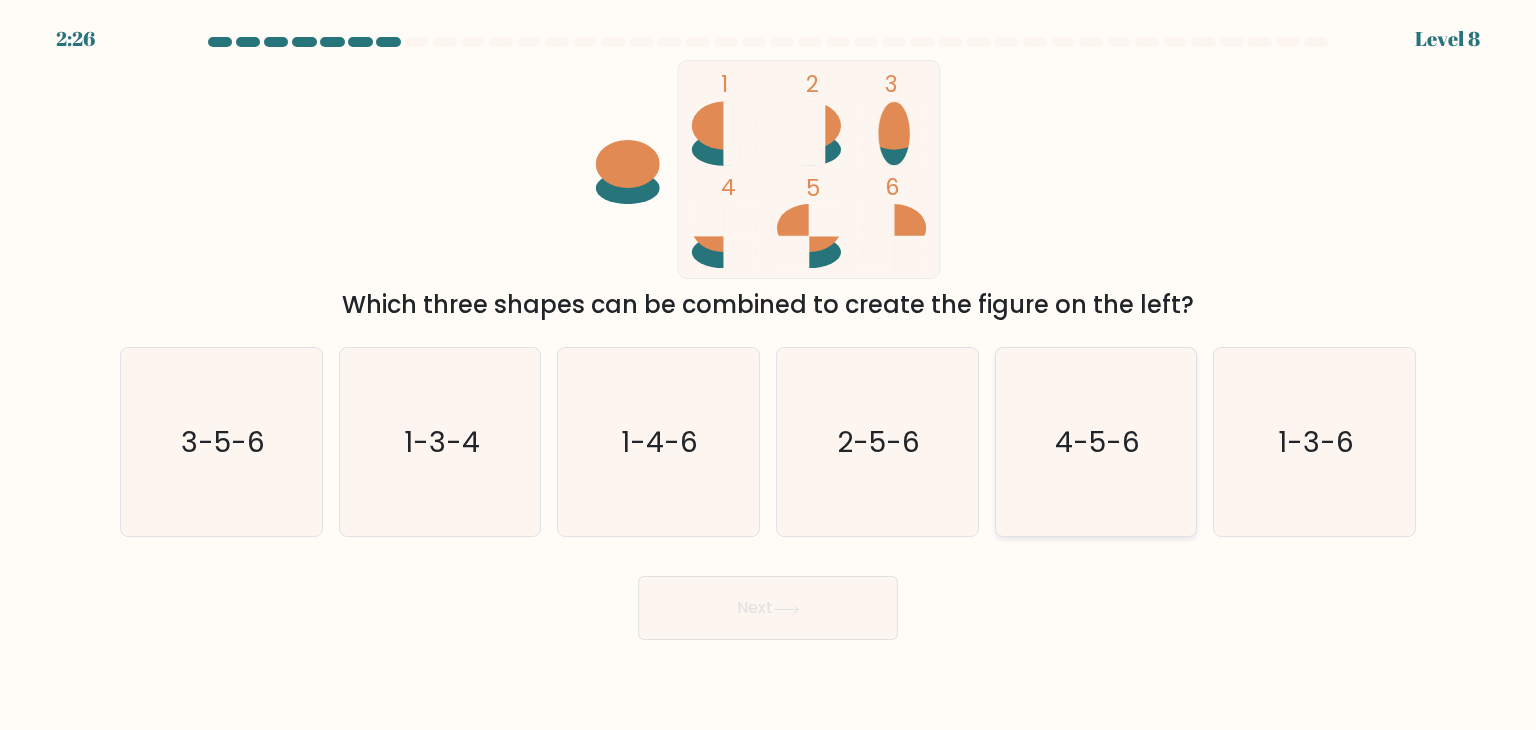 click on "4-5-6" 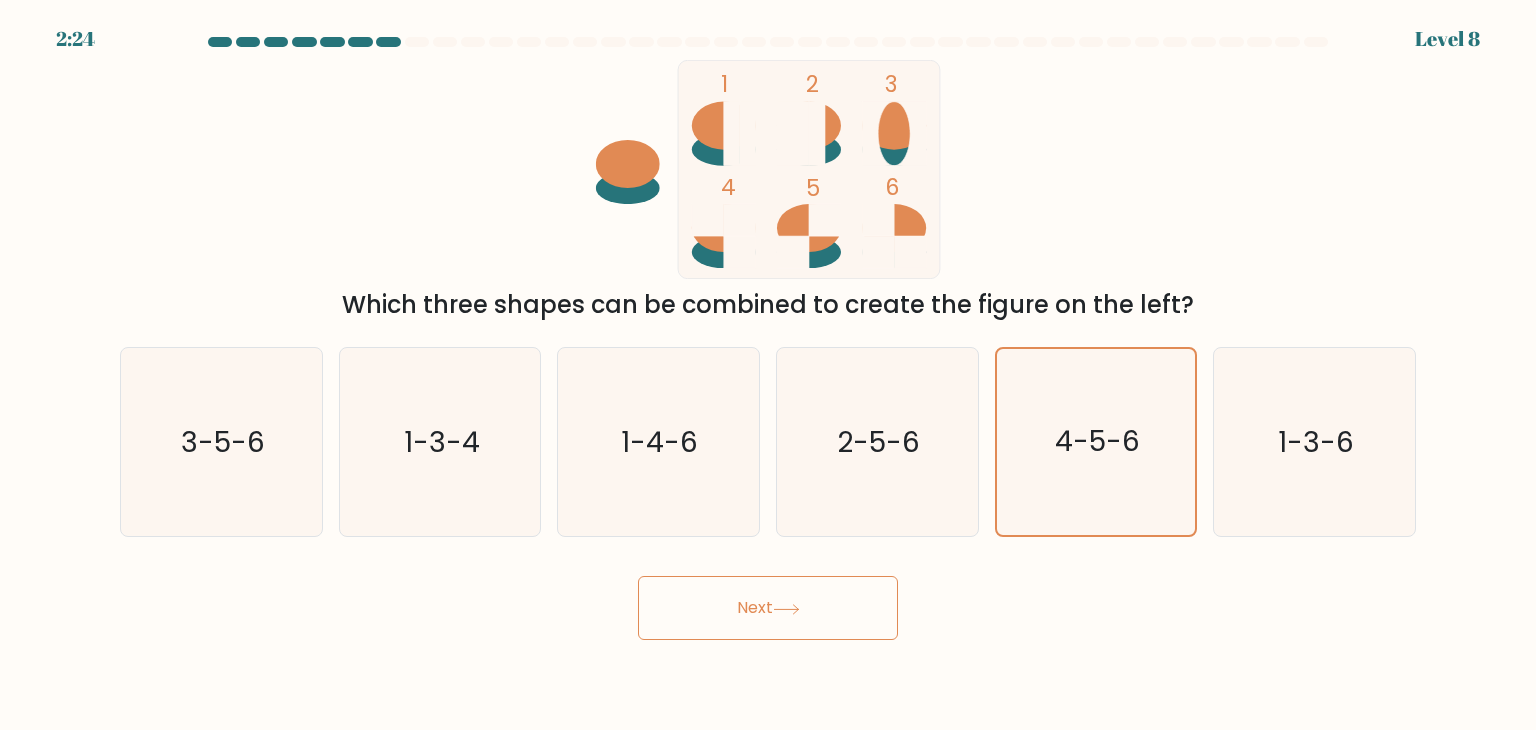 click on "Next" at bounding box center (768, 608) 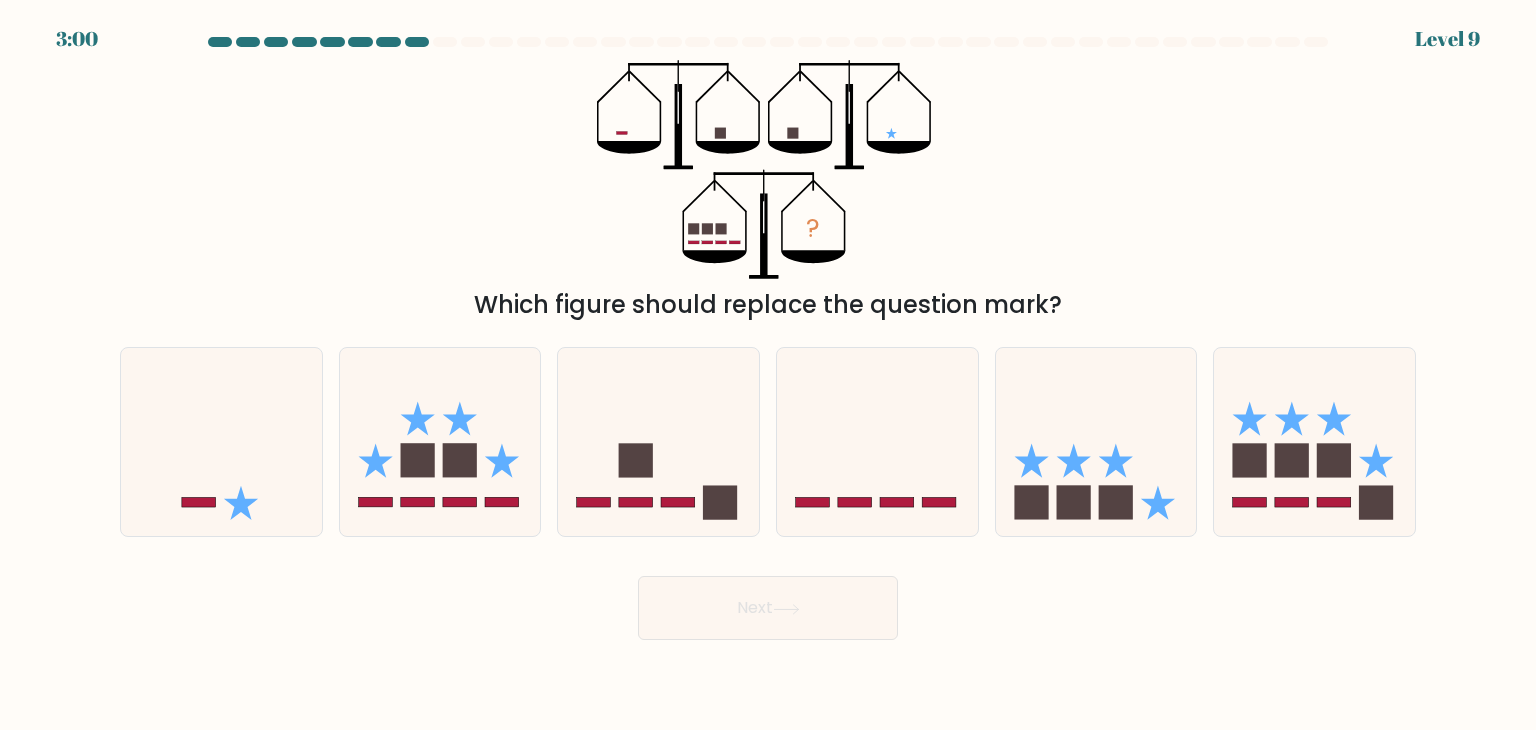 type 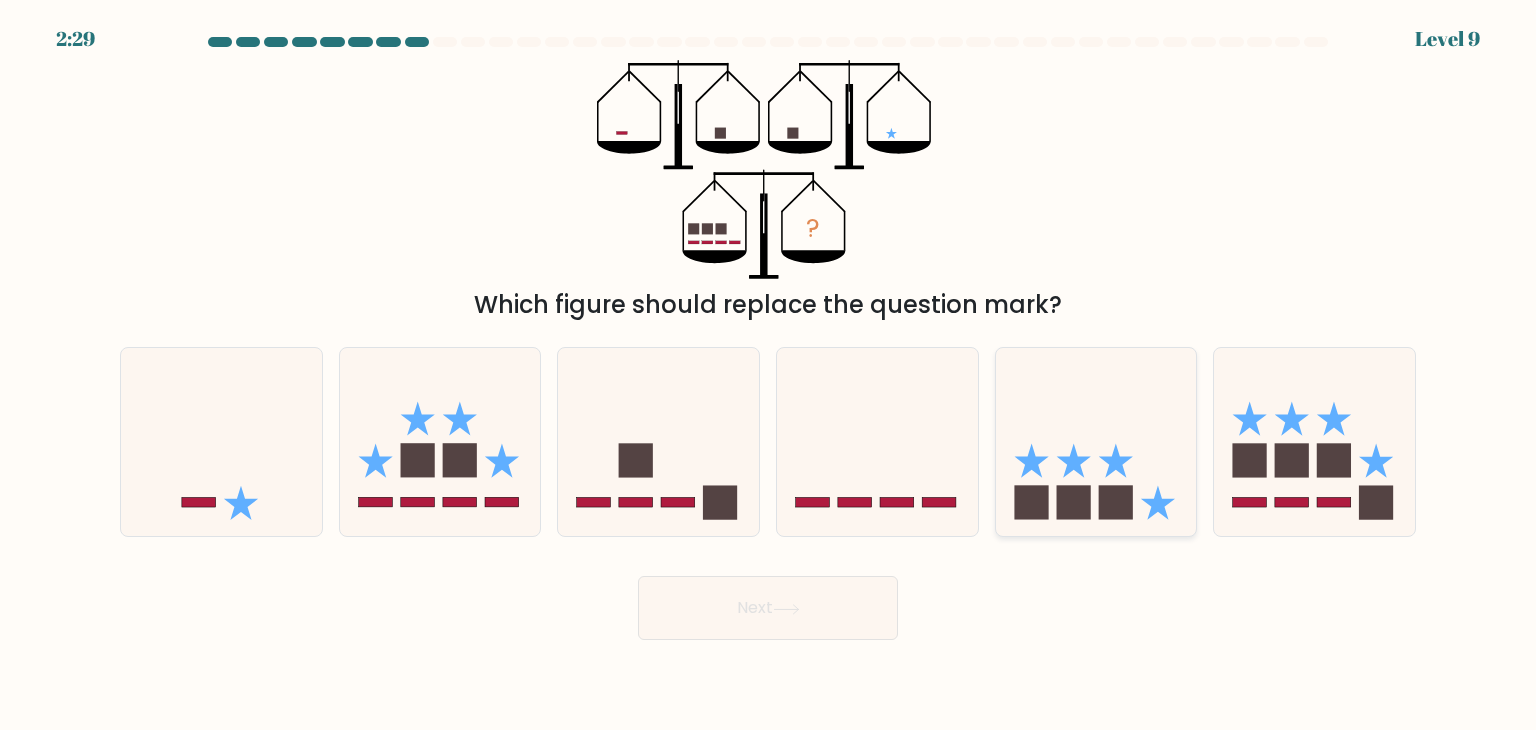 click 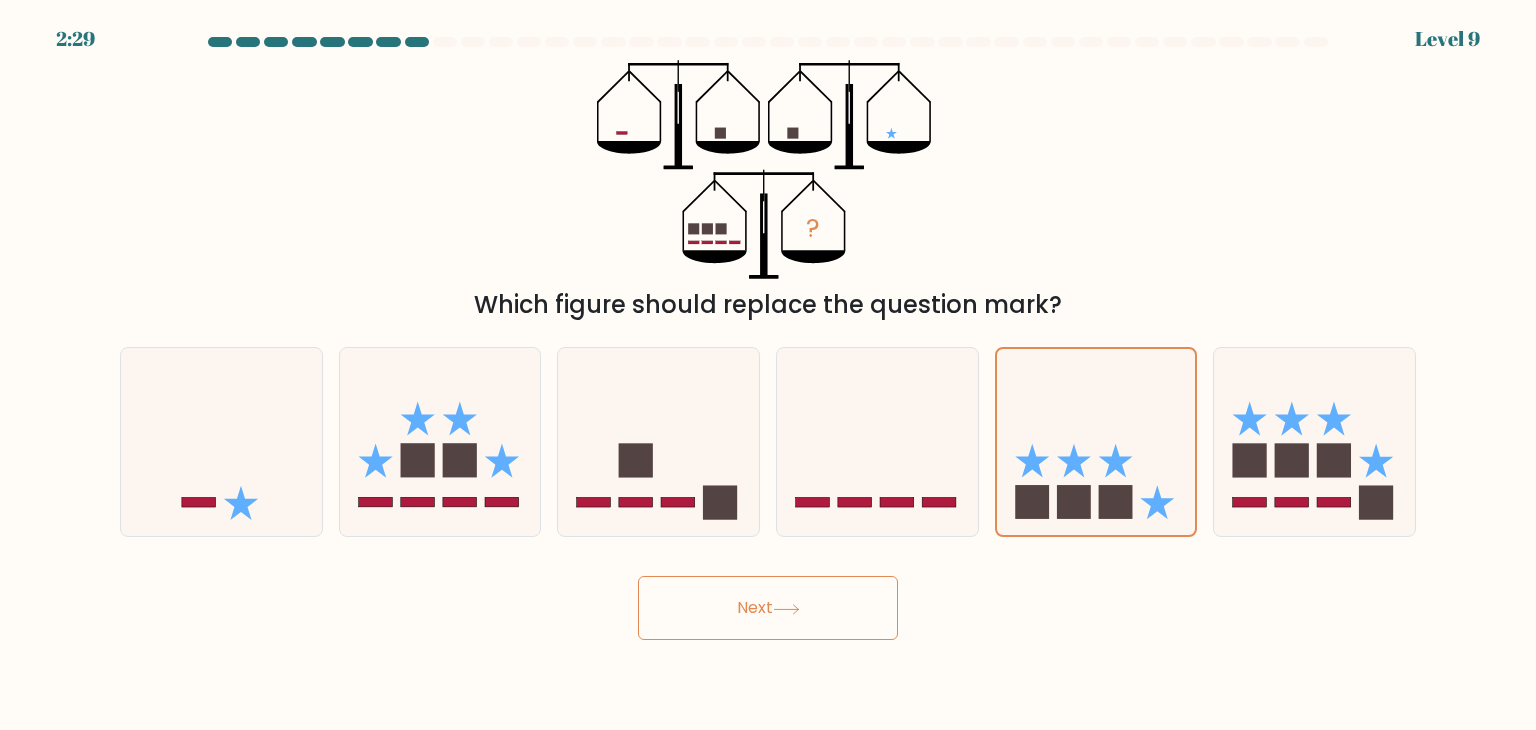 click on "Next" at bounding box center (768, 608) 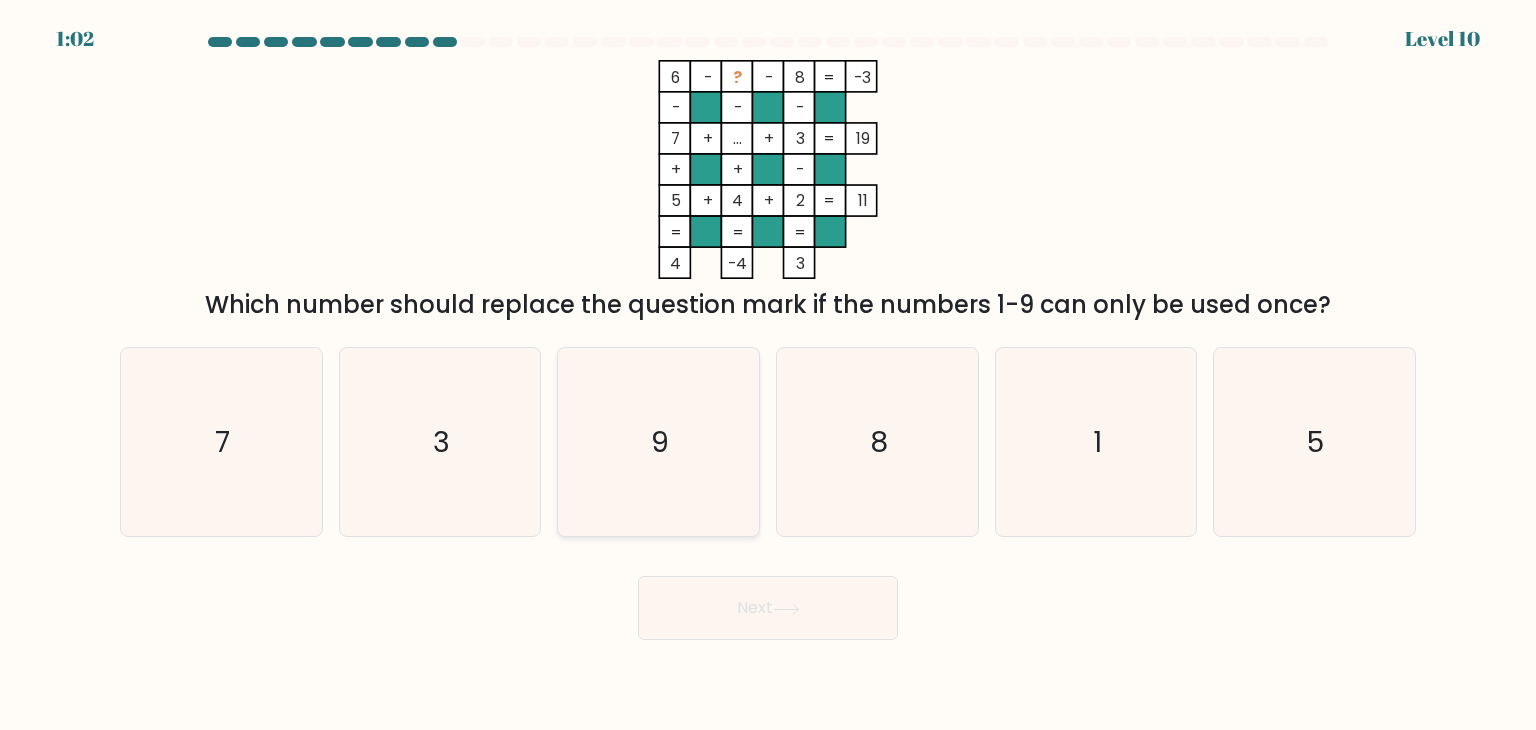 click on "9" 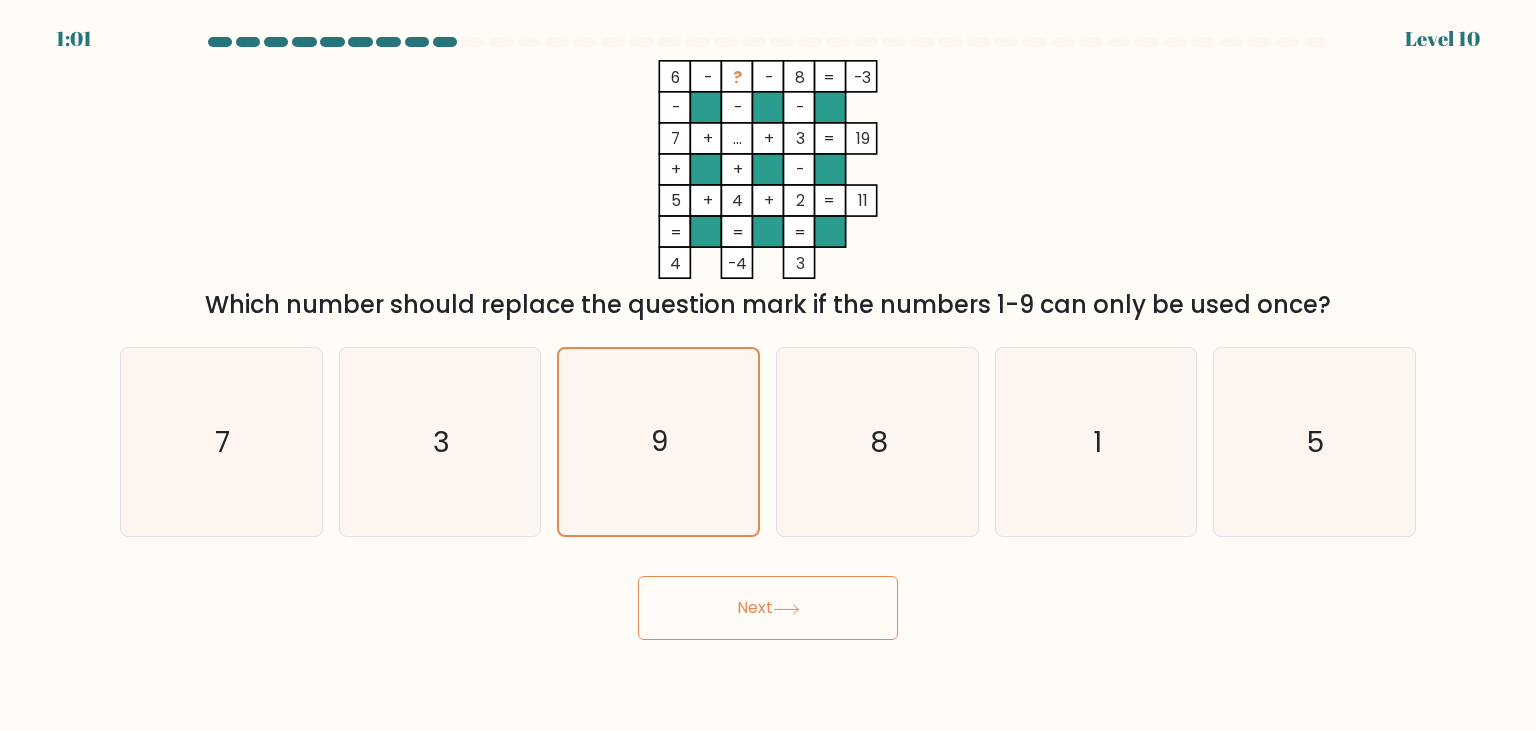 click on "Next" at bounding box center (768, 608) 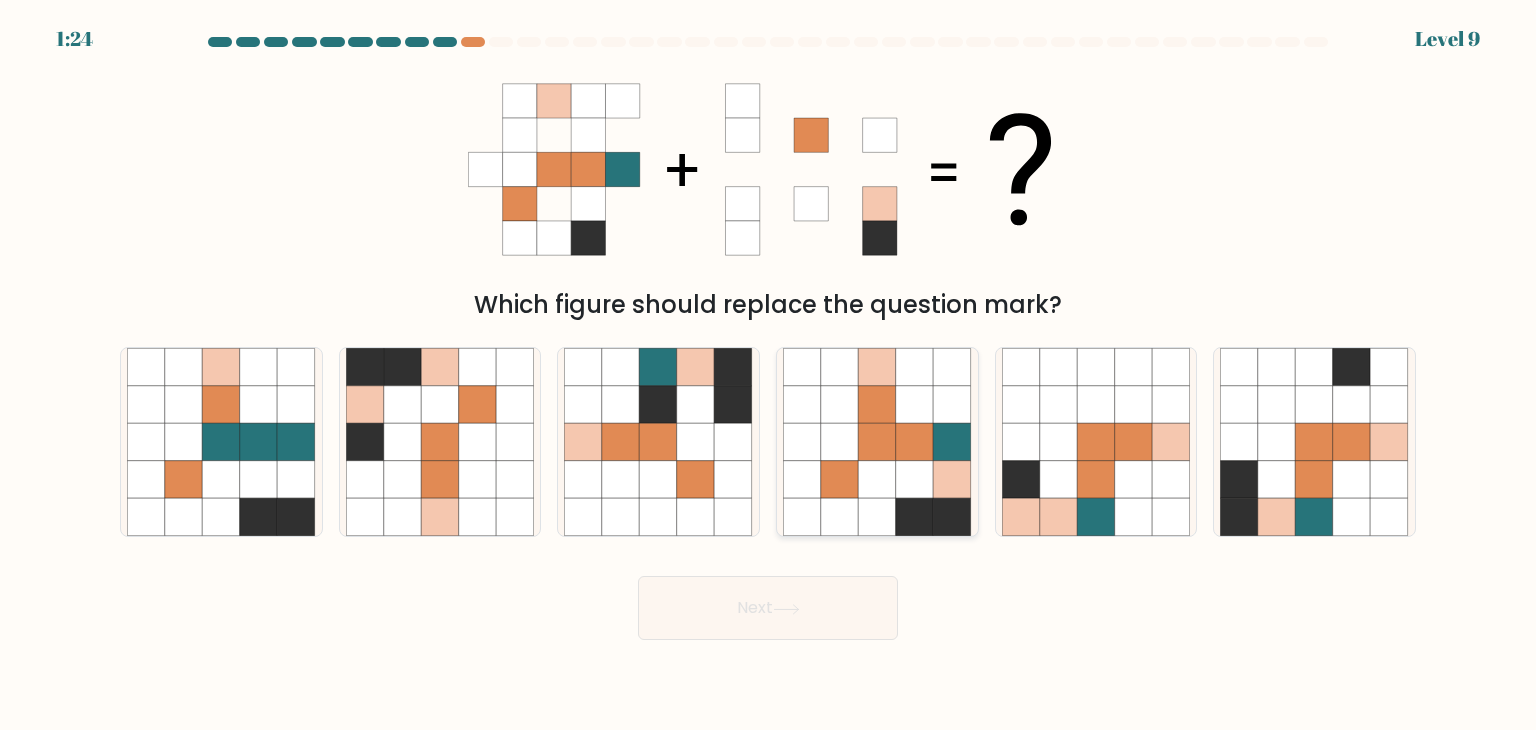 click 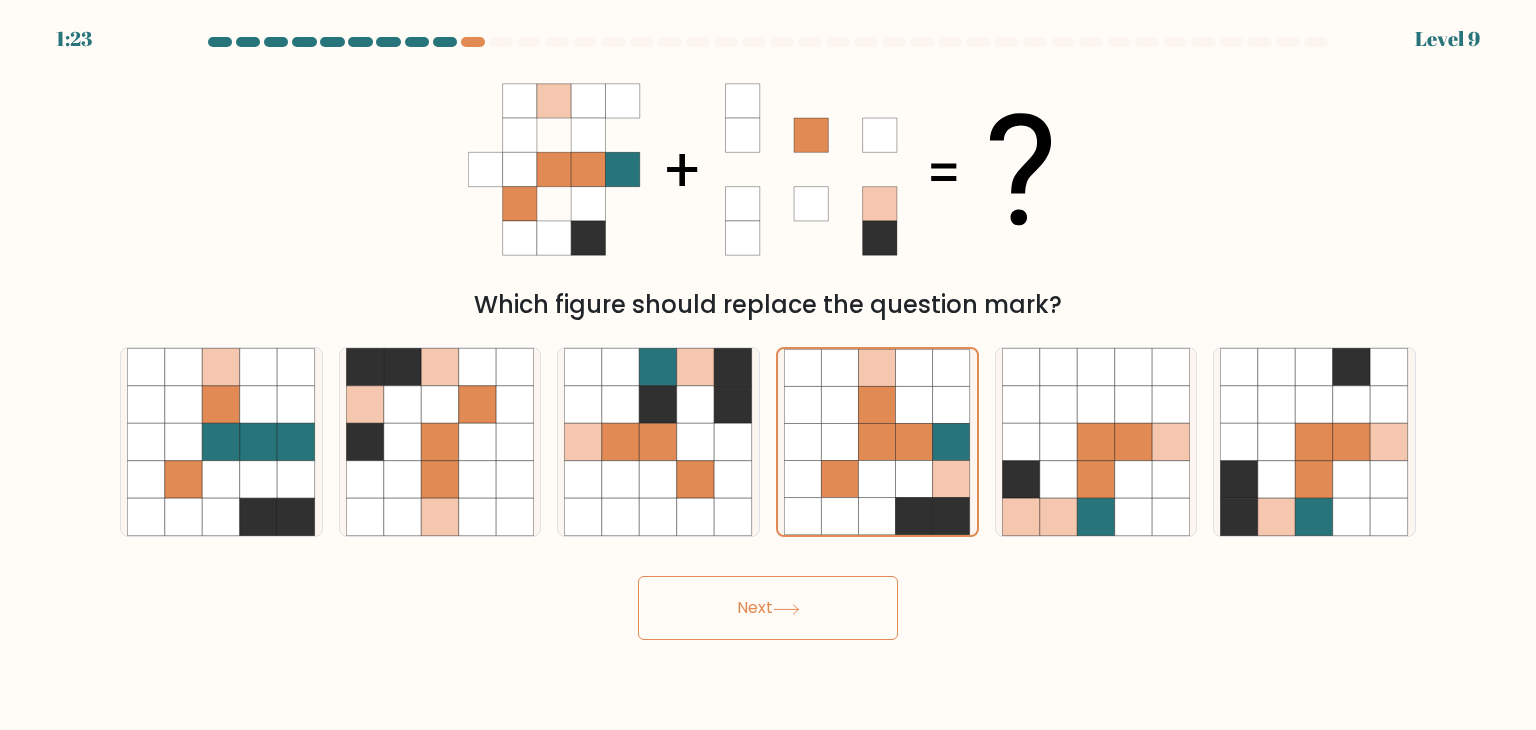 click on "Next" at bounding box center [768, 608] 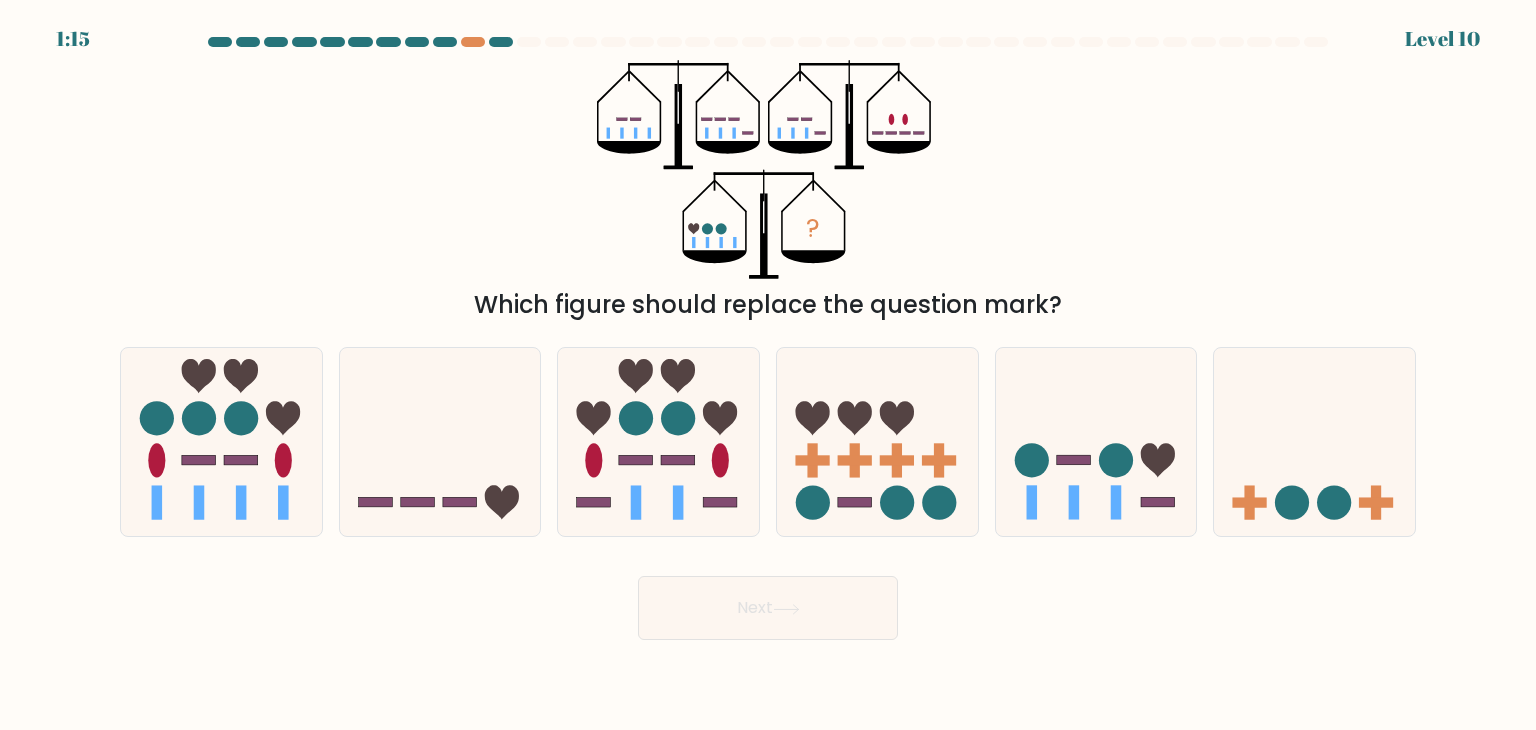 drag, startPoint x: 480, startPoint y: 413, endPoint x: 944, endPoint y: 105, distance: 556.9201 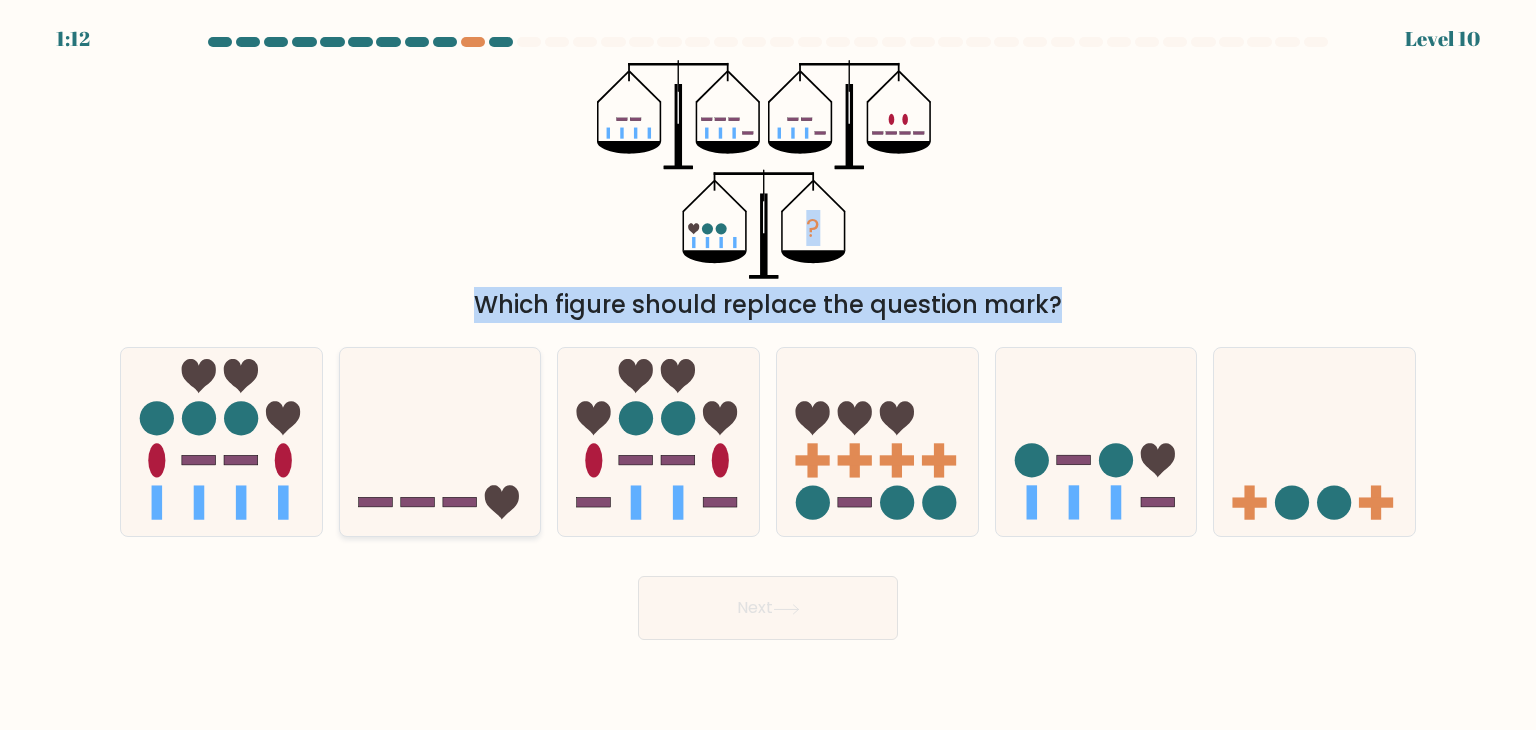 click 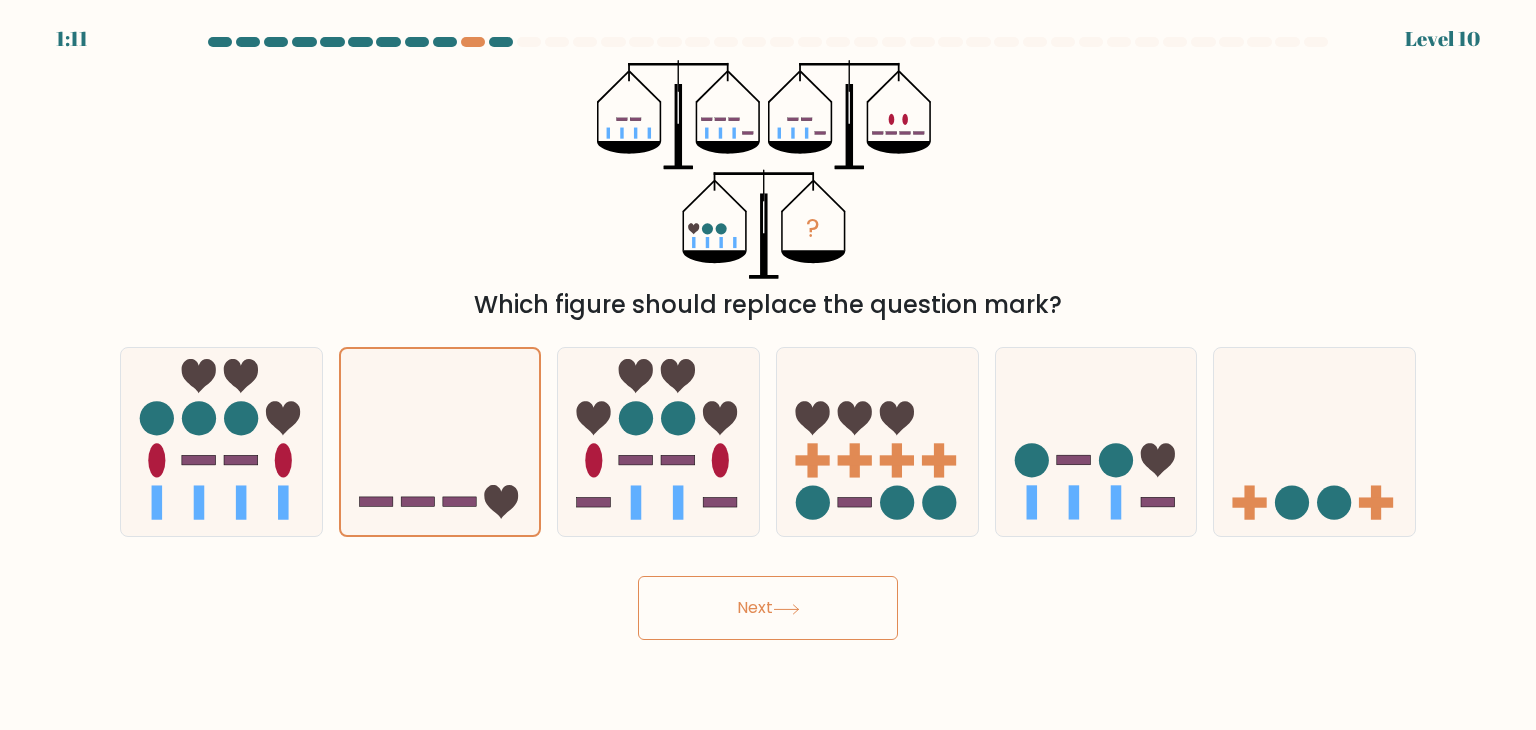 click on "Next" at bounding box center [768, 608] 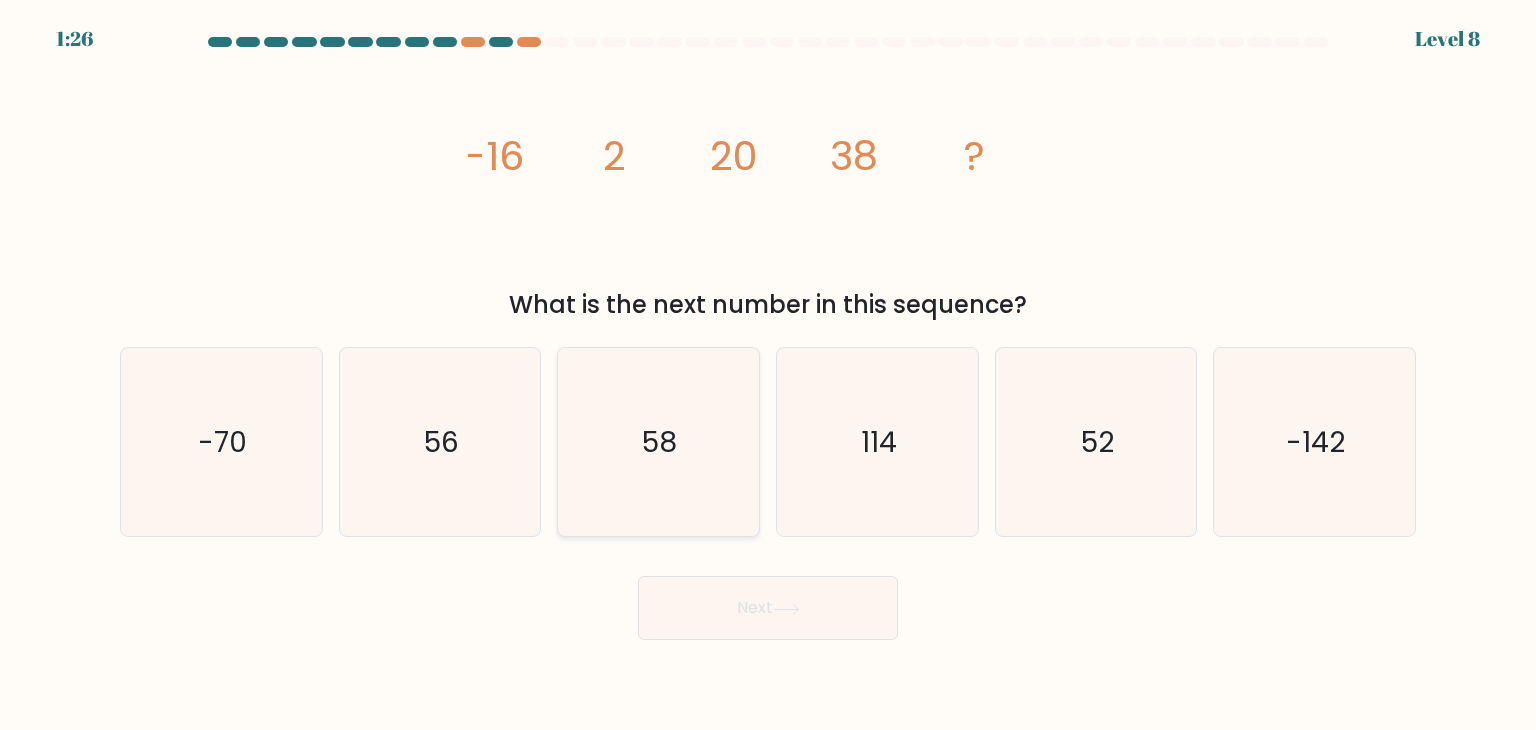 click on "58" 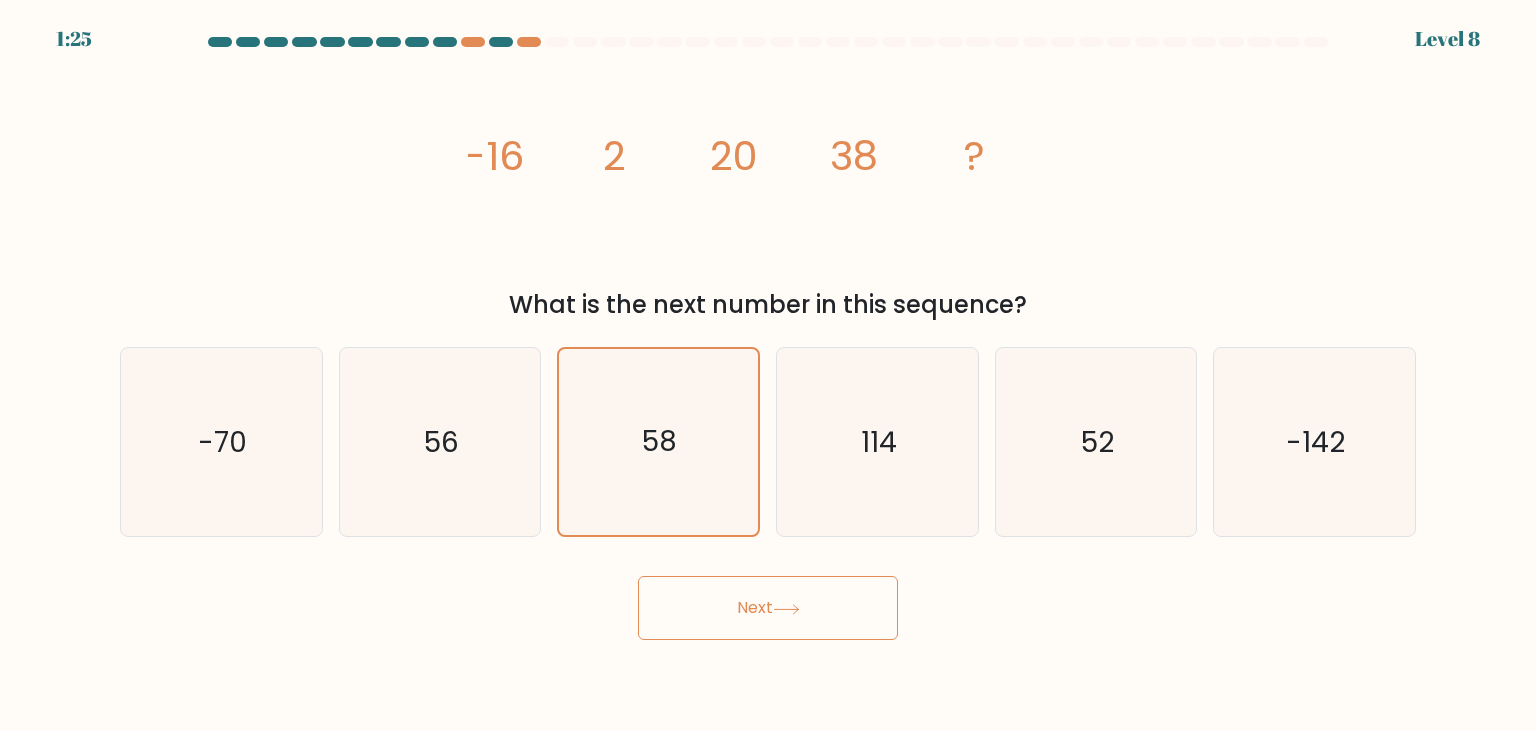 click on "Next" at bounding box center (768, 608) 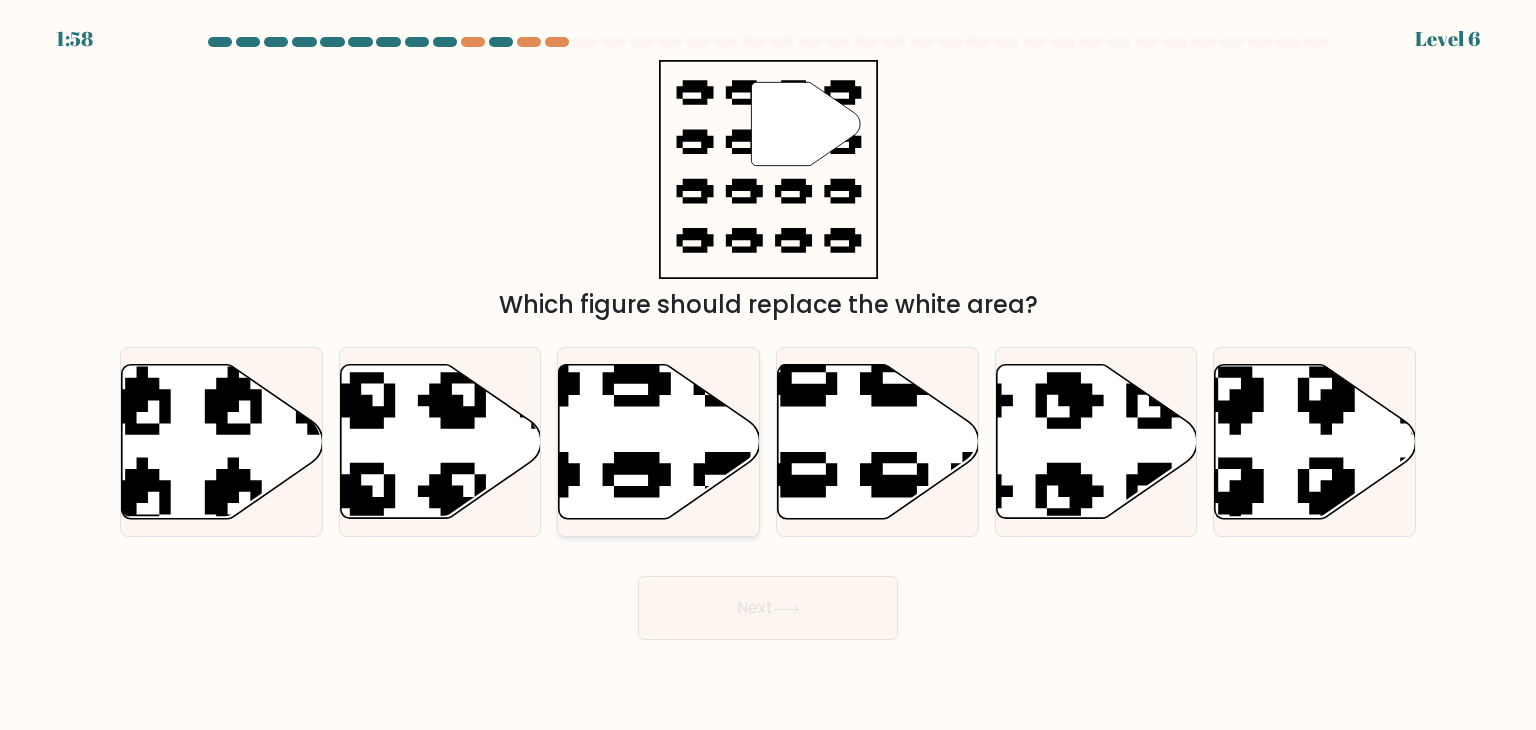 click 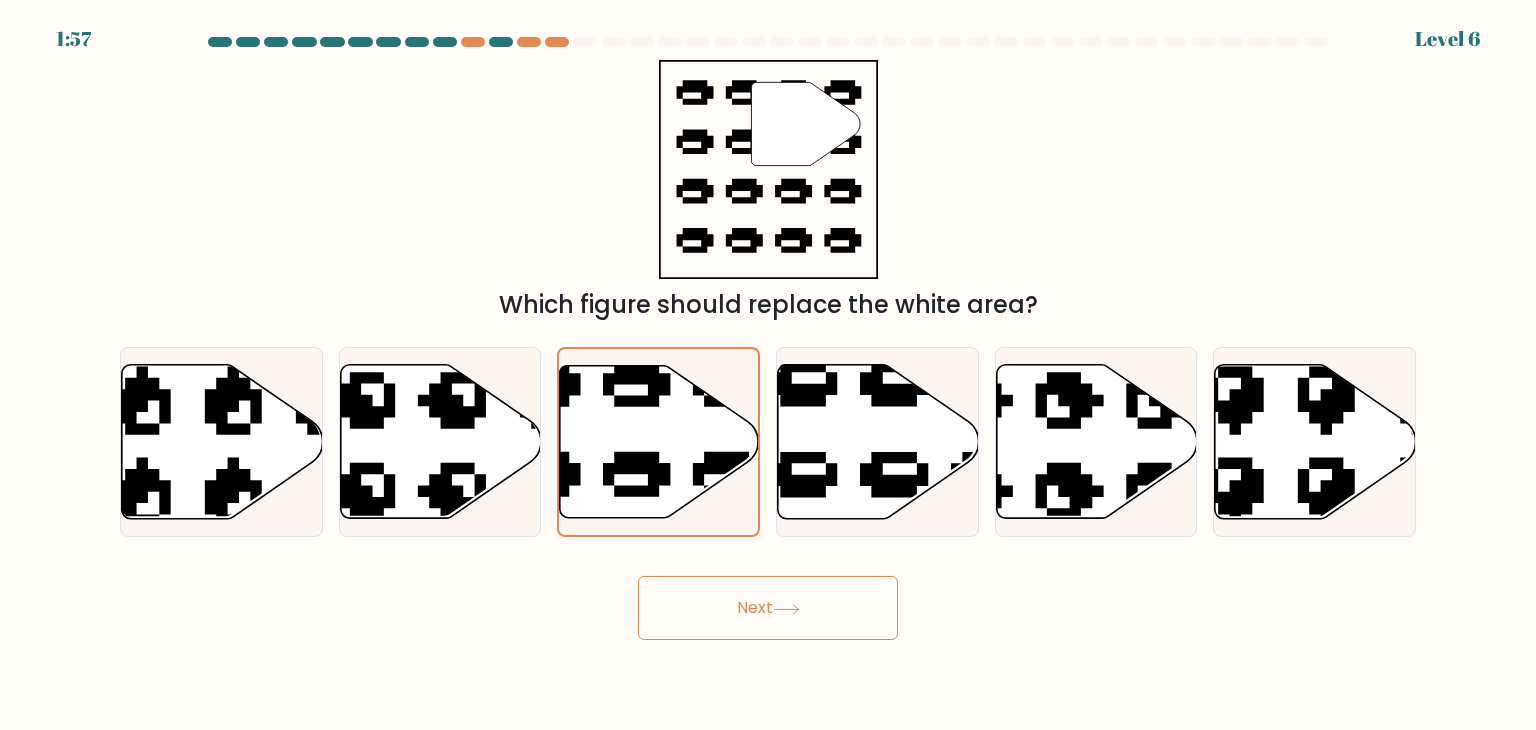 click on "Next" at bounding box center [768, 608] 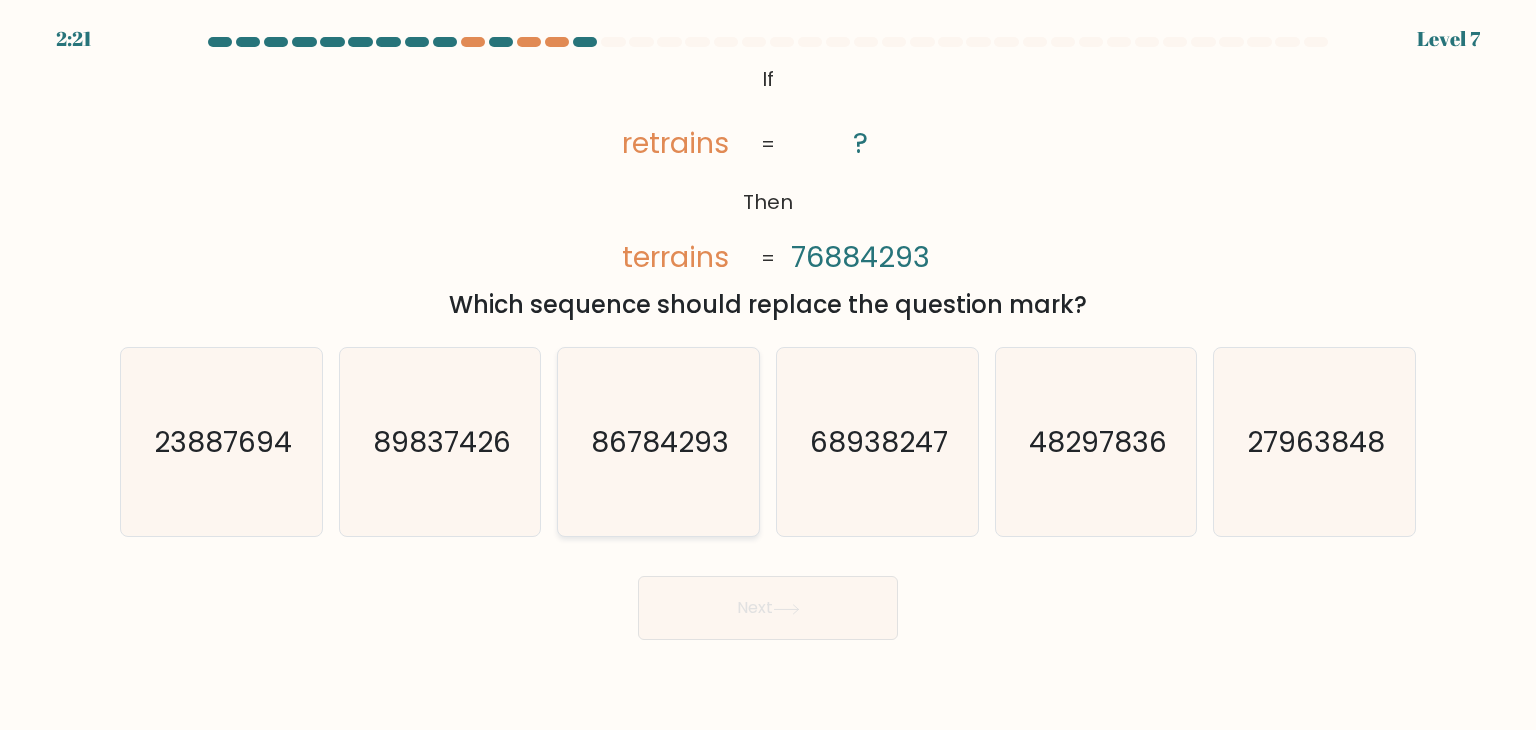 click on "86784293" 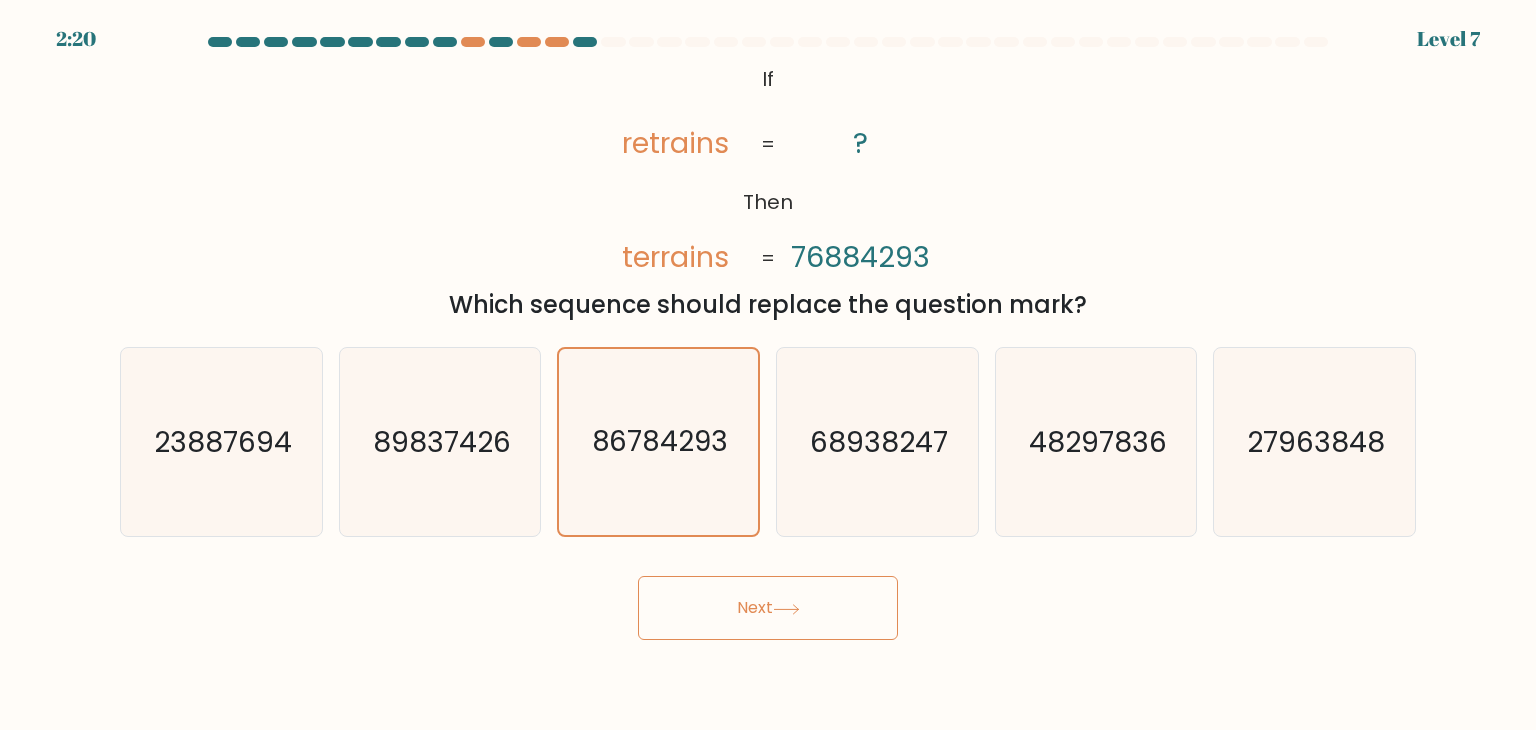 click on "Next" at bounding box center [768, 608] 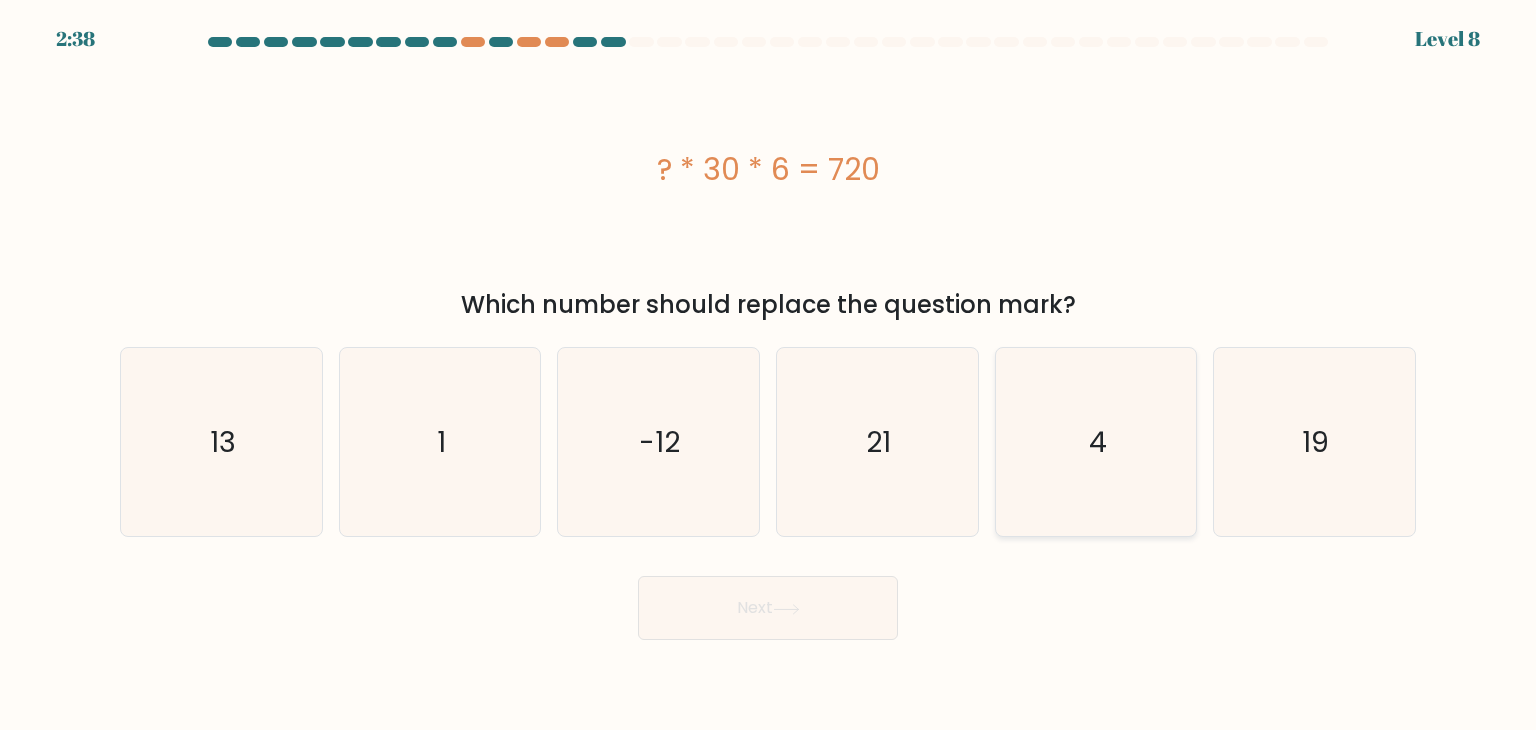 click on "4" 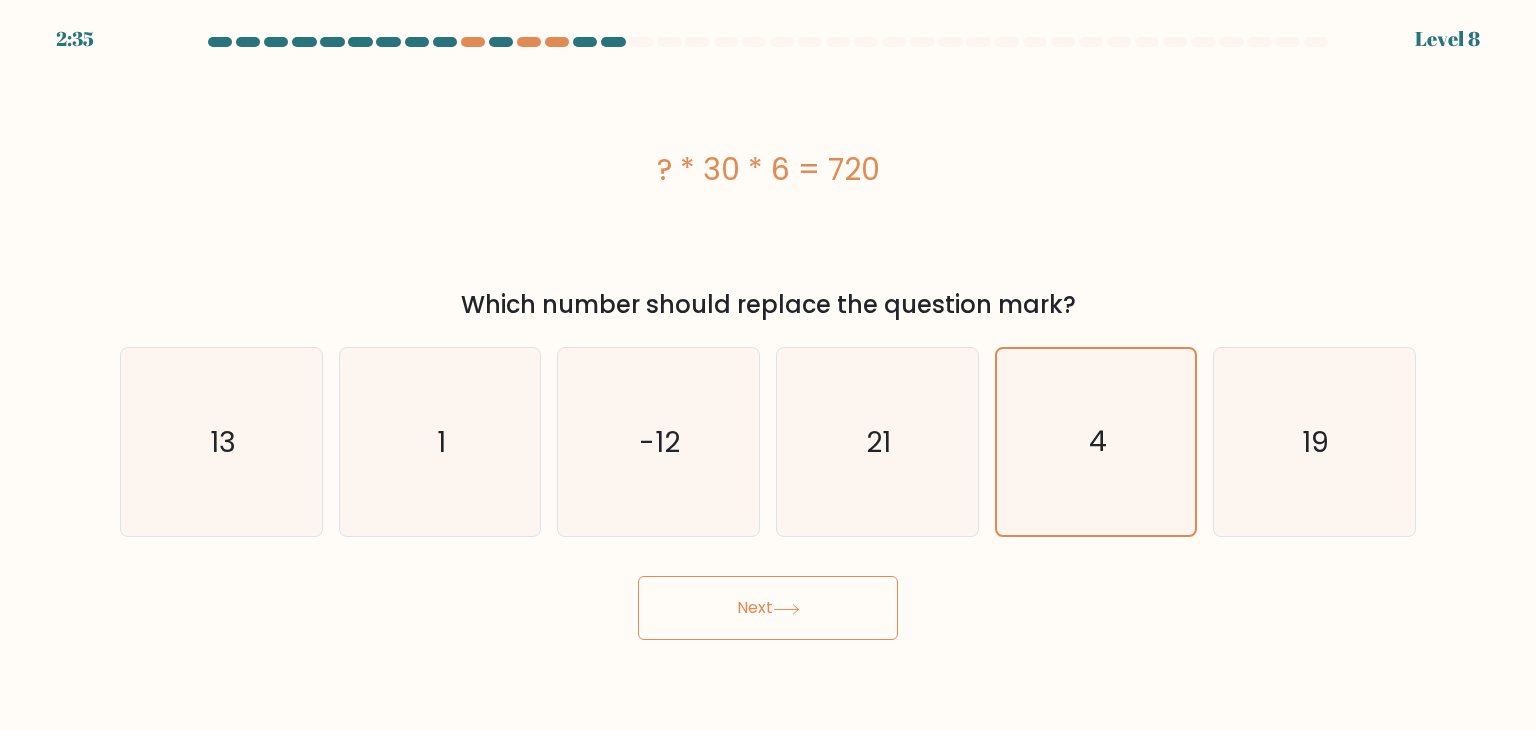 click on "Next" at bounding box center [768, 608] 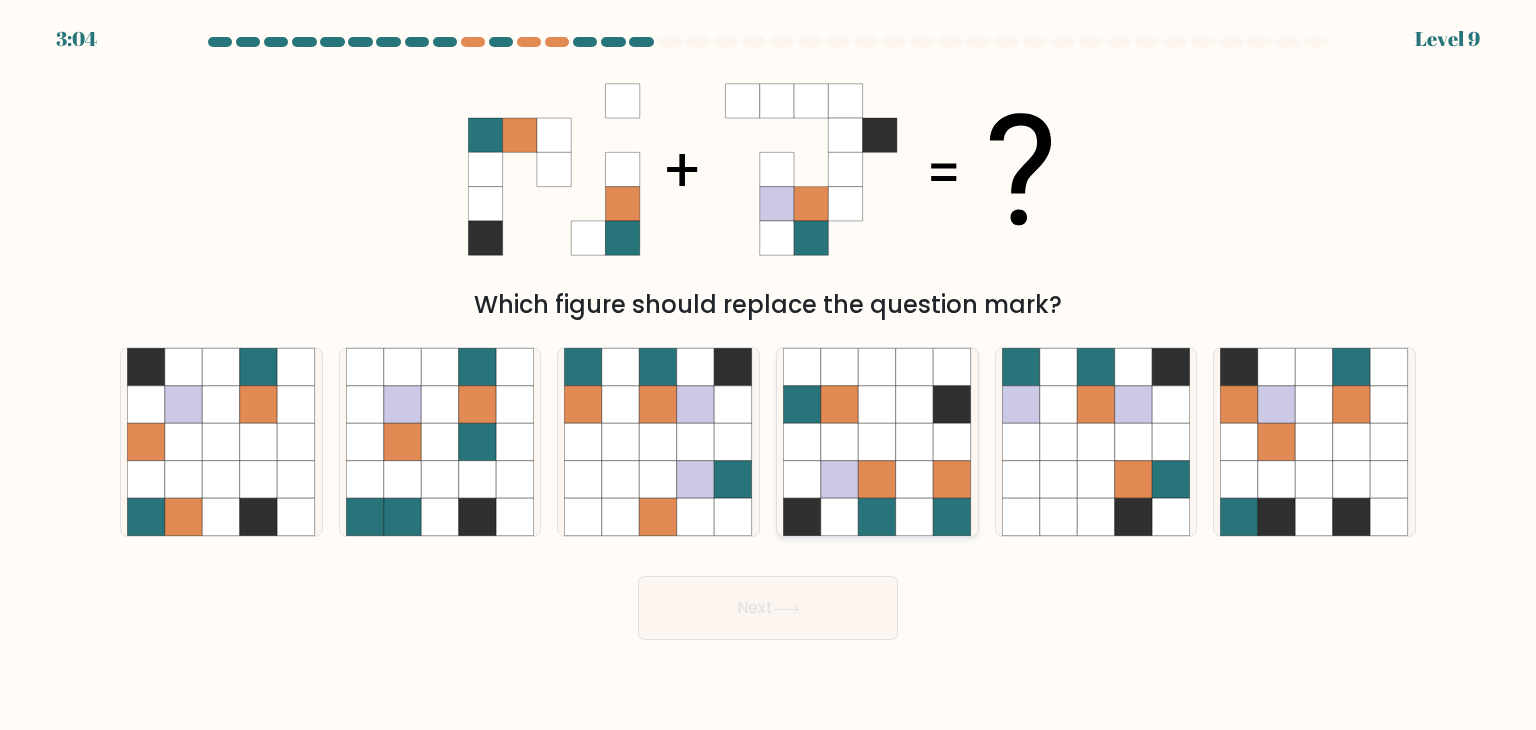 click 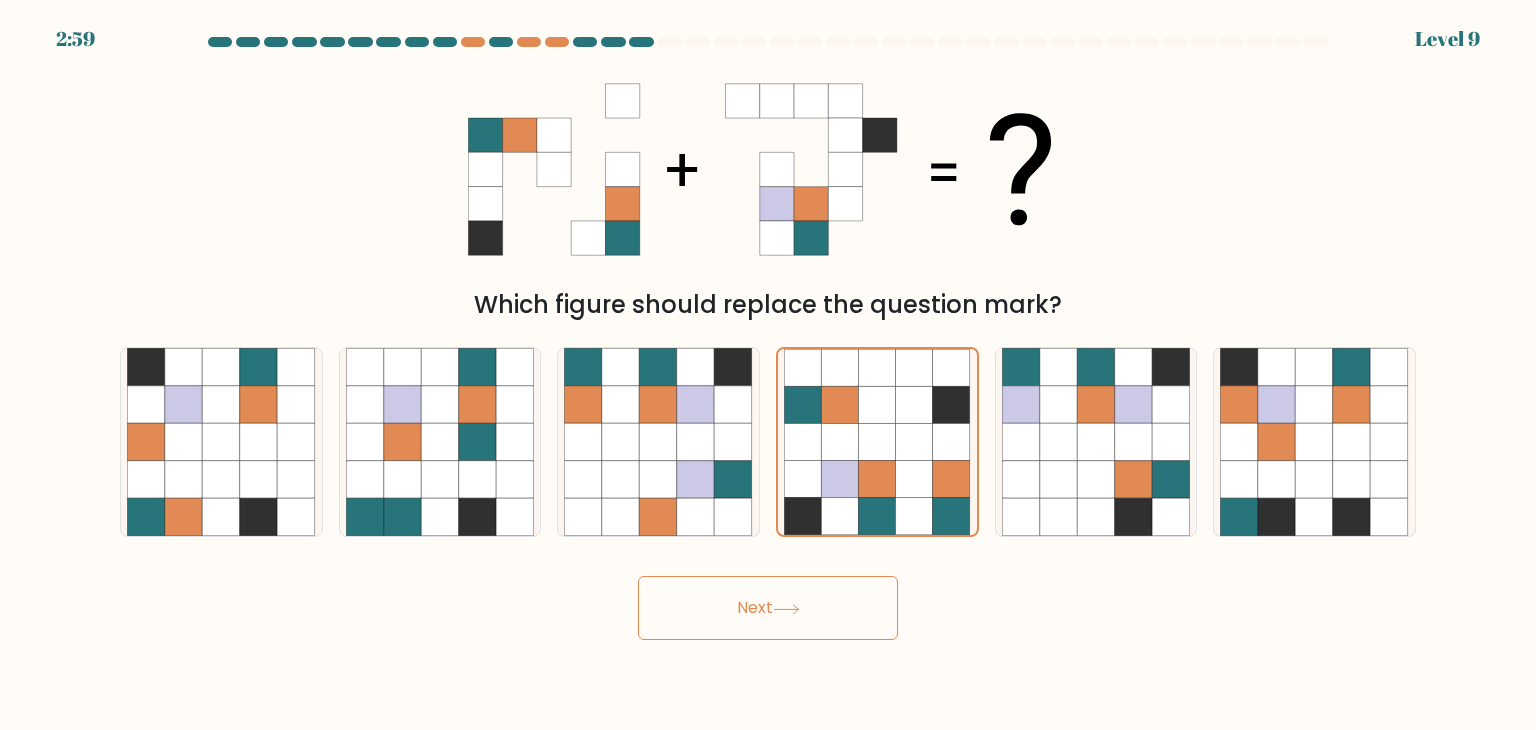 click on "Next" at bounding box center (768, 608) 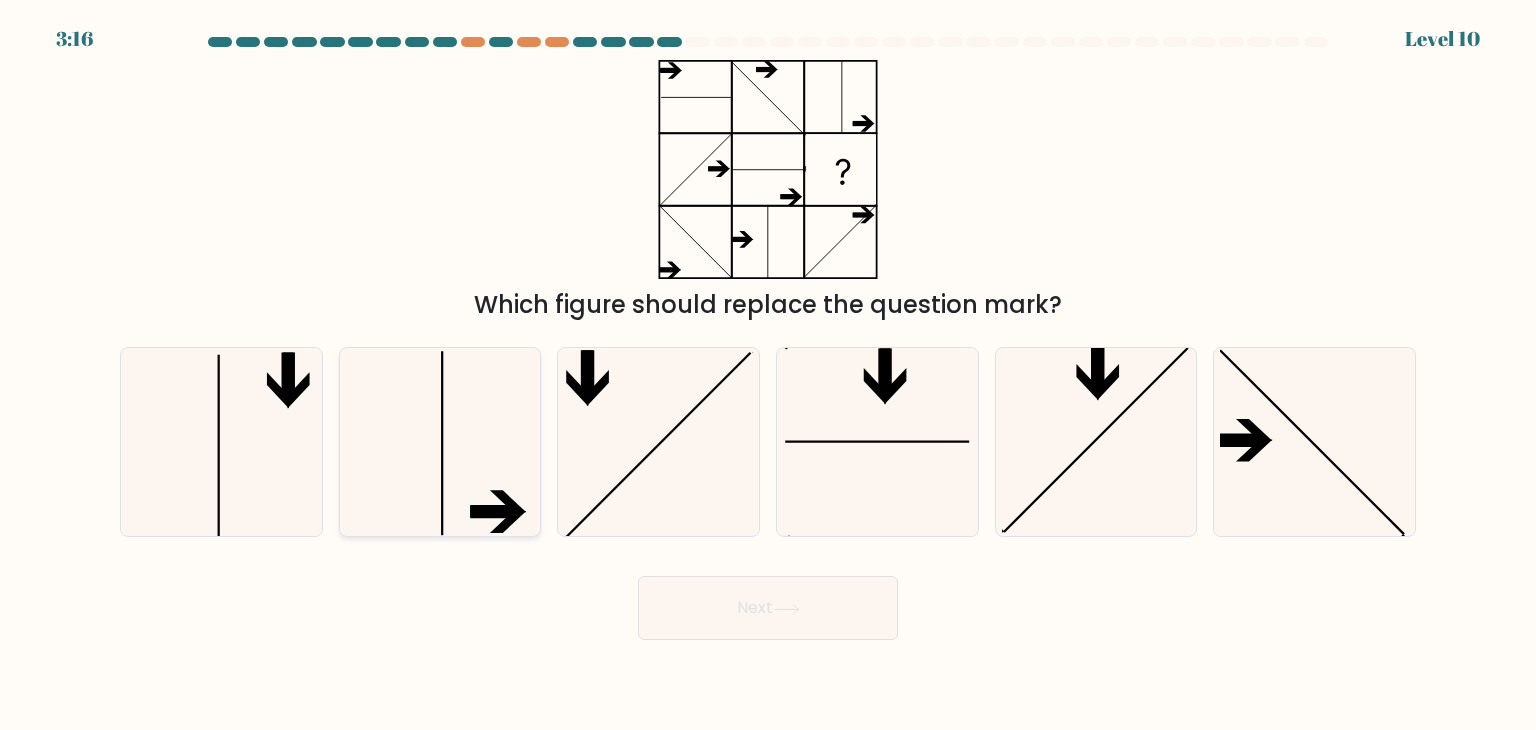 click 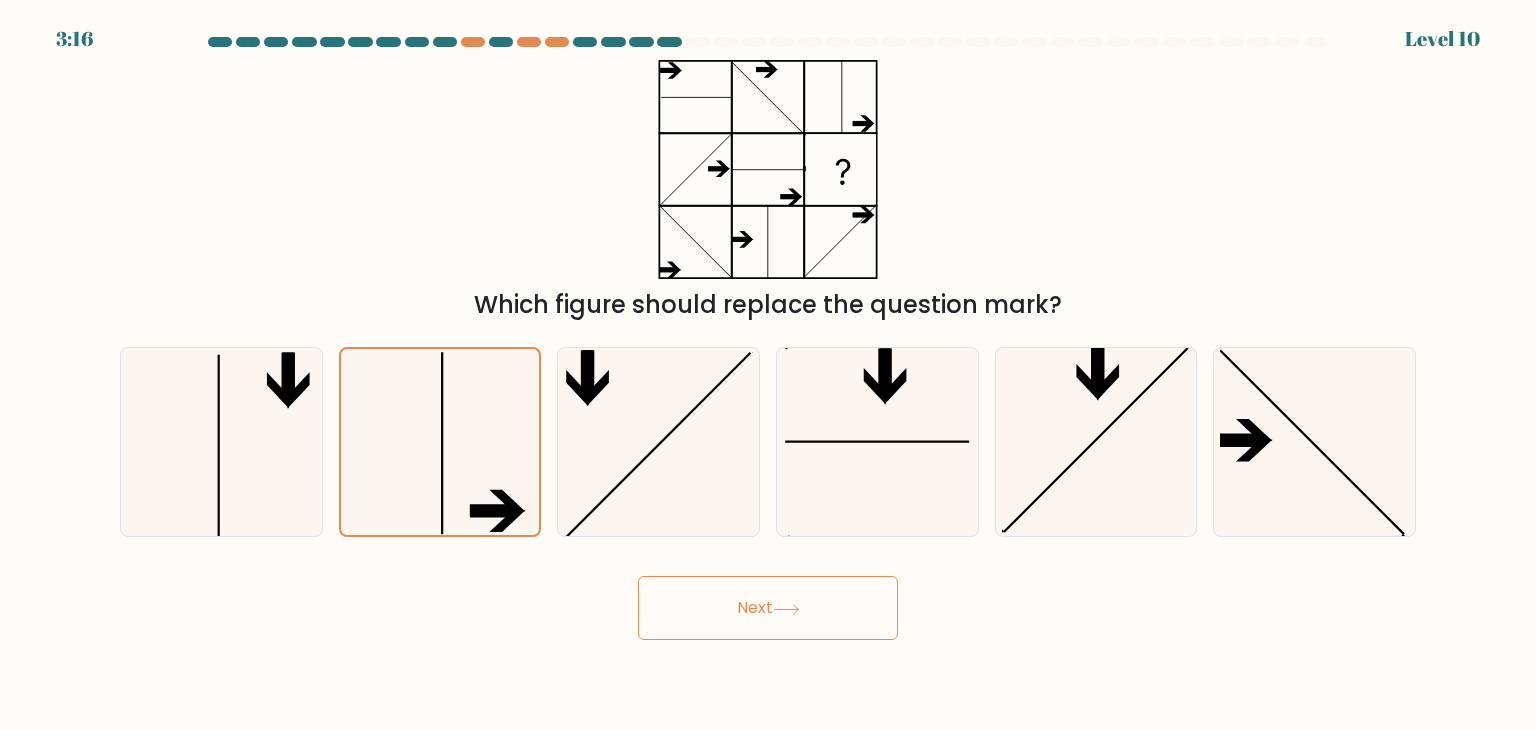 click on "Next" at bounding box center [768, 608] 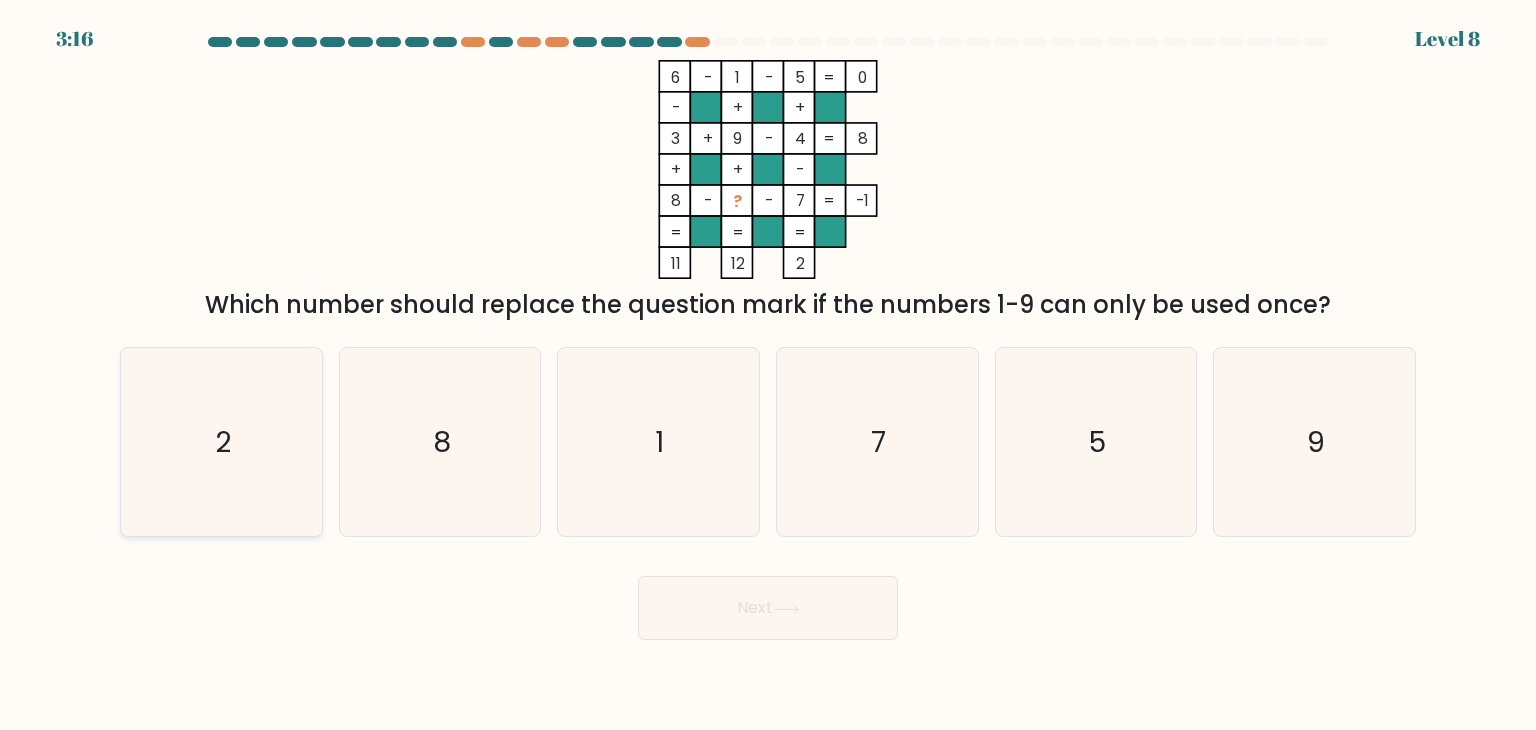 drag, startPoint x: 172, startPoint y: 413, endPoint x: 264, endPoint y: 415, distance: 92.021736 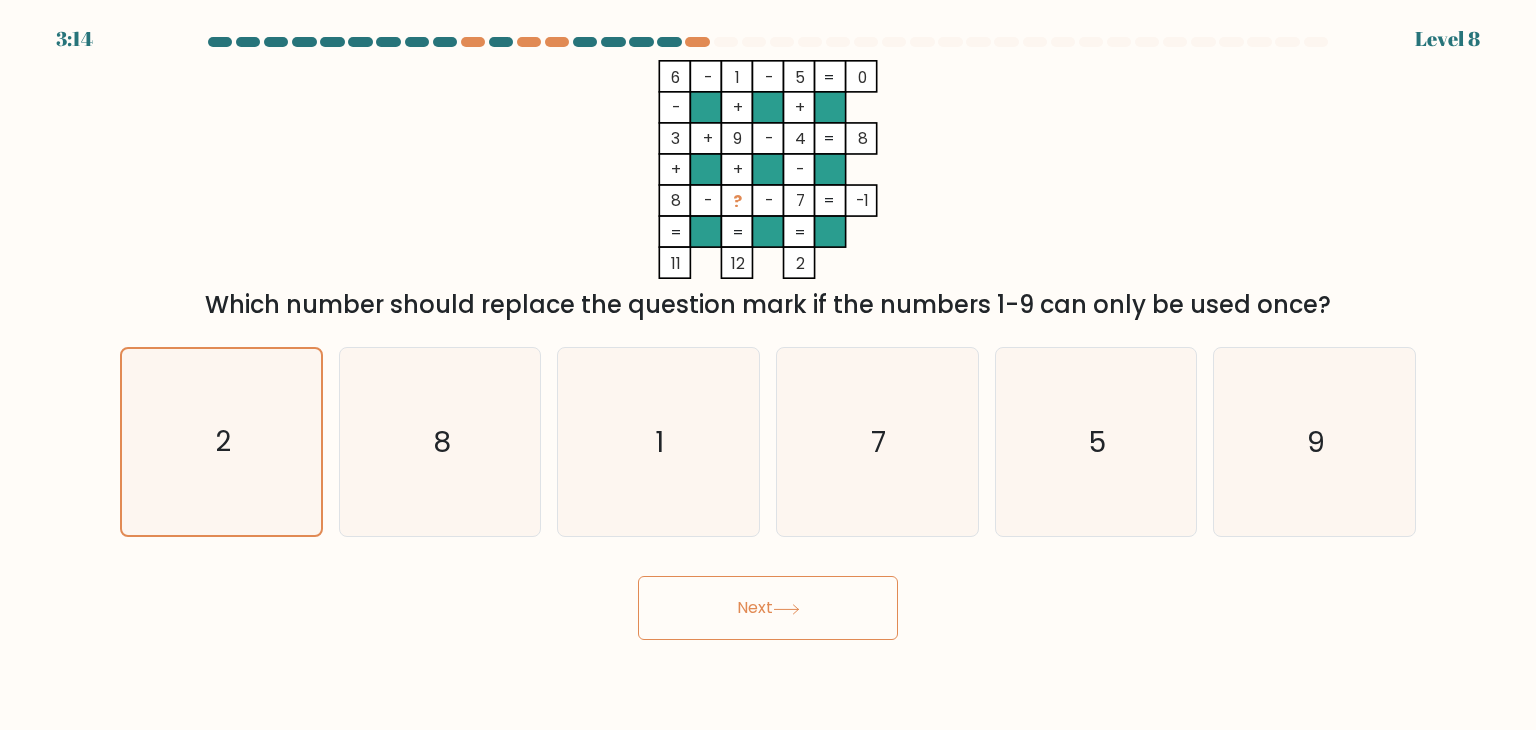 click on "Next" at bounding box center (768, 608) 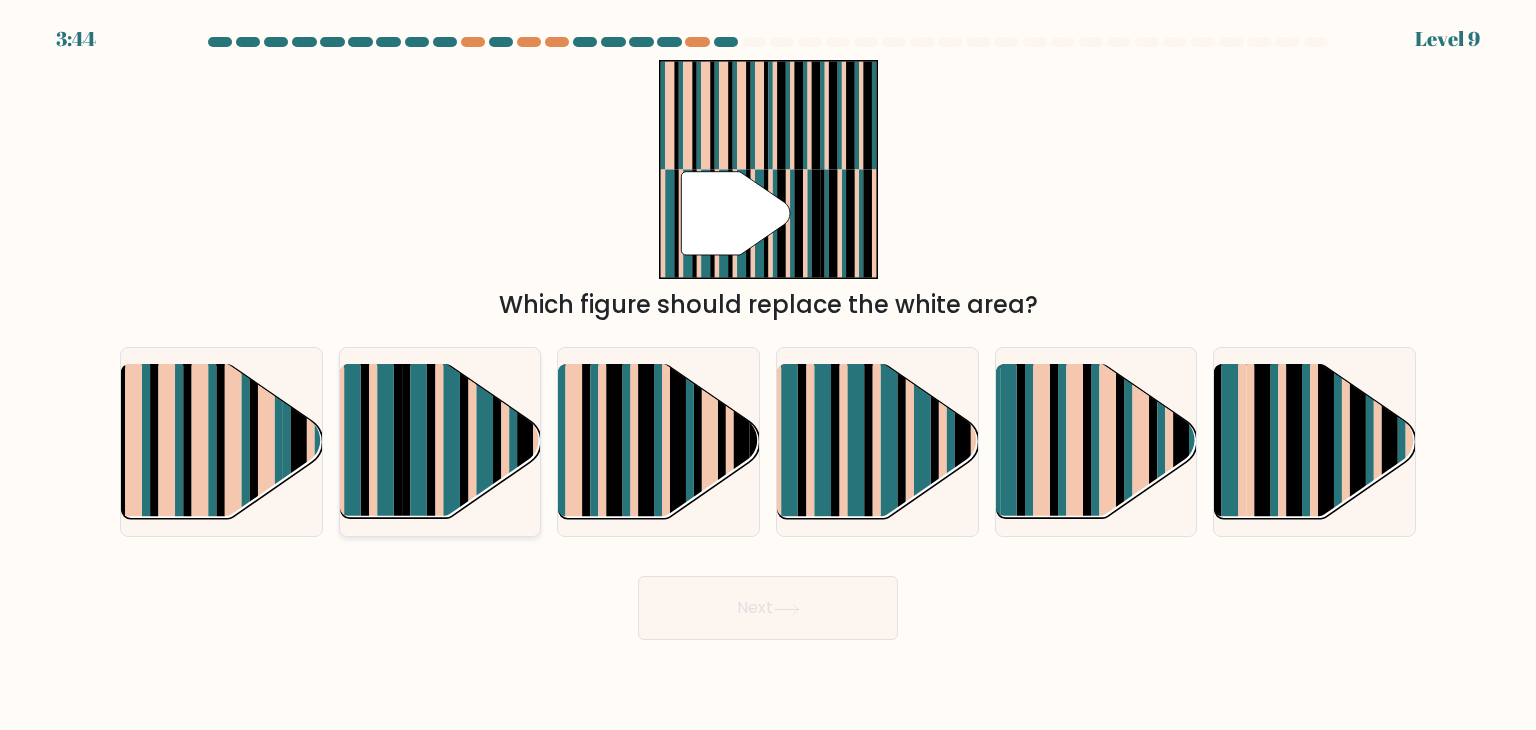 click 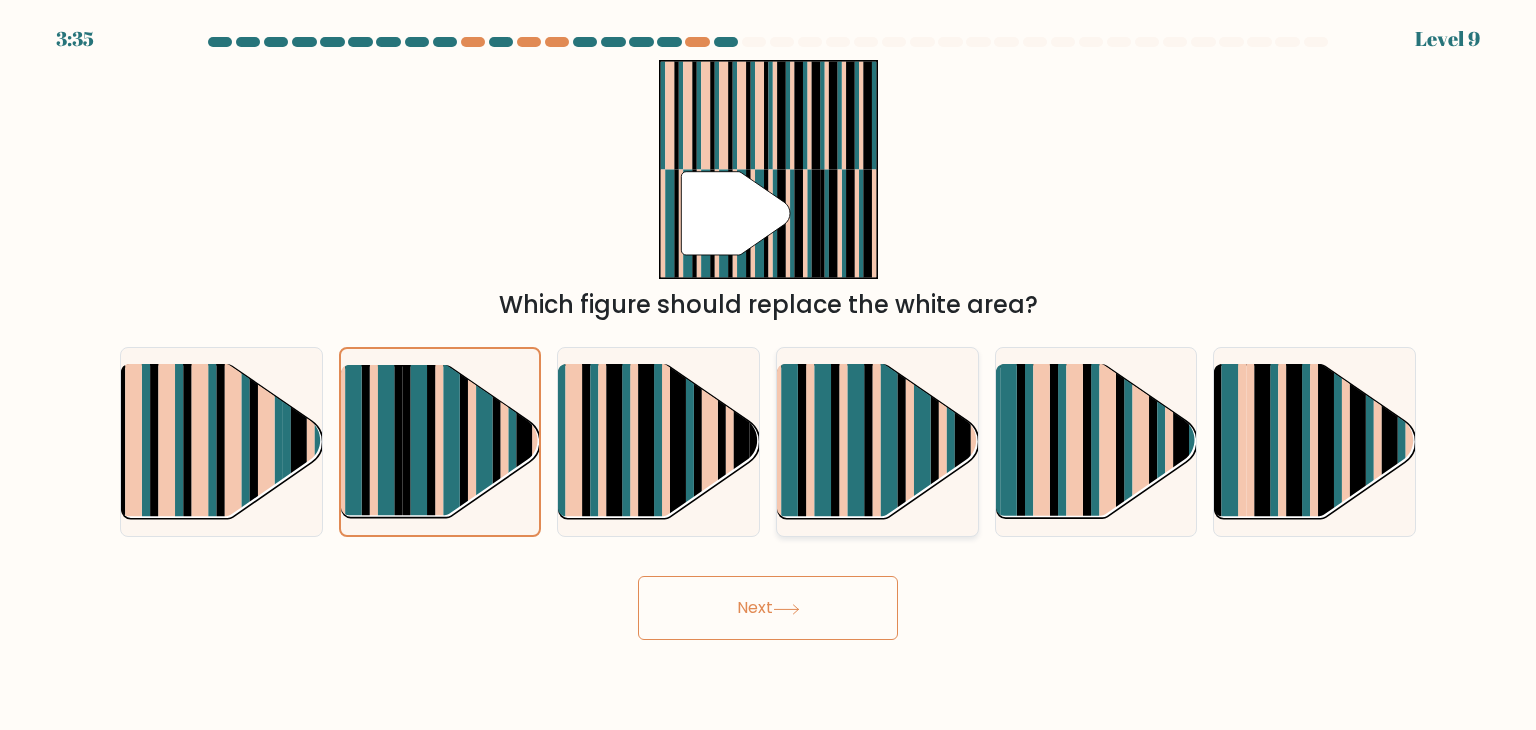 click 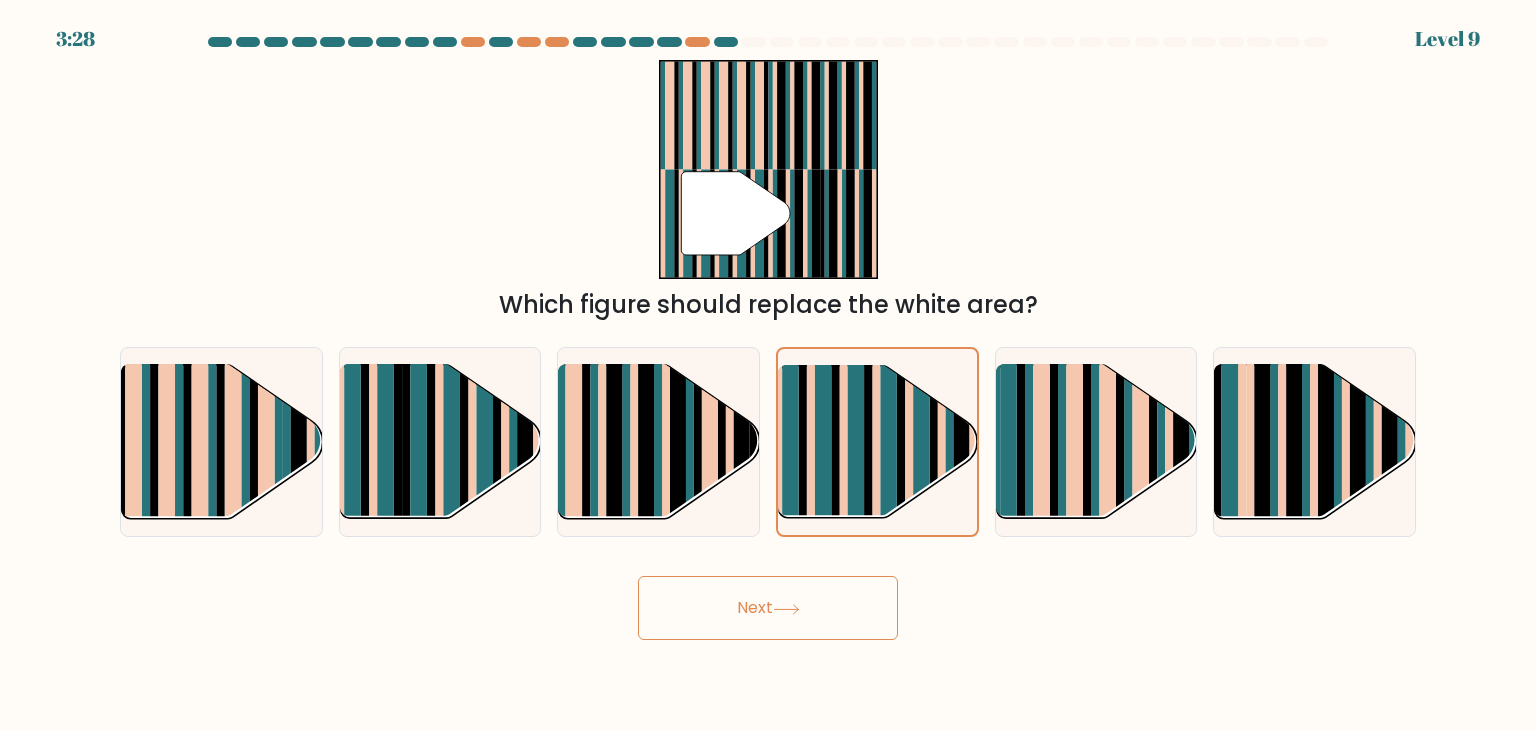 click on "Next" at bounding box center [768, 608] 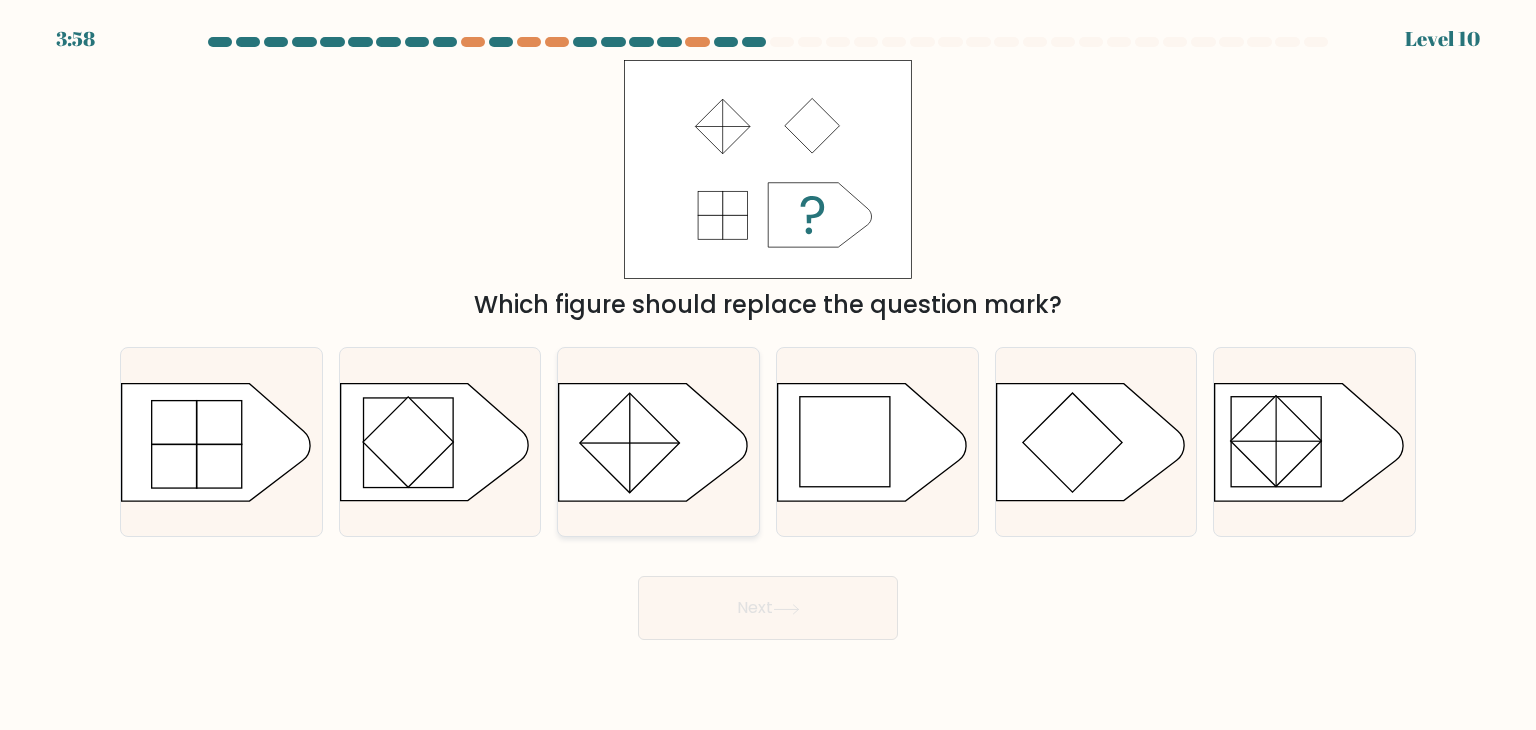 click 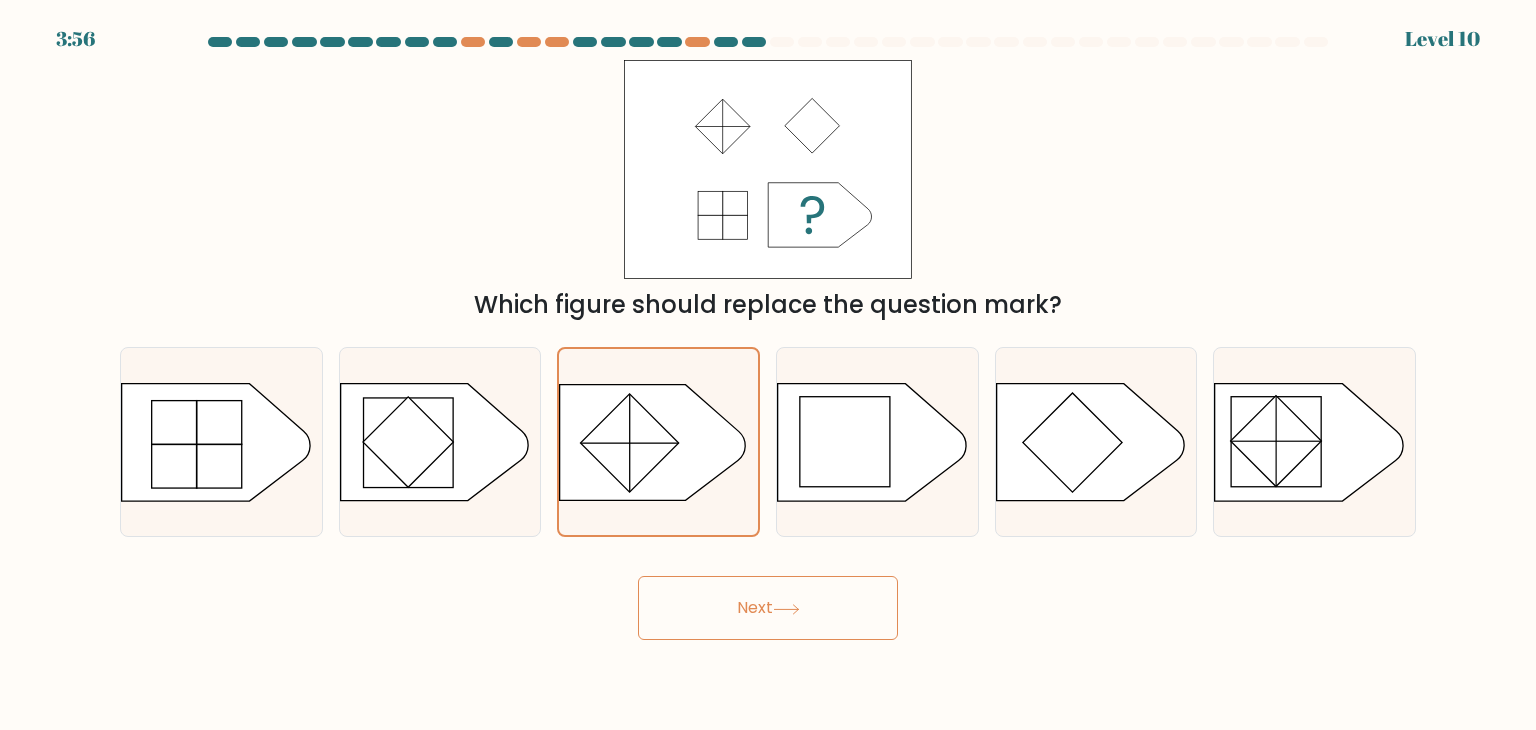 click on "Next" at bounding box center (768, 608) 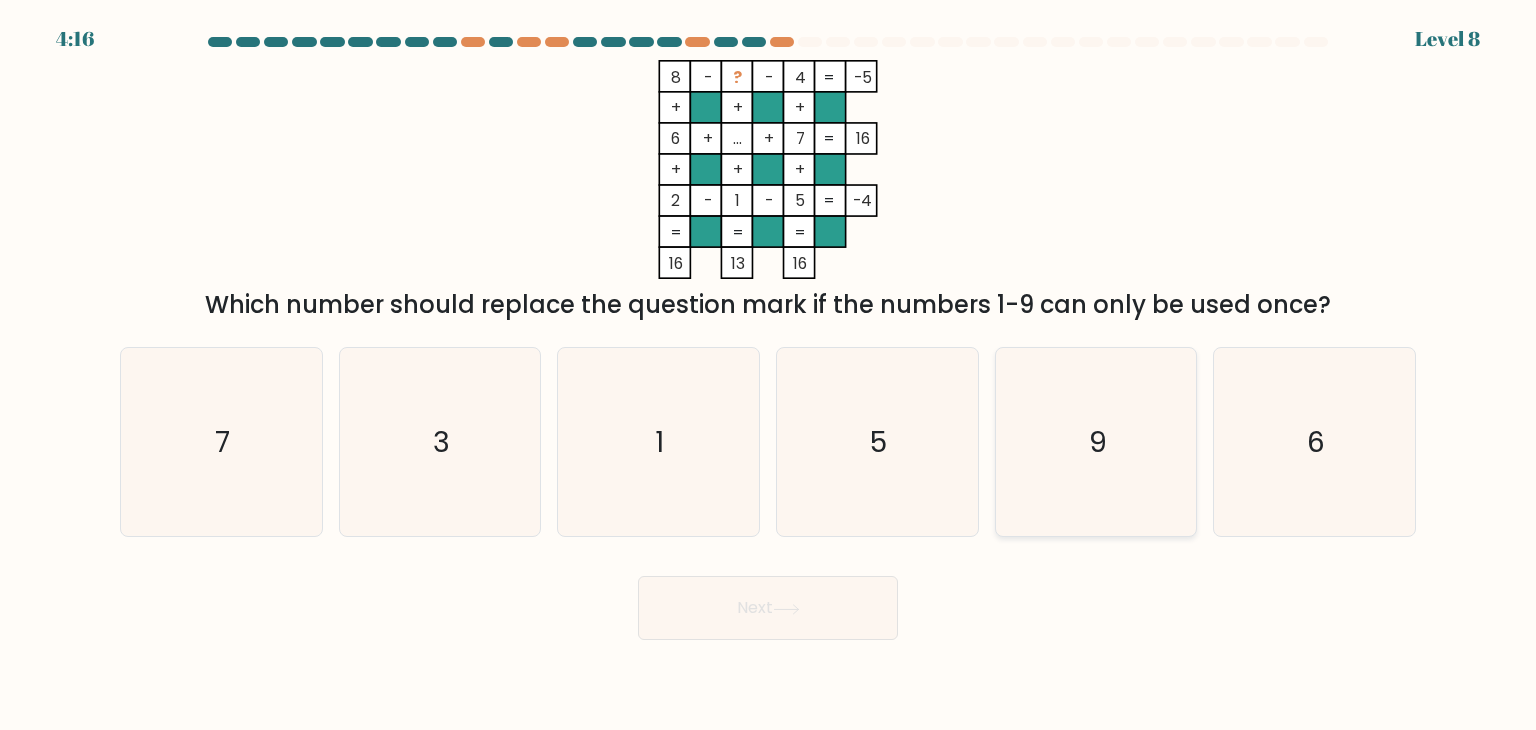 click on "9" 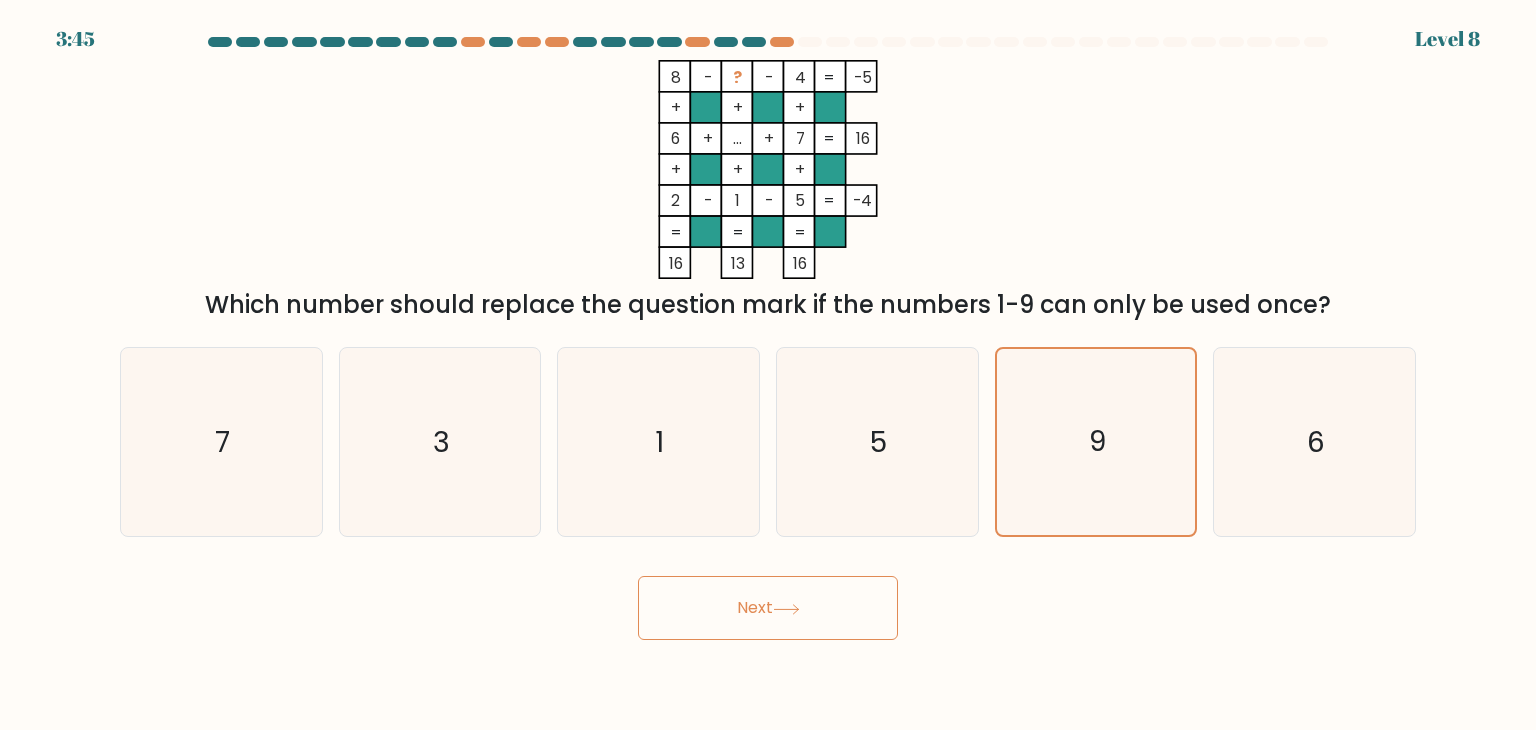 click on "Next" at bounding box center (768, 608) 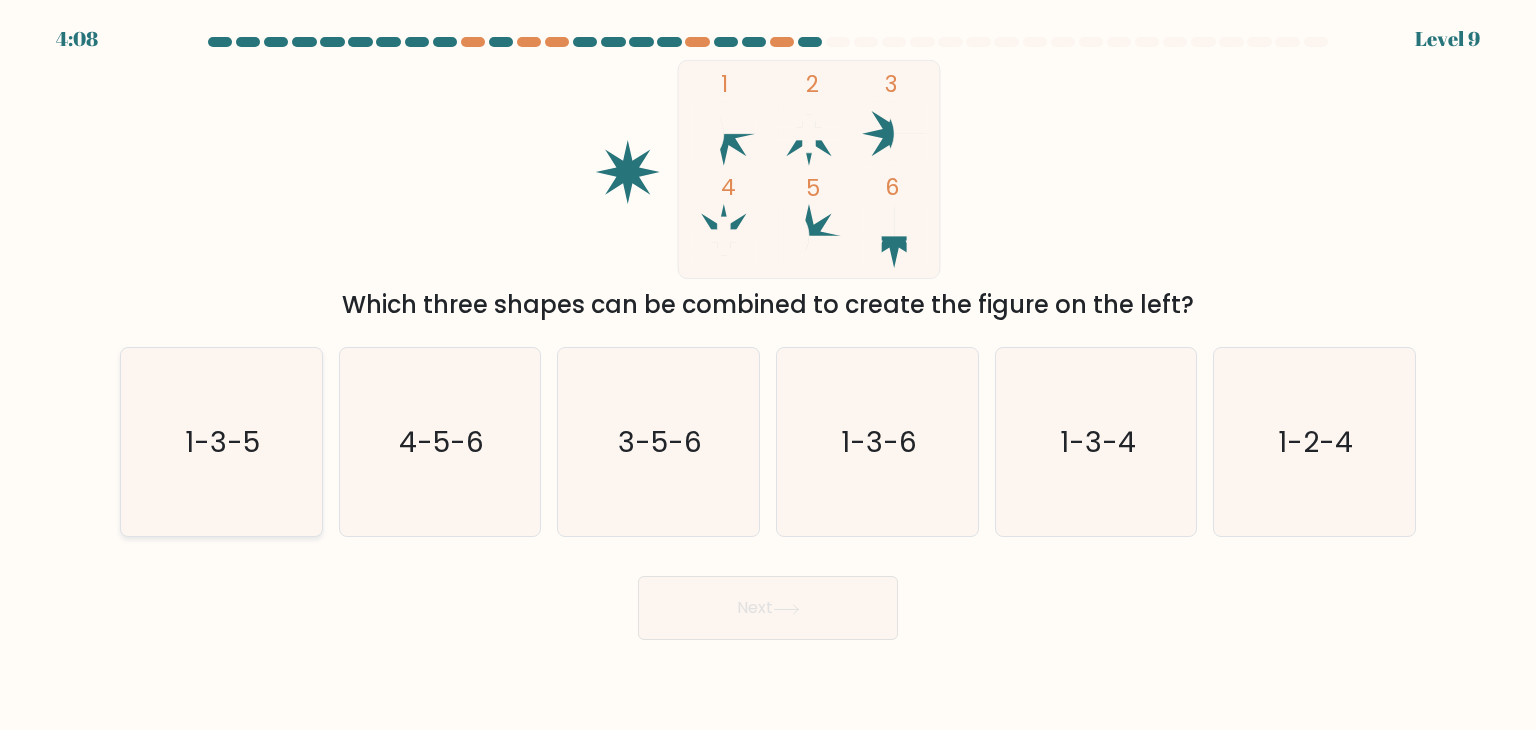 click on "1-3-5" 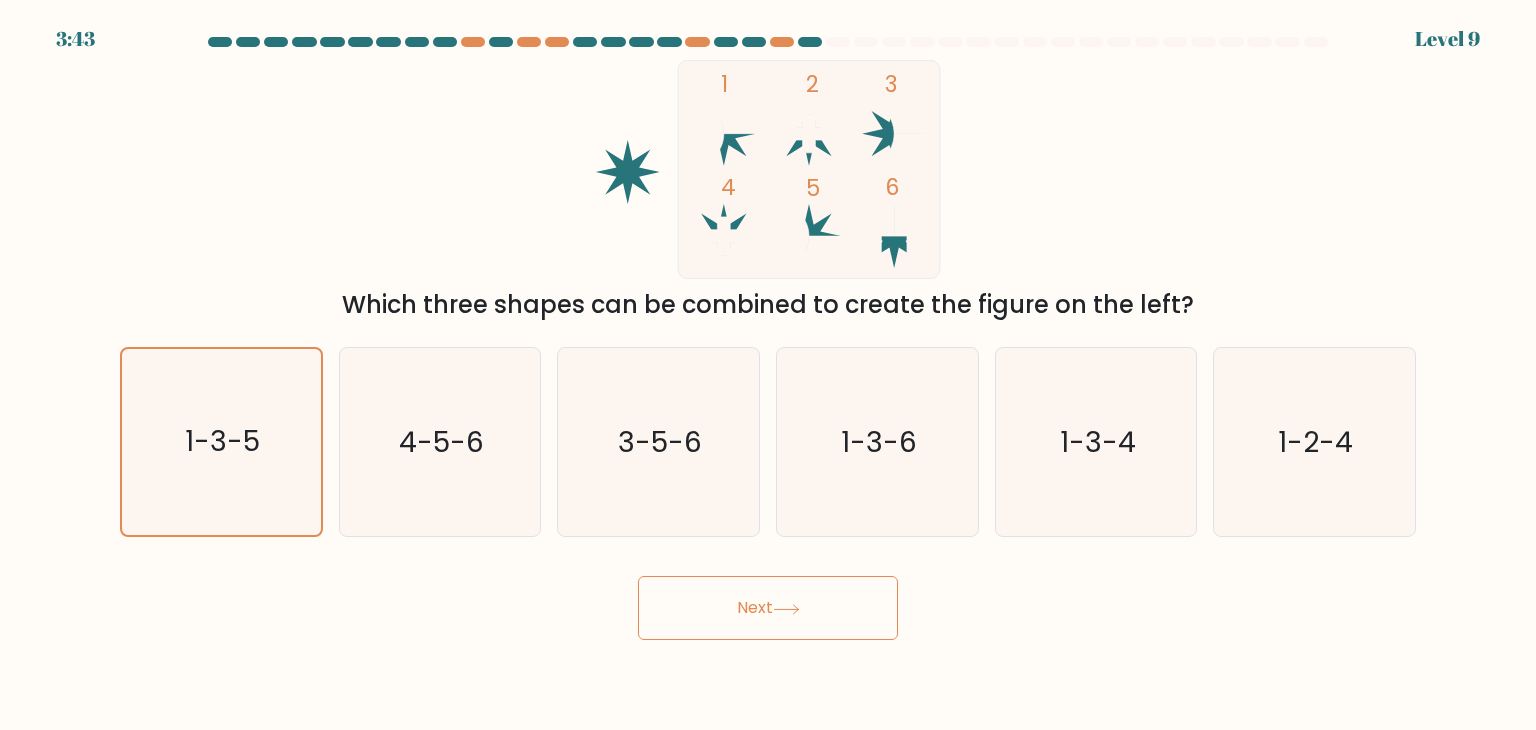 click on "Next" at bounding box center [768, 608] 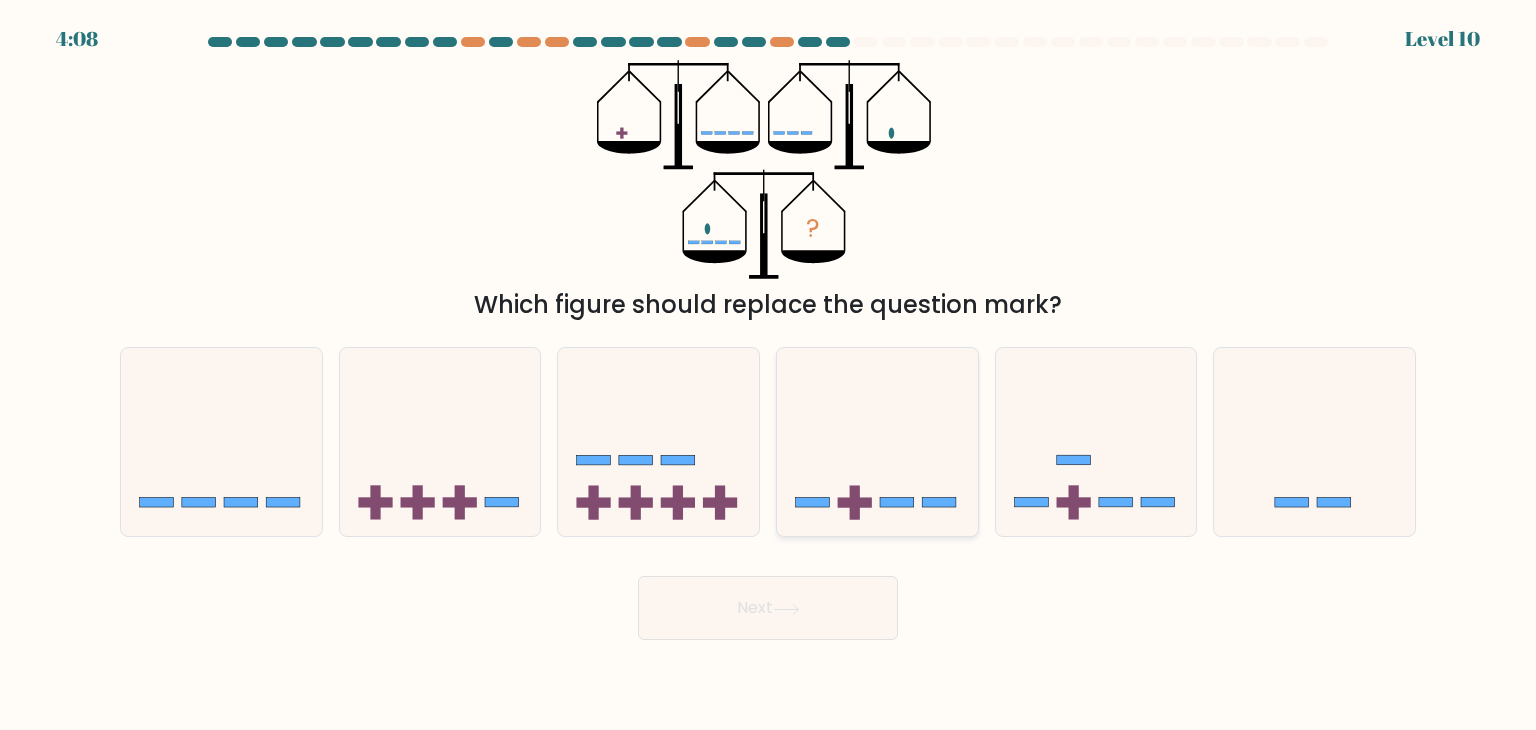 click 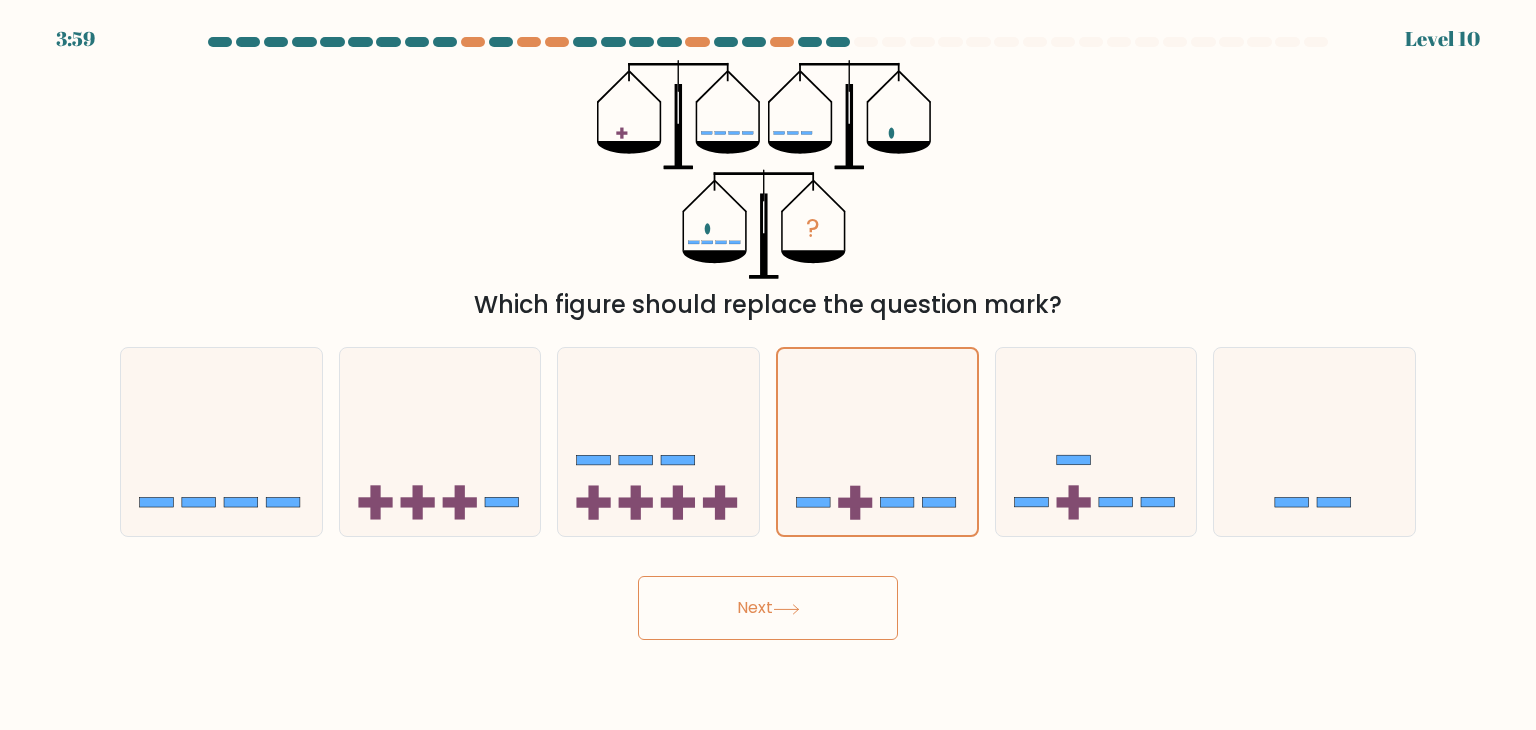 click on "Next" at bounding box center (768, 608) 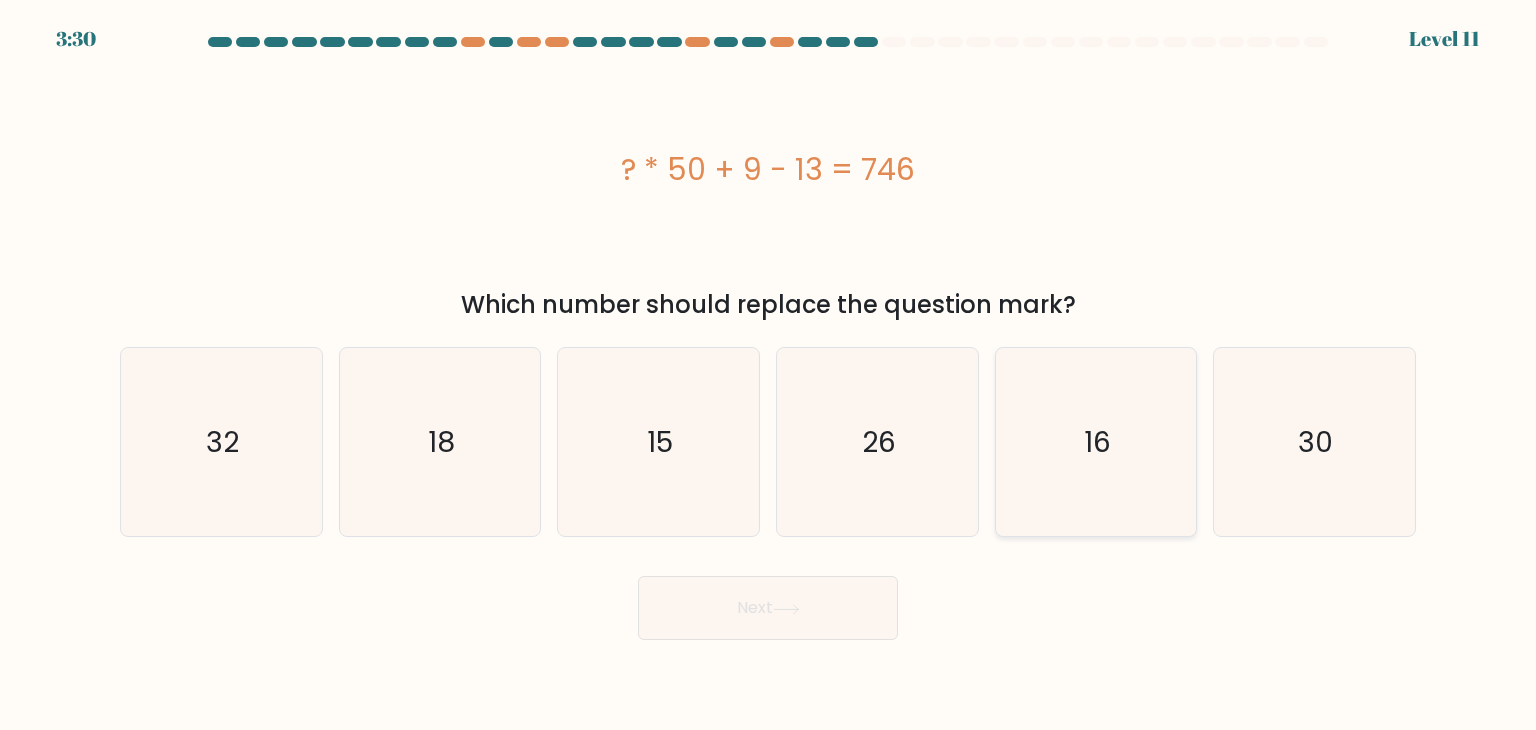 click on "16" 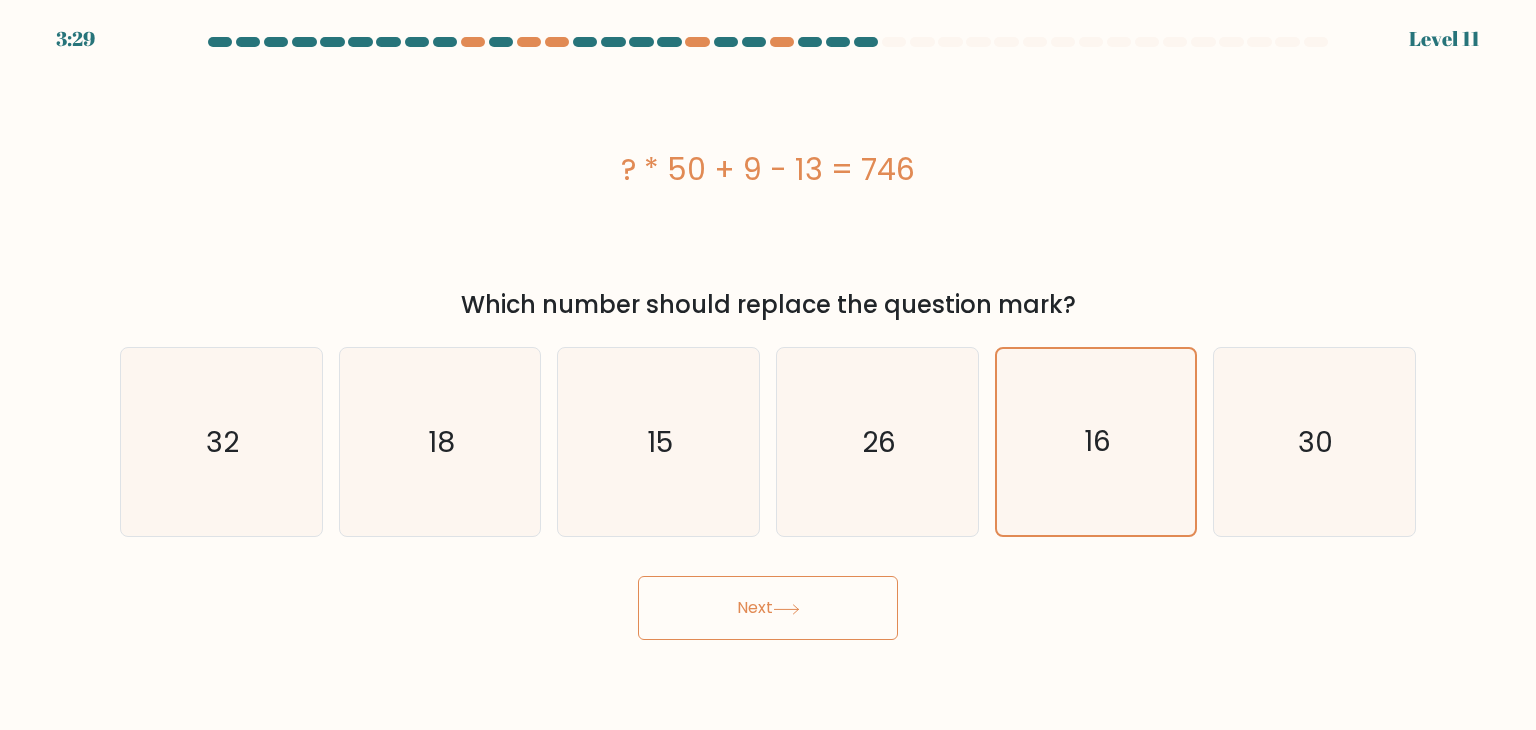 click on "Next" at bounding box center [768, 608] 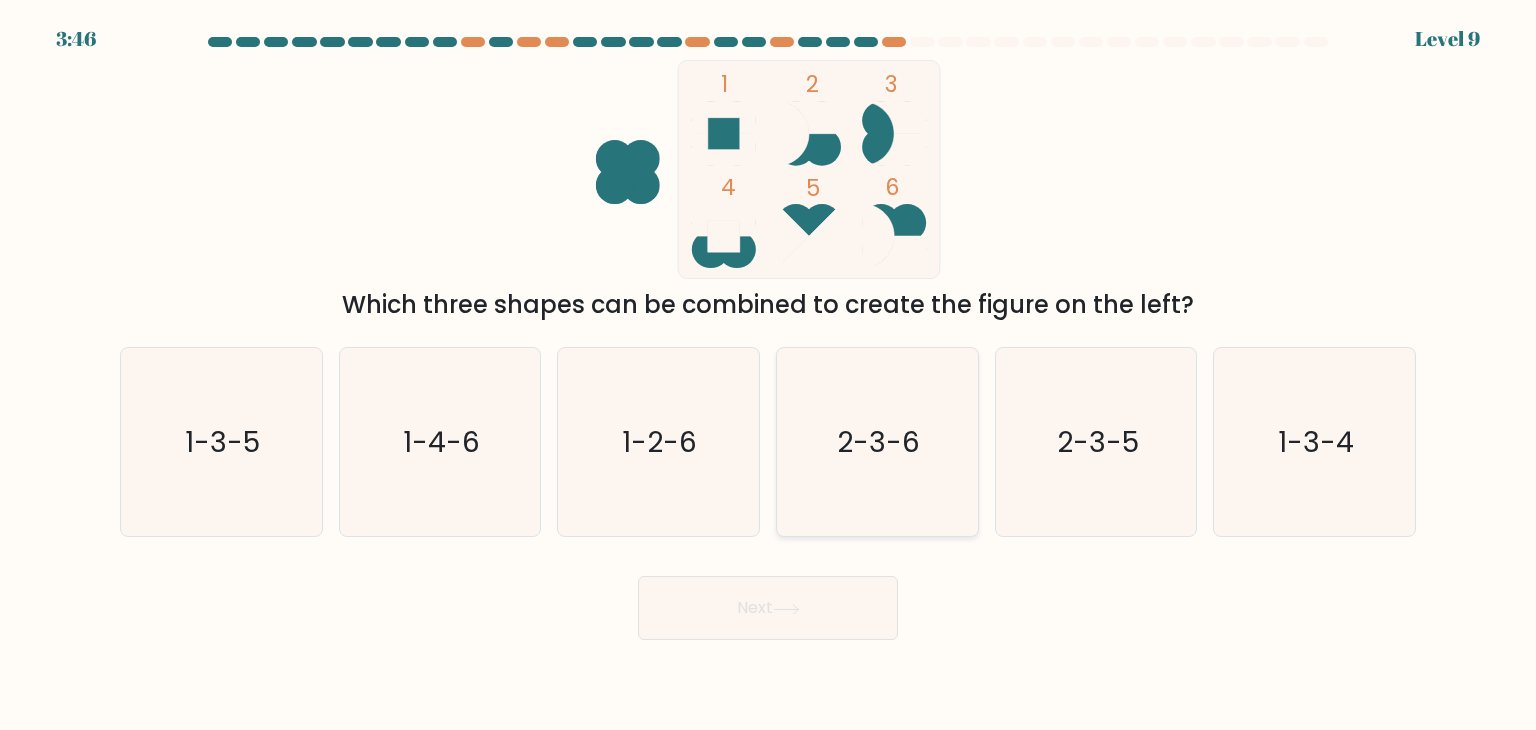 click on "2-3-6" 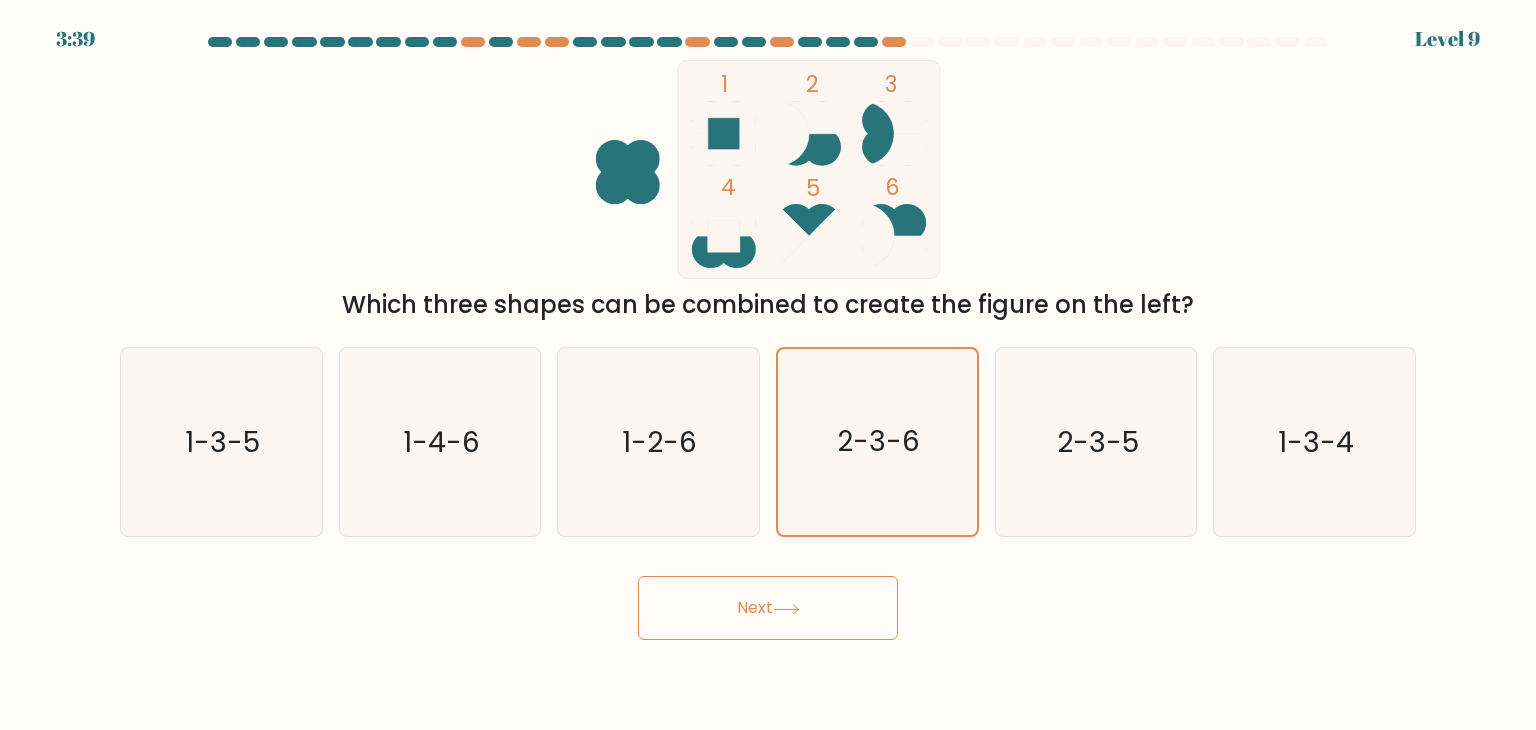 click on "Next" at bounding box center [768, 608] 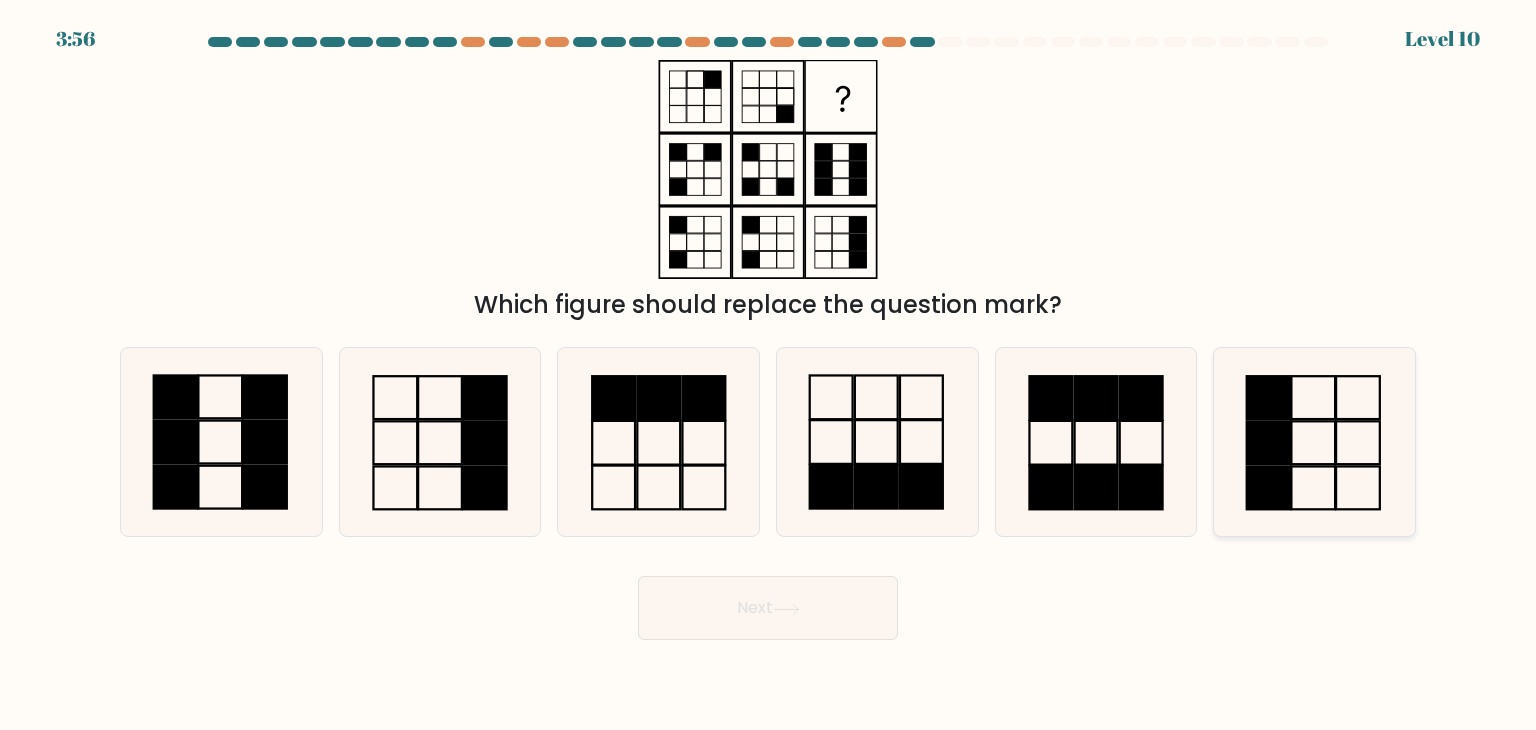 click 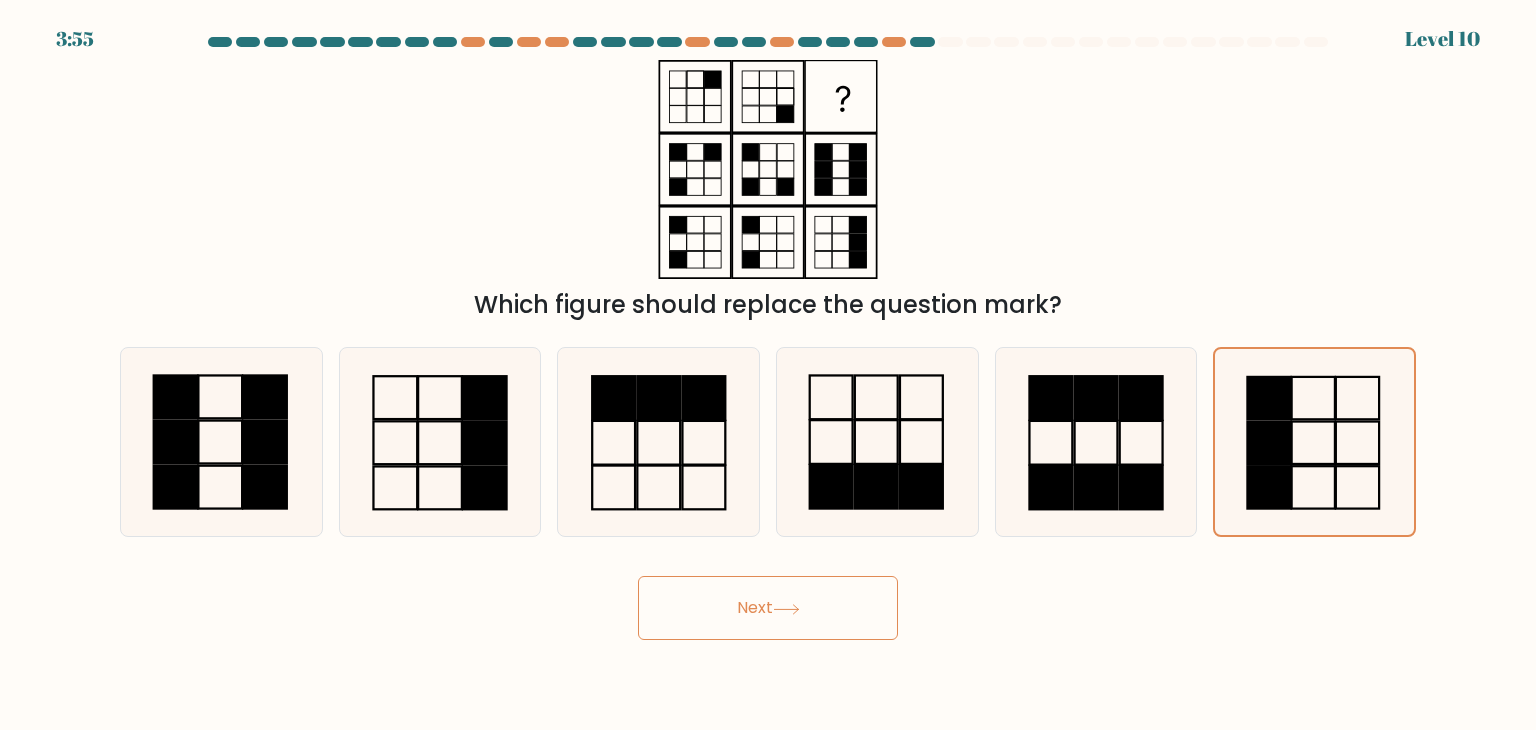 click on "Next" at bounding box center (768, 608) 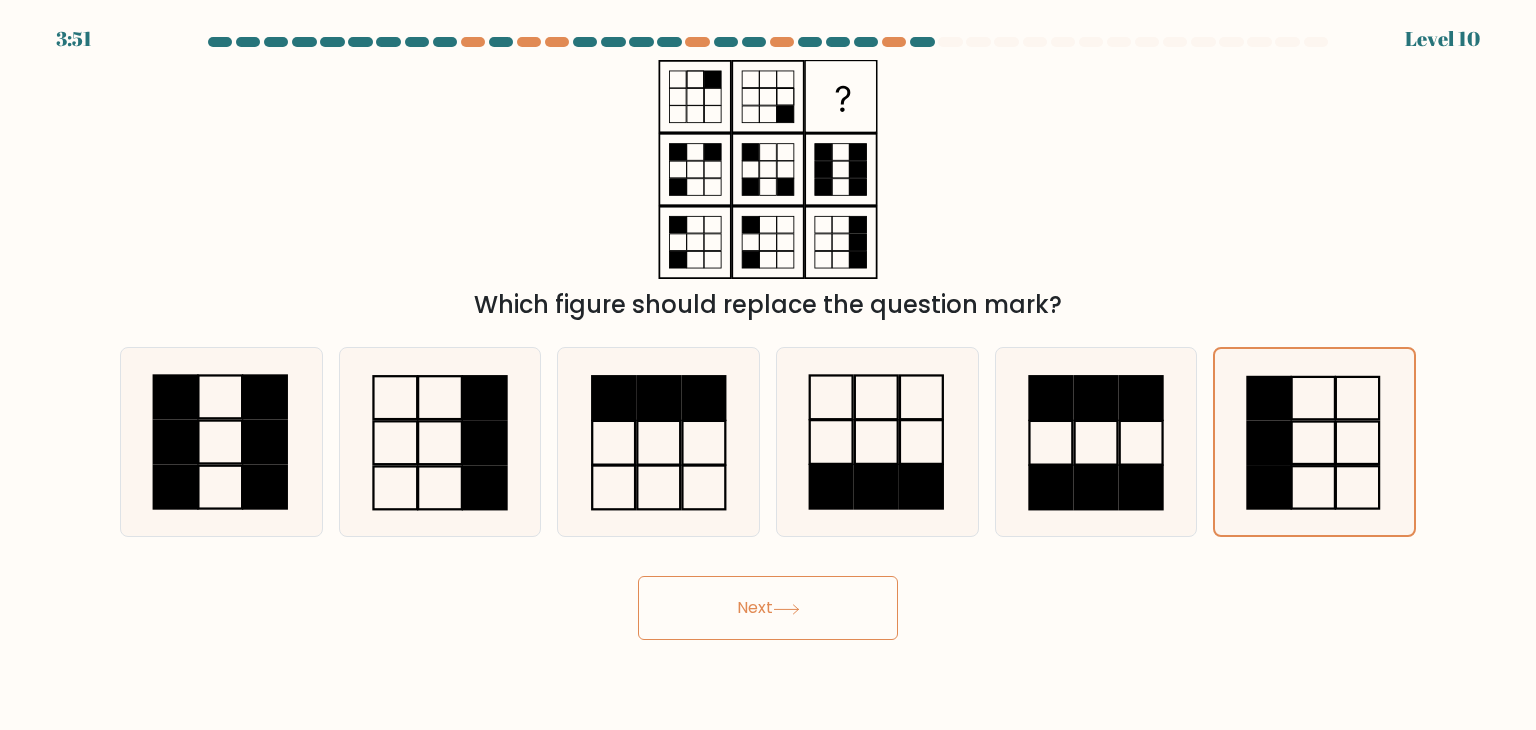 click on "Next" at bounding box center [768, 608] 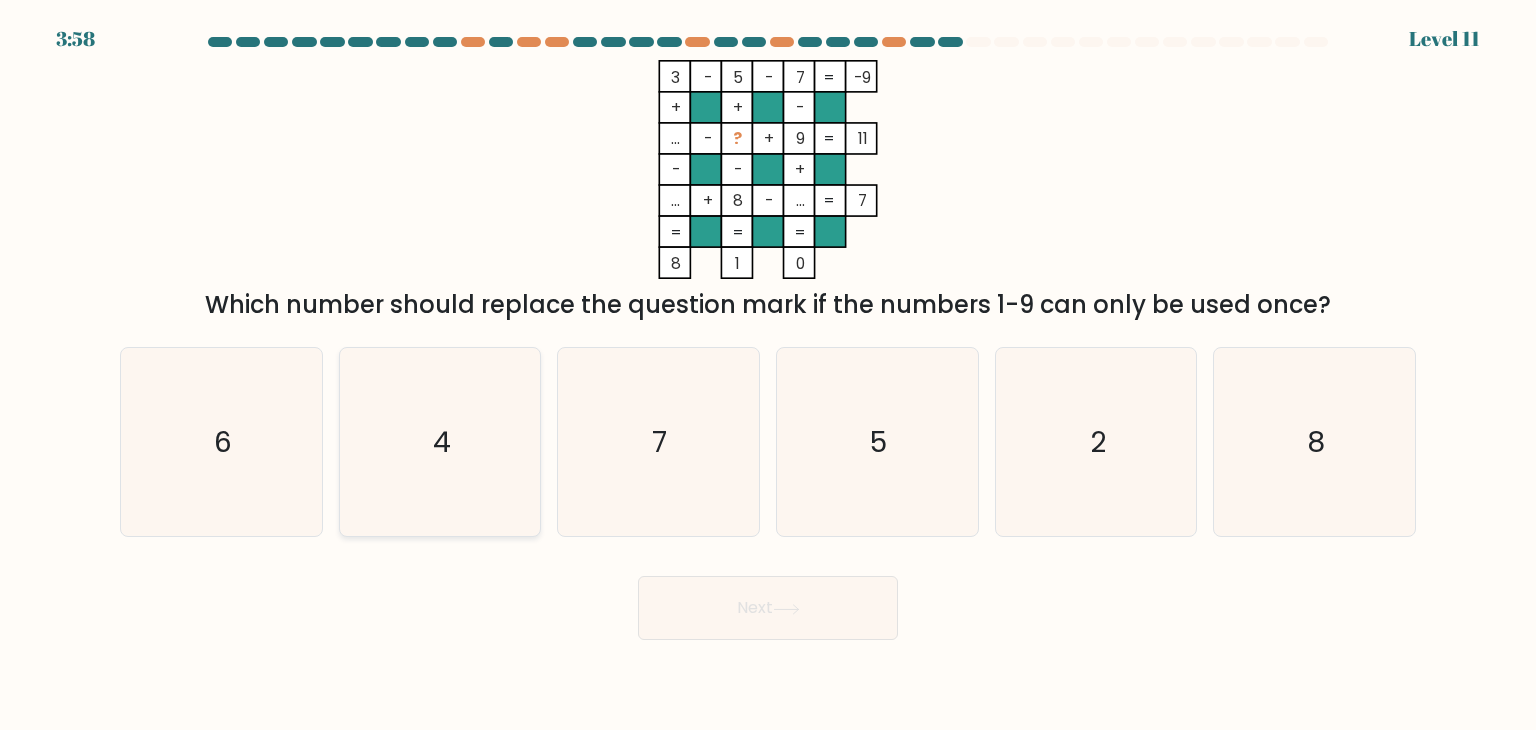 click on "4" 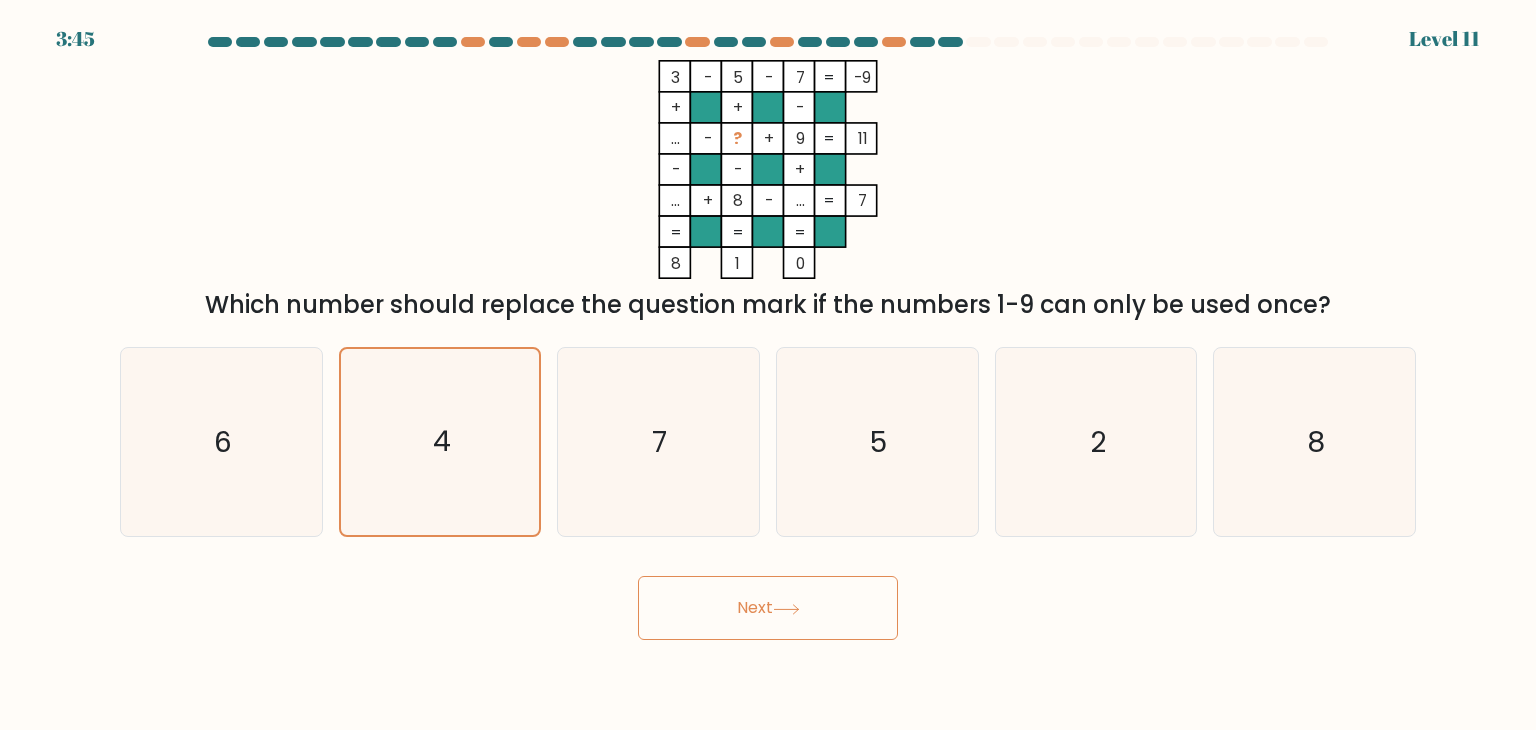 click on "Next" at bounding box center (768, 608) 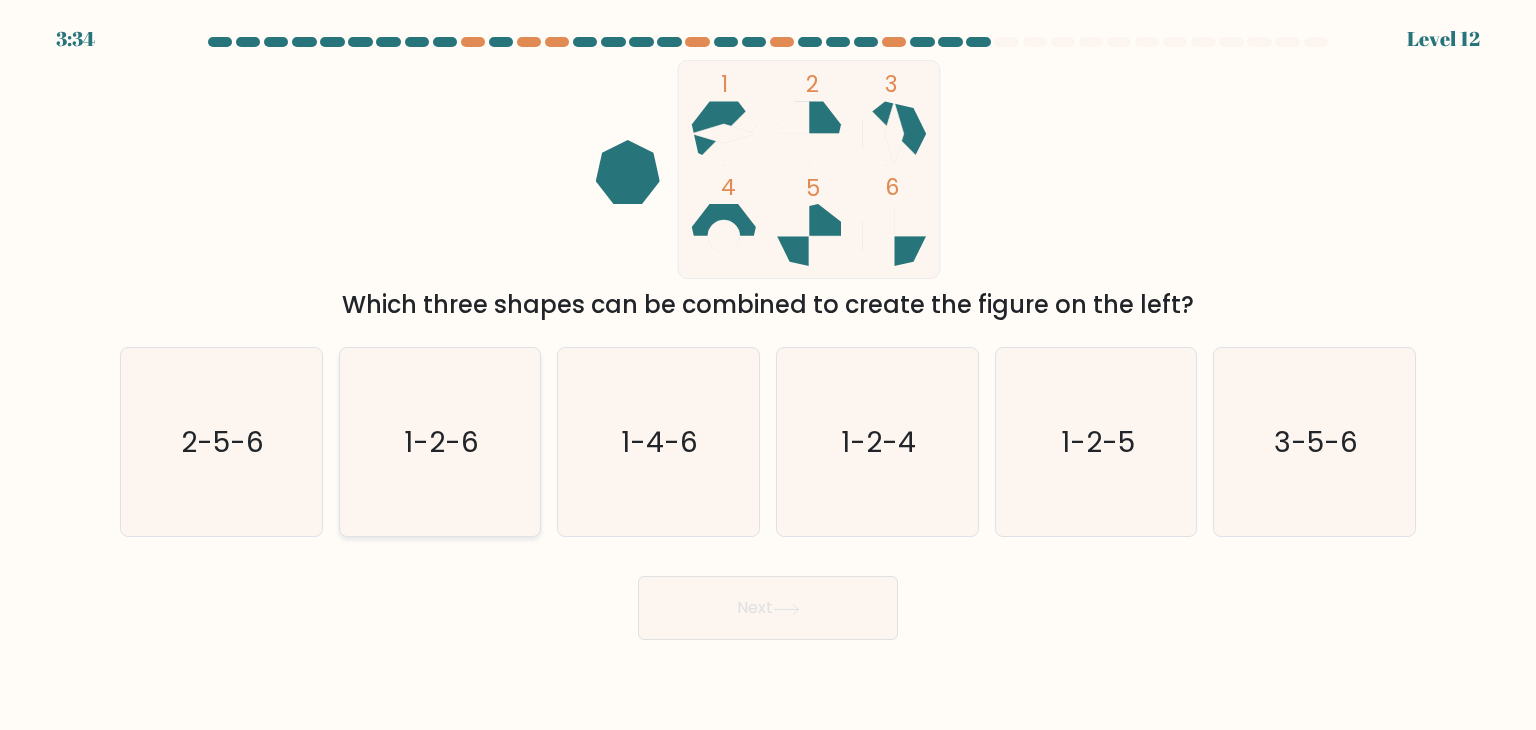 click on "1-2-6" 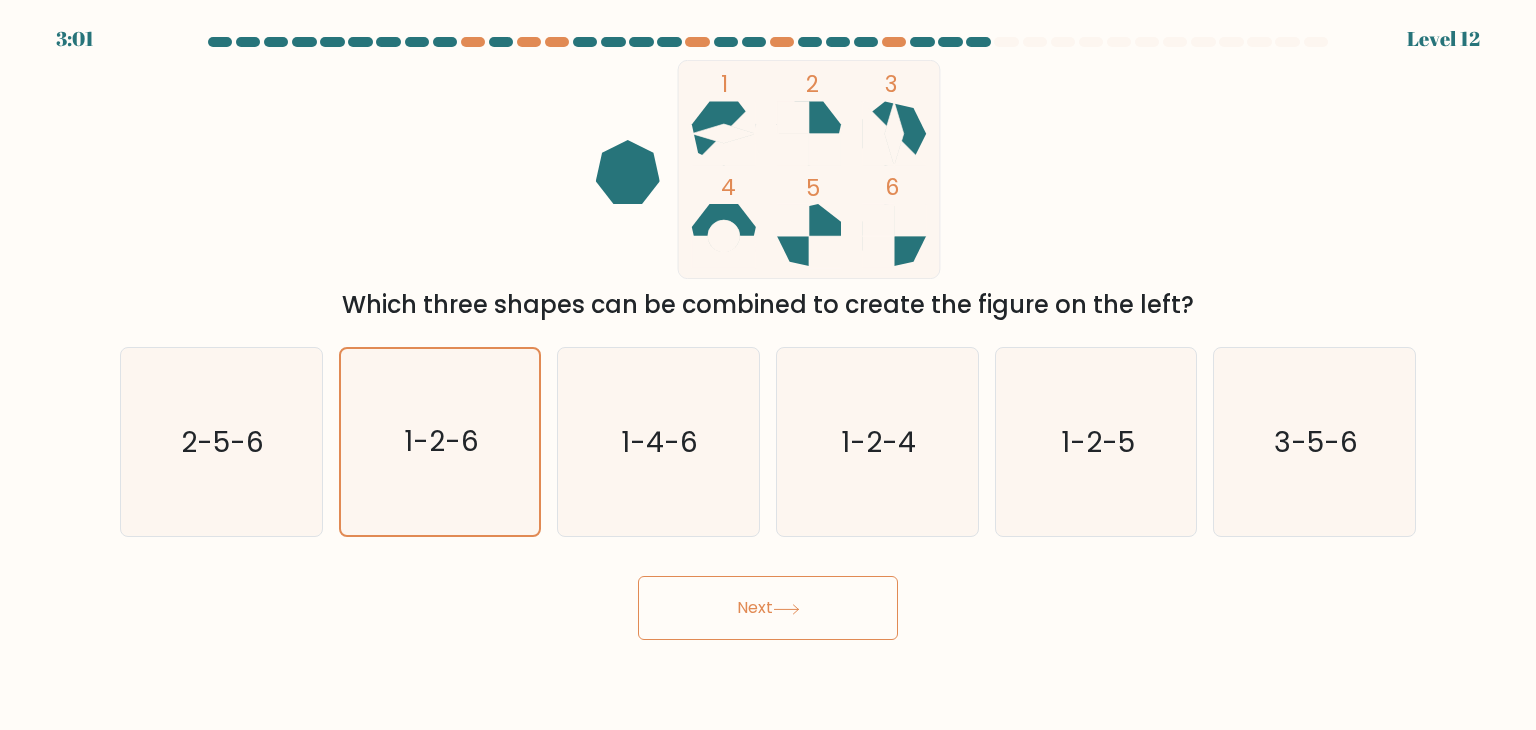 click 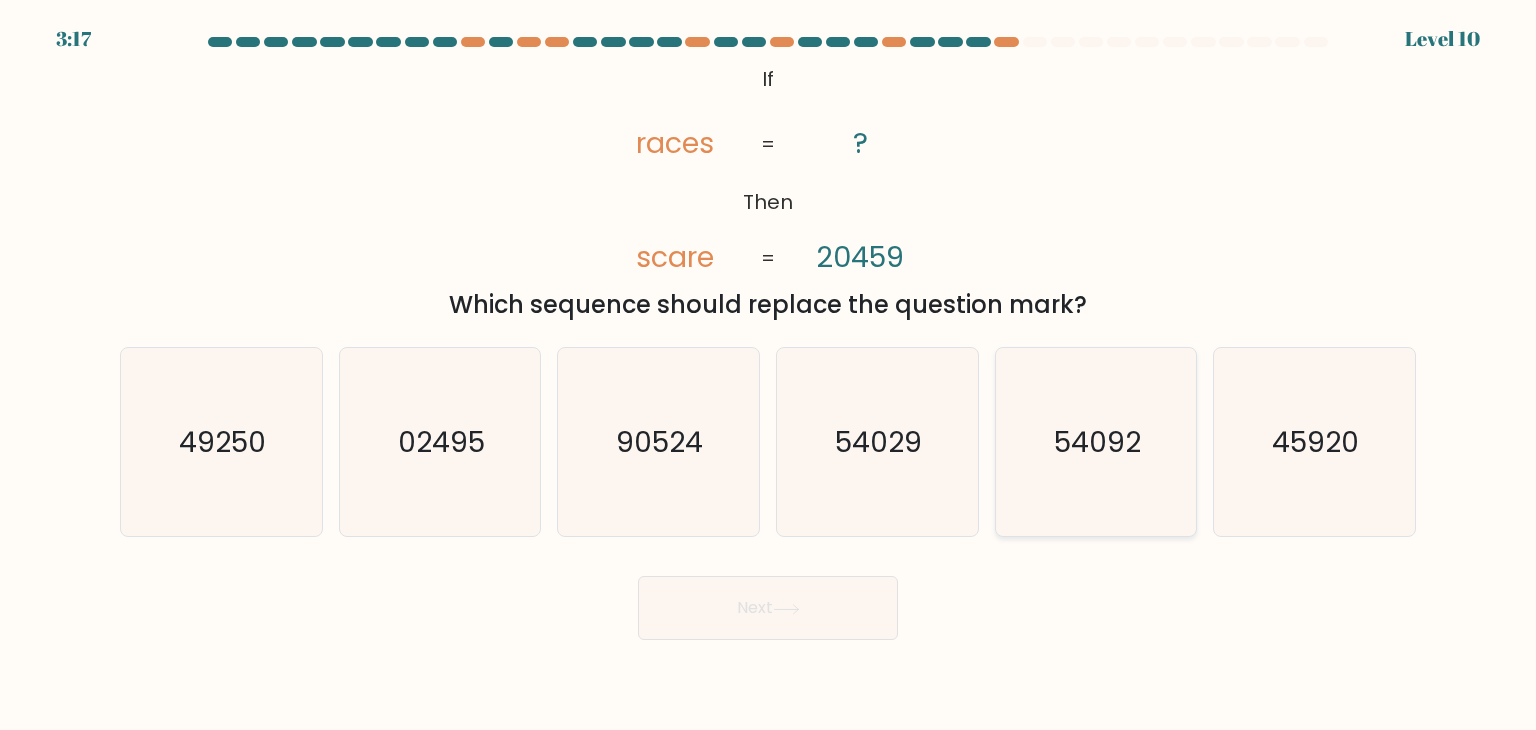 click on "54092" 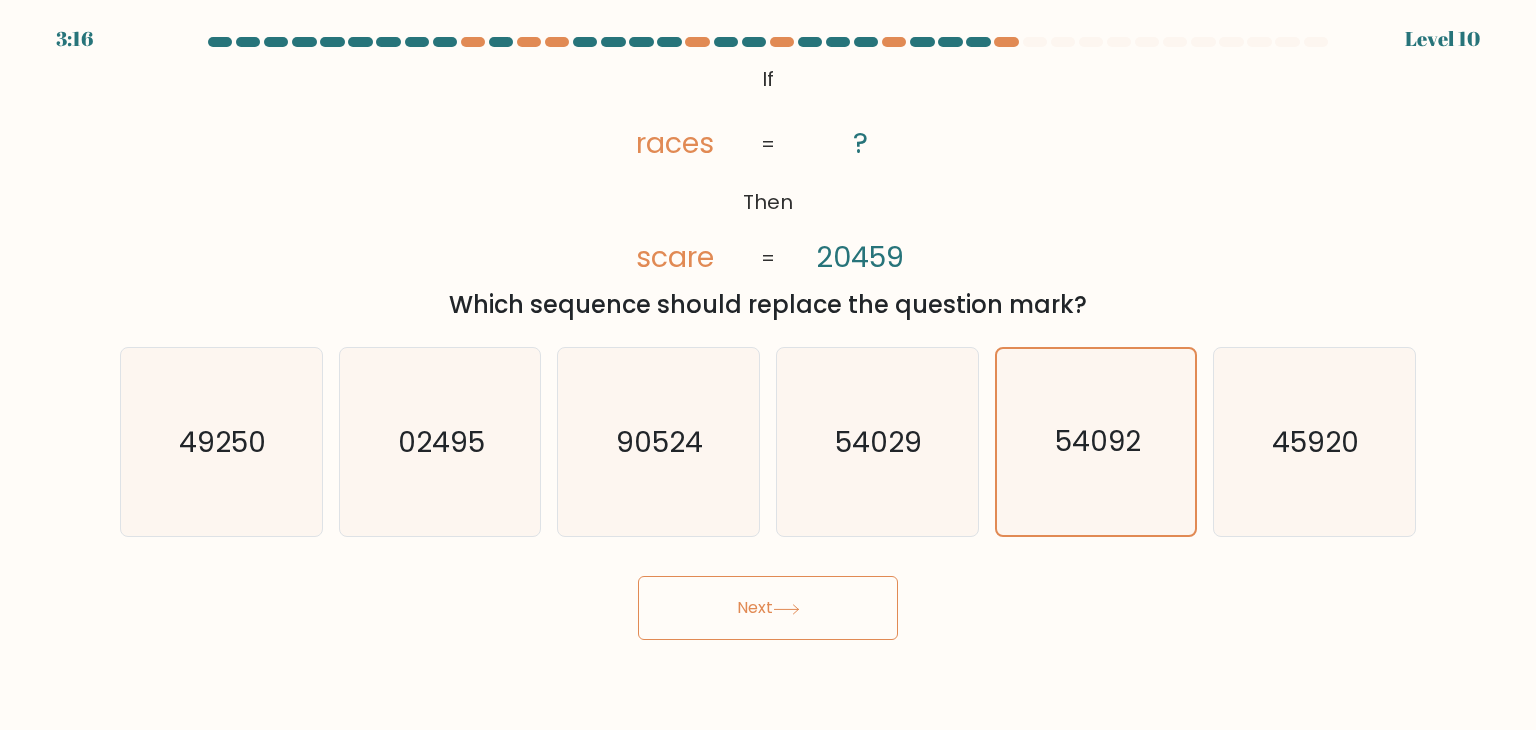 click on "Next" at bounding box center (768, 608) 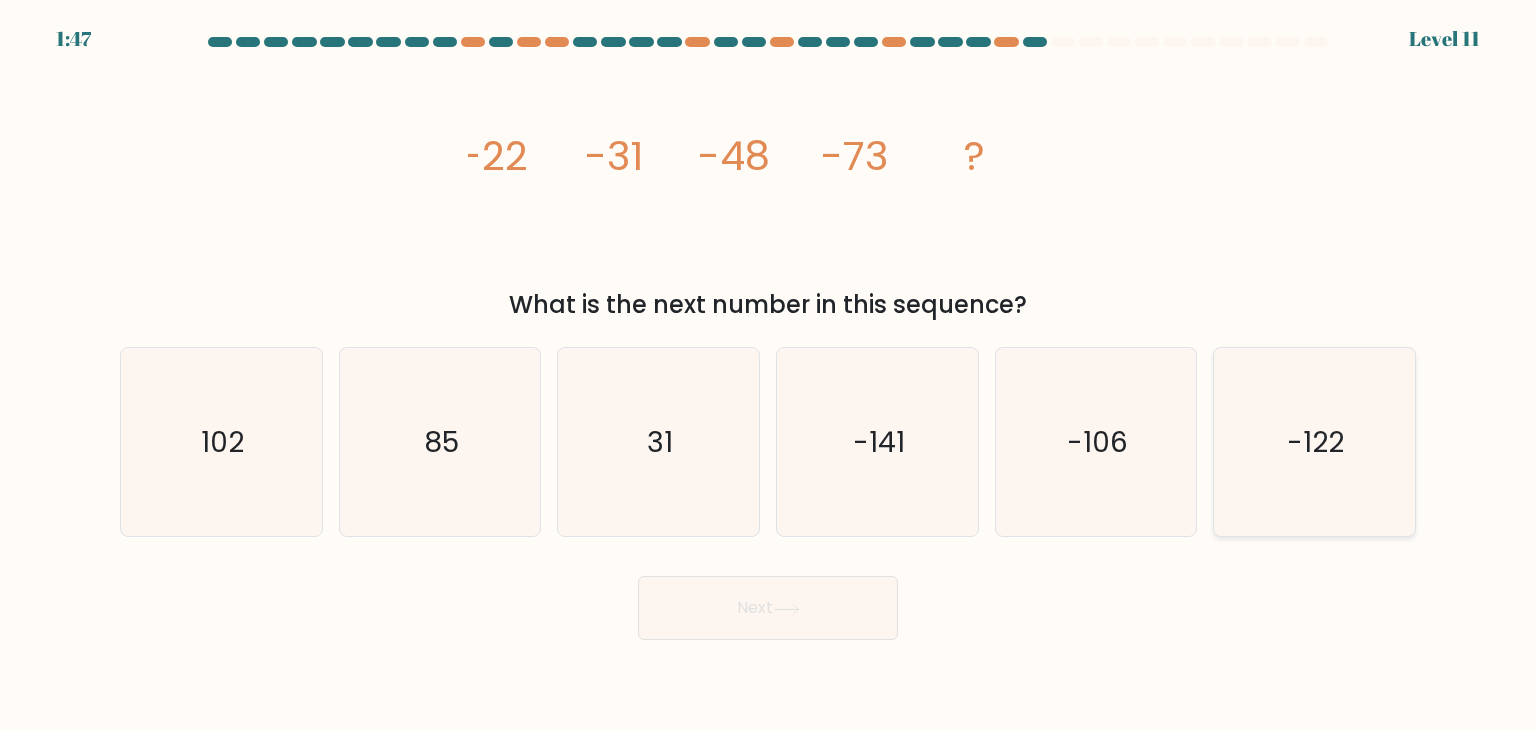 click on "-122" 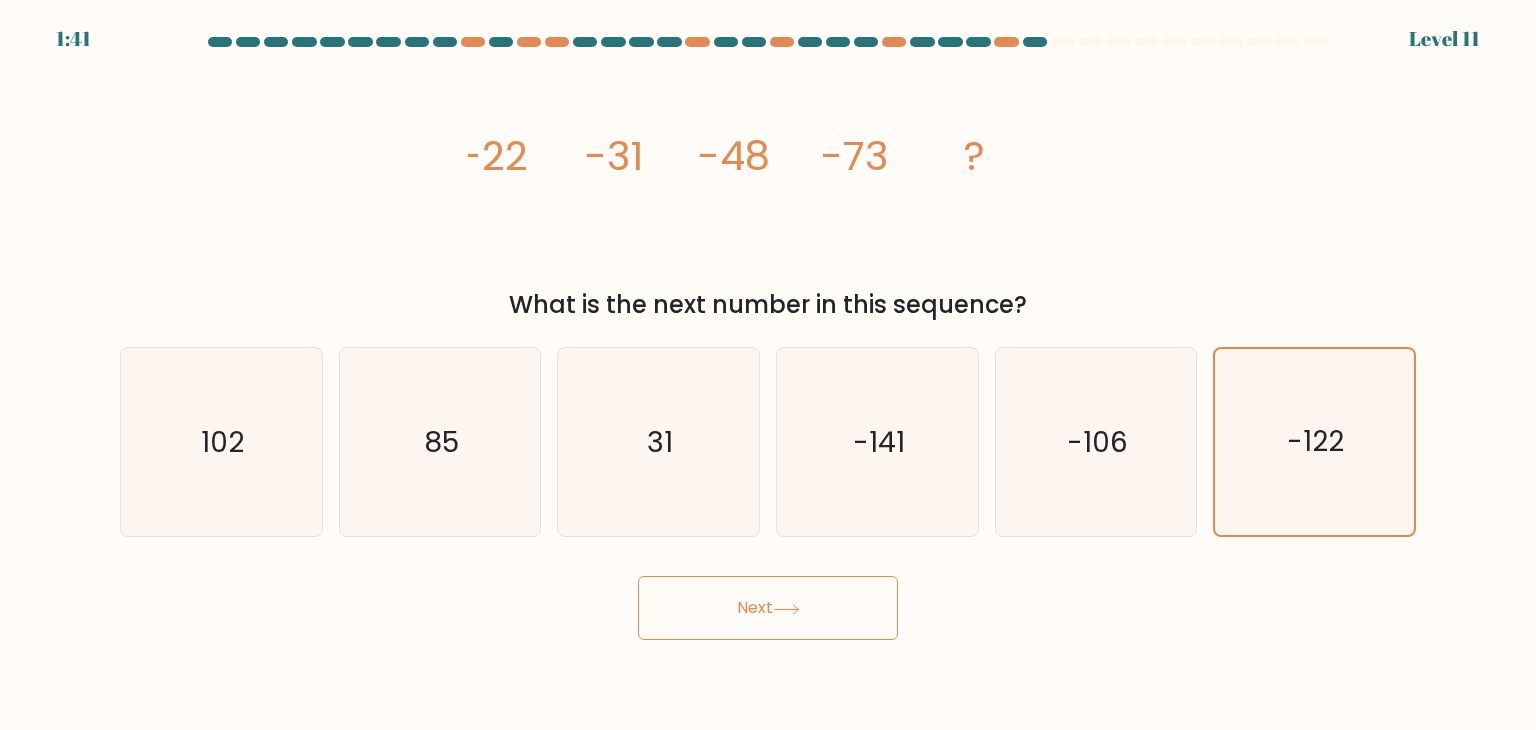 drag, startPoint x: 610, startPoint y: 161, endPoint x: 532, endPoint y: 10, distance: 169.95587 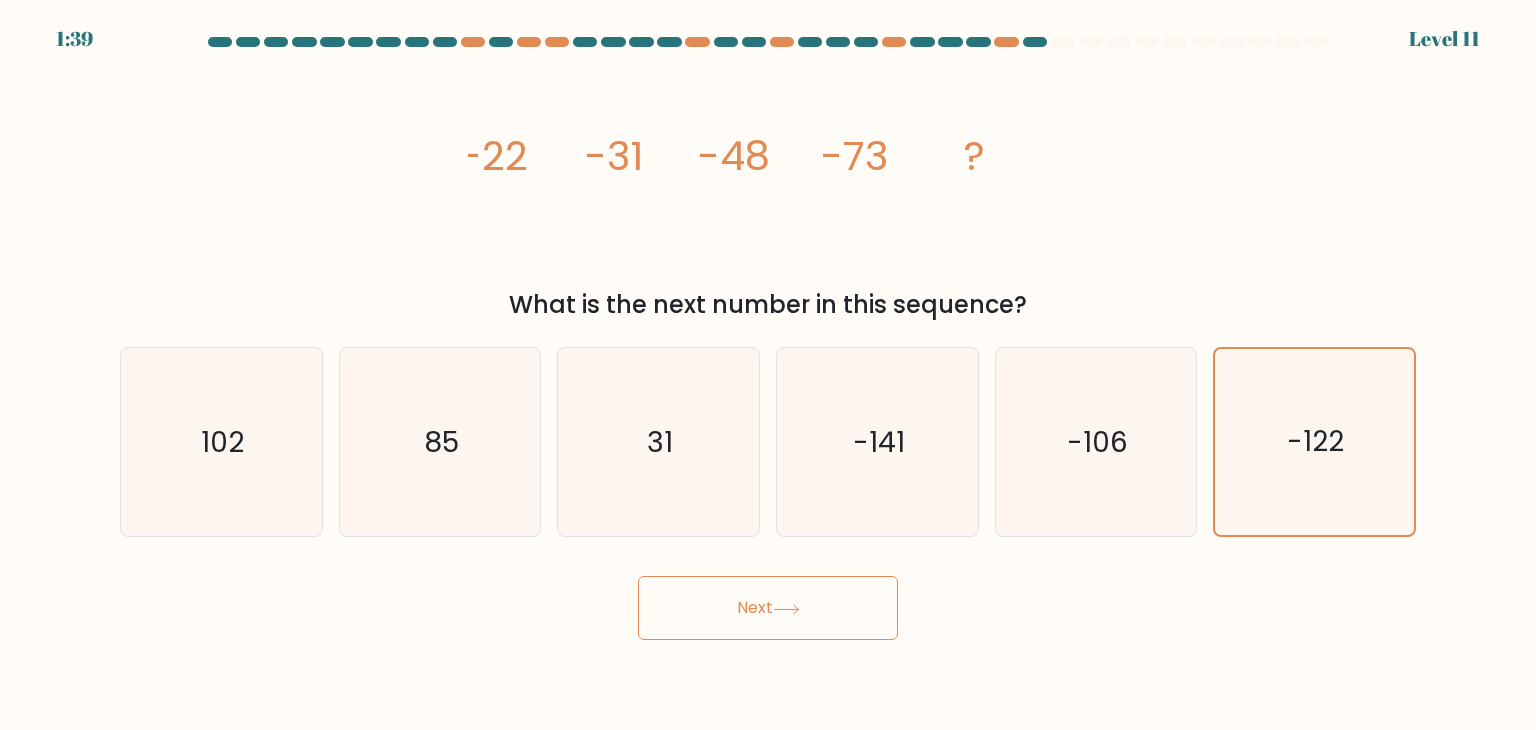 click on "Next" at bounding box center [768, 608] 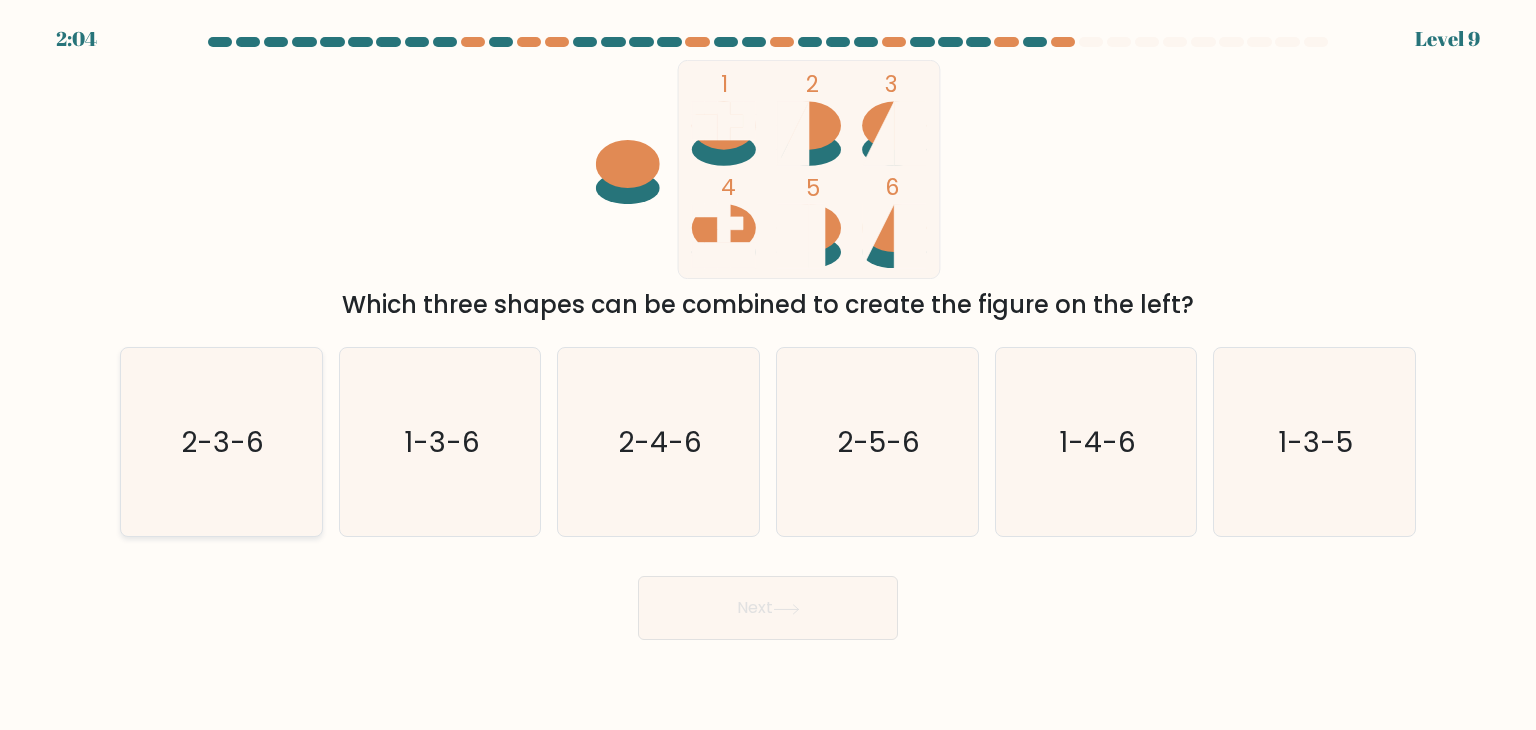 click on "2-3-6" 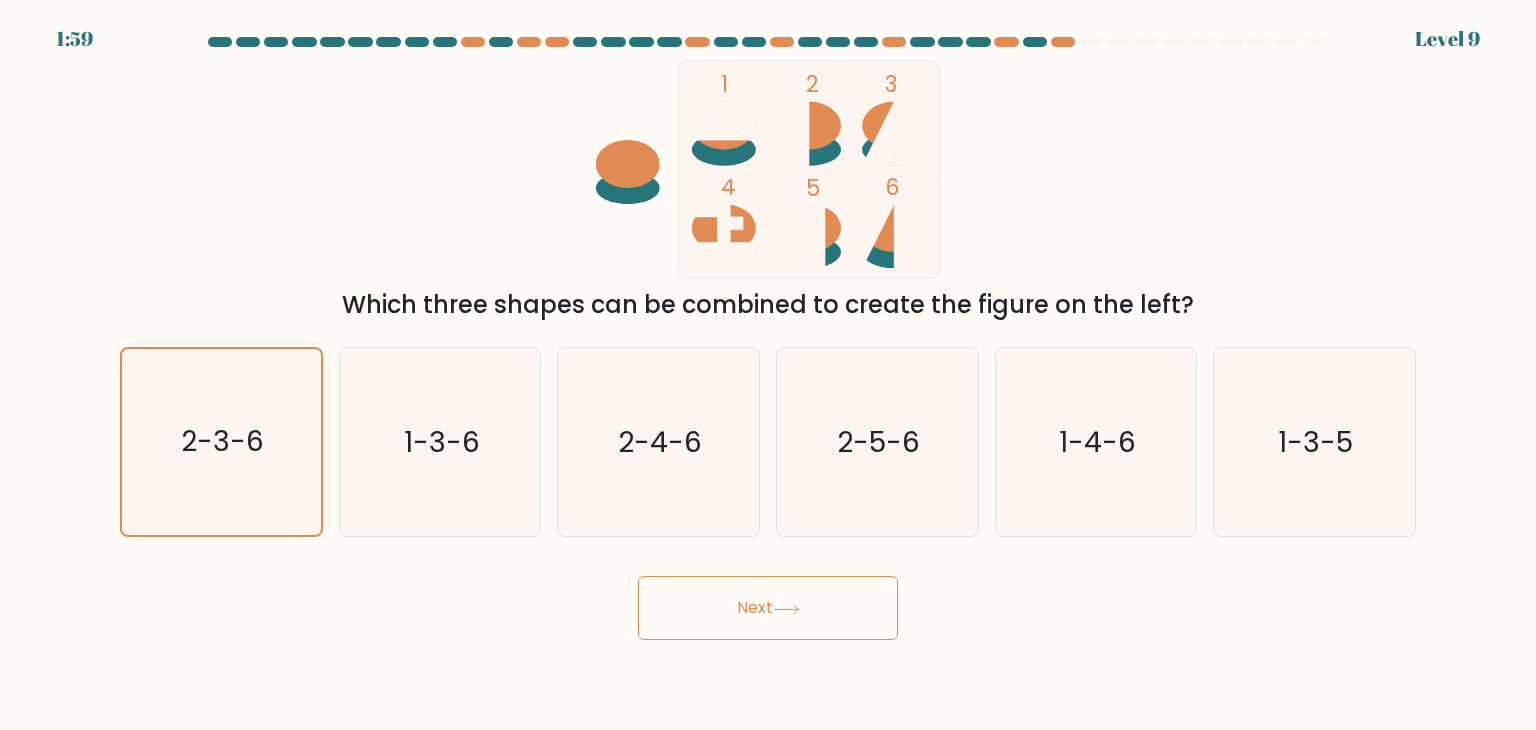 click on "Next" at bounding box center (768, 608) 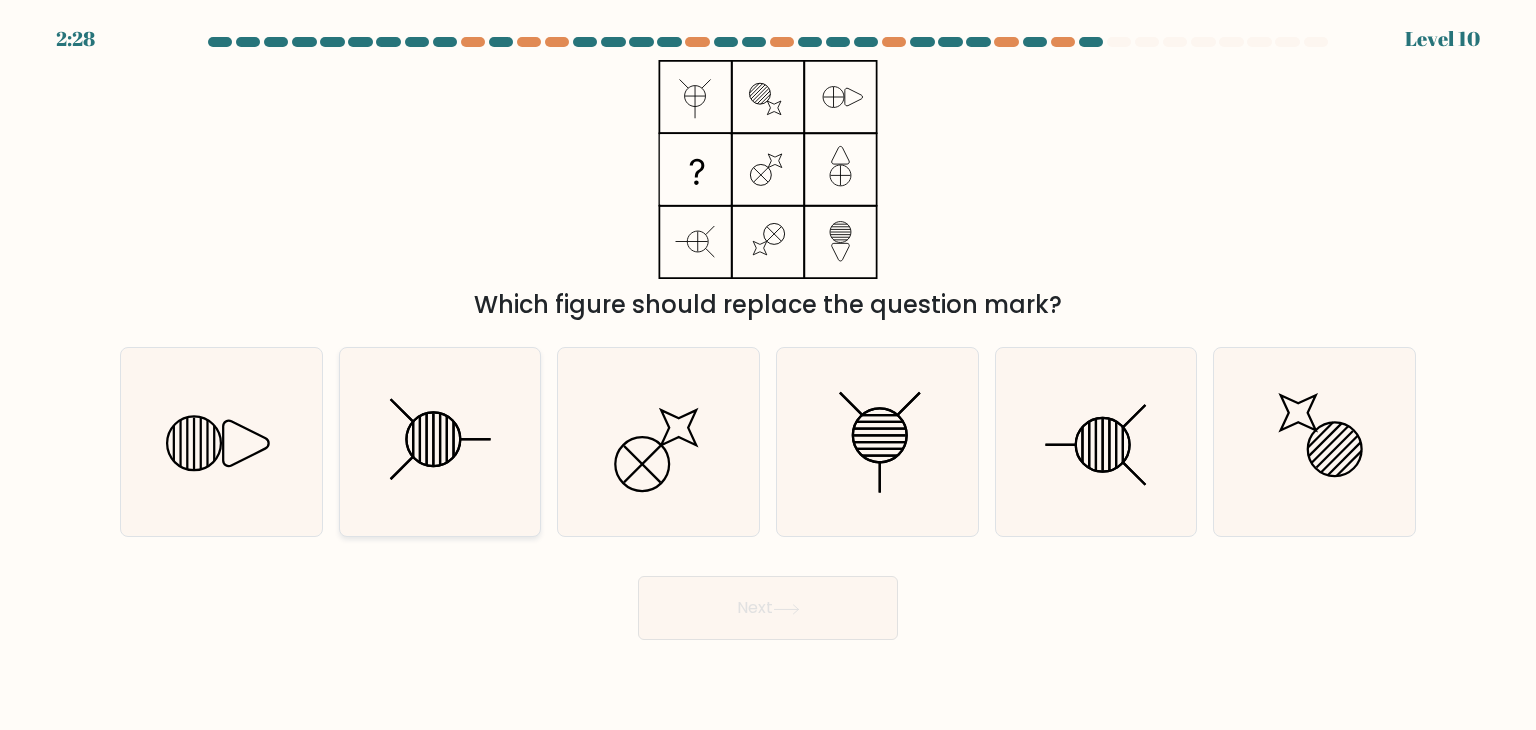 click 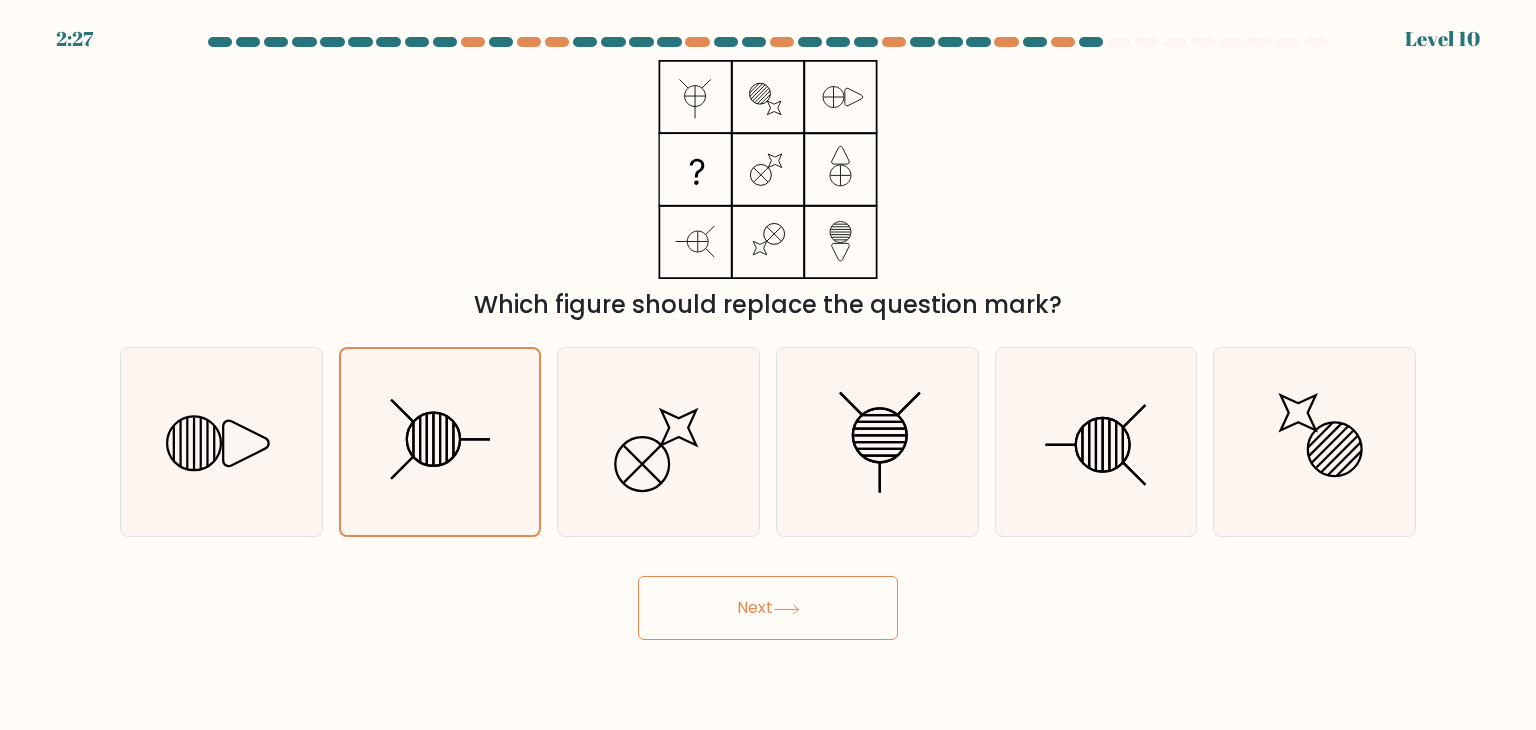 click on "Next" at bounding box center [768, 608] 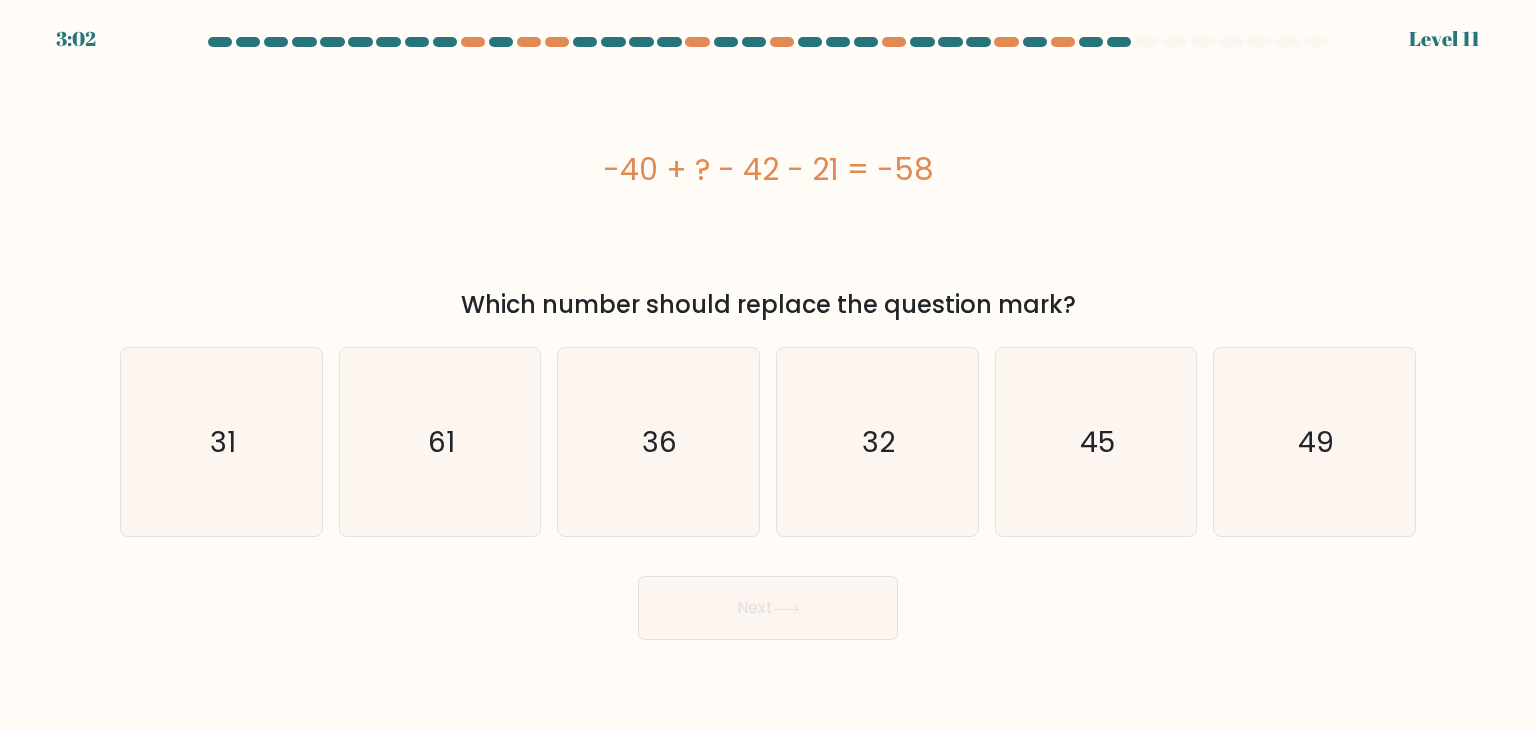 drag, startPoint x: 933, startPoint y: 166, endPoint x: 574, endPoint y: 161, distance: 359.03482 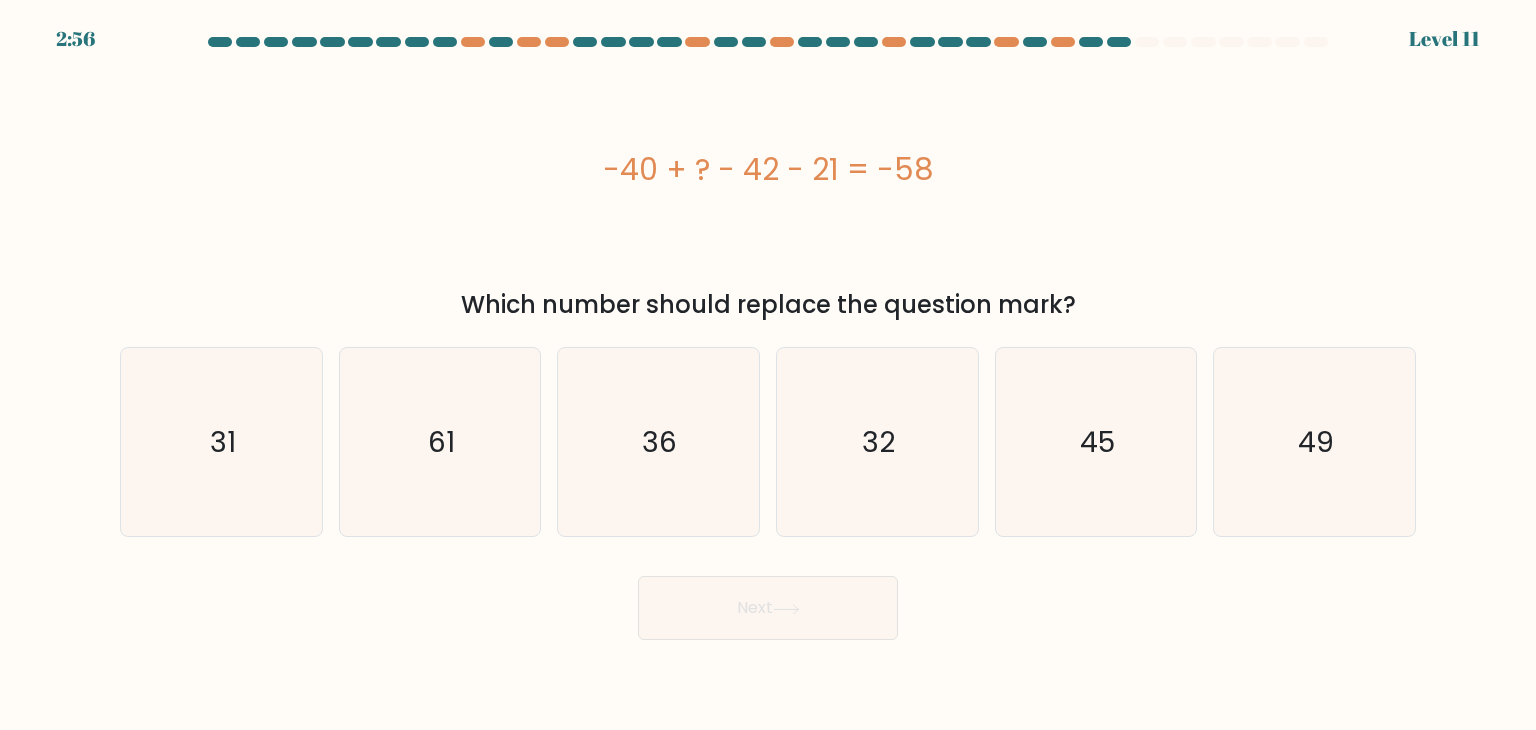 click on "-40 + ? - 42 - 21 = -58" at bounding box center (768, 169) 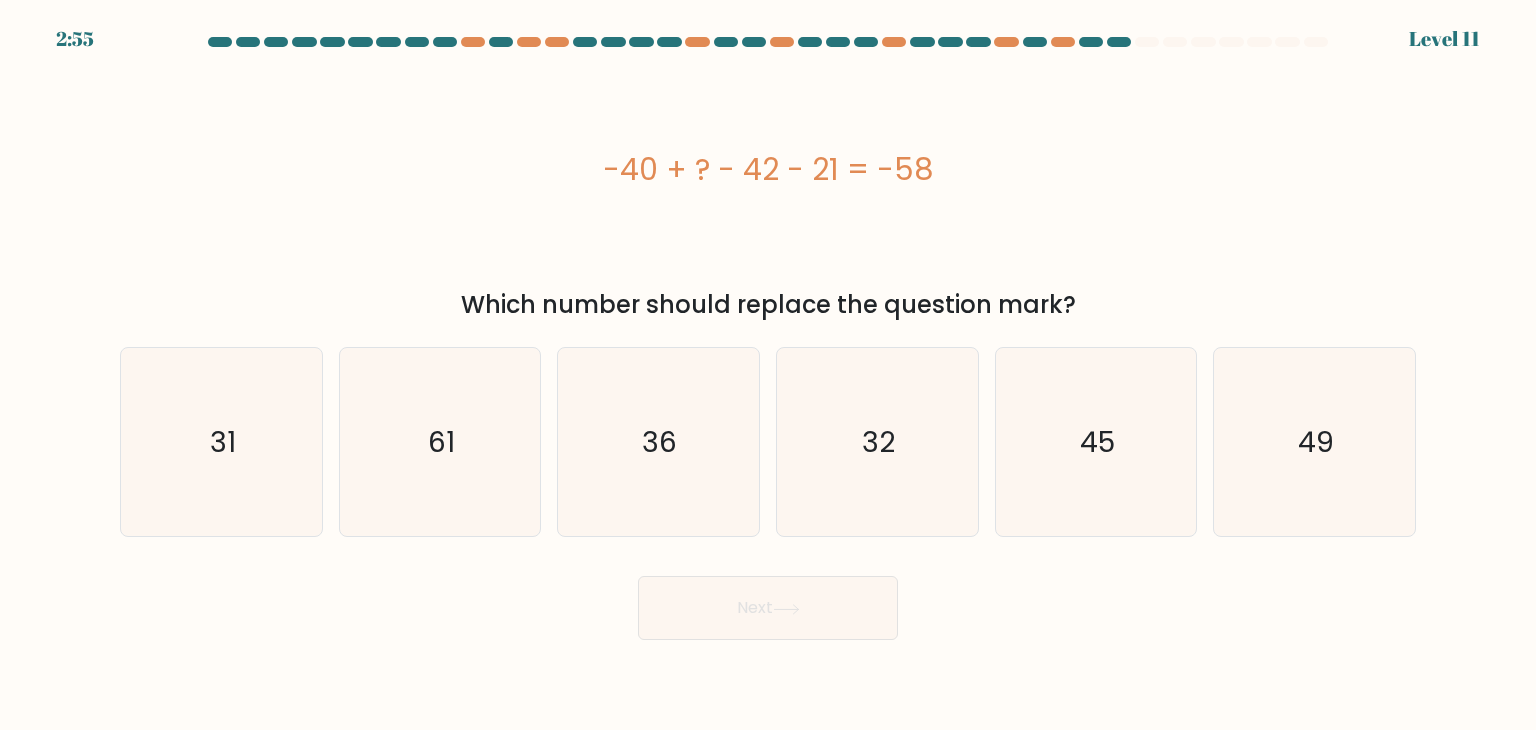 click on "-40 + ? - 42 - 21 = -58" at bounding box center (768, 169) 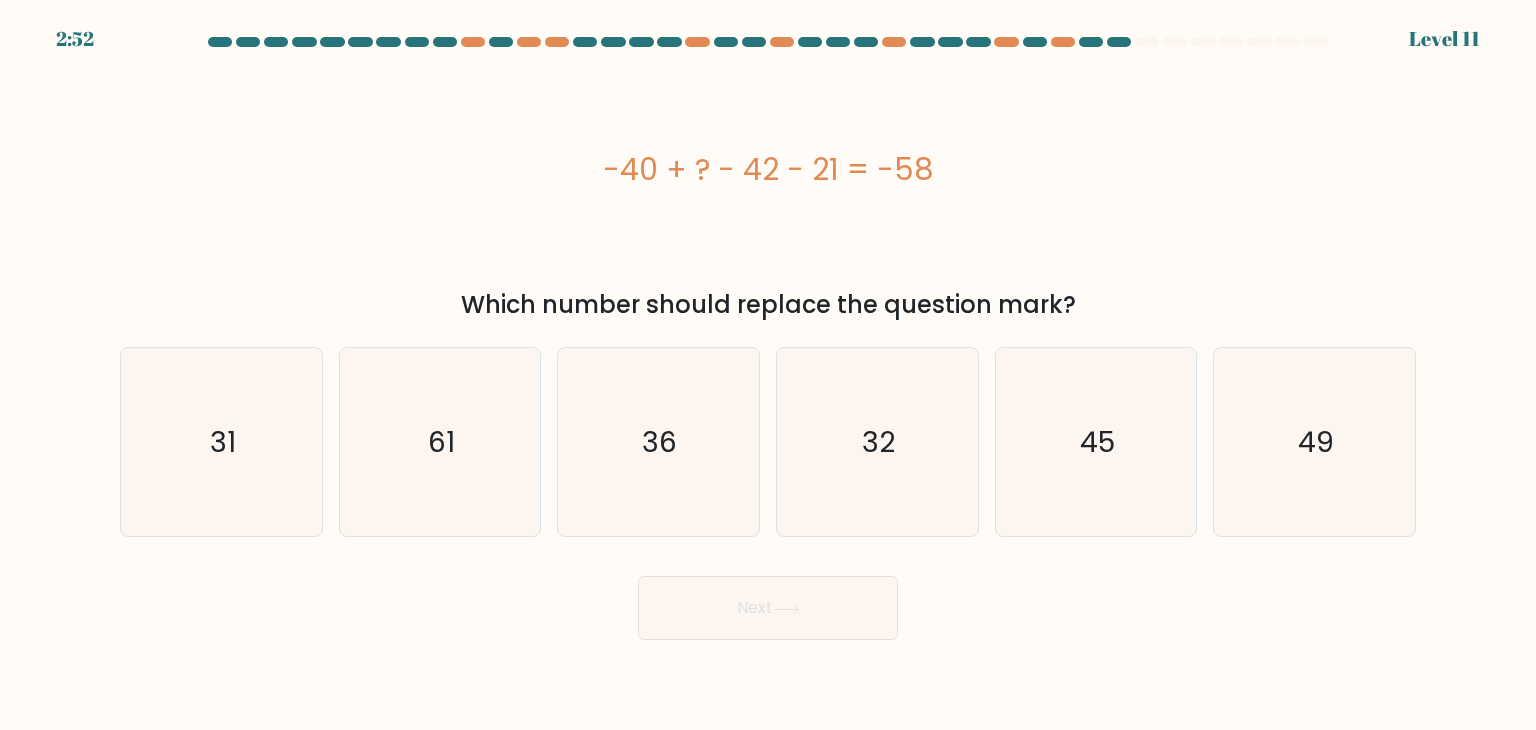 click on "-40 + ? - 42 - 21 = -58" at bounding box center (768, 169) 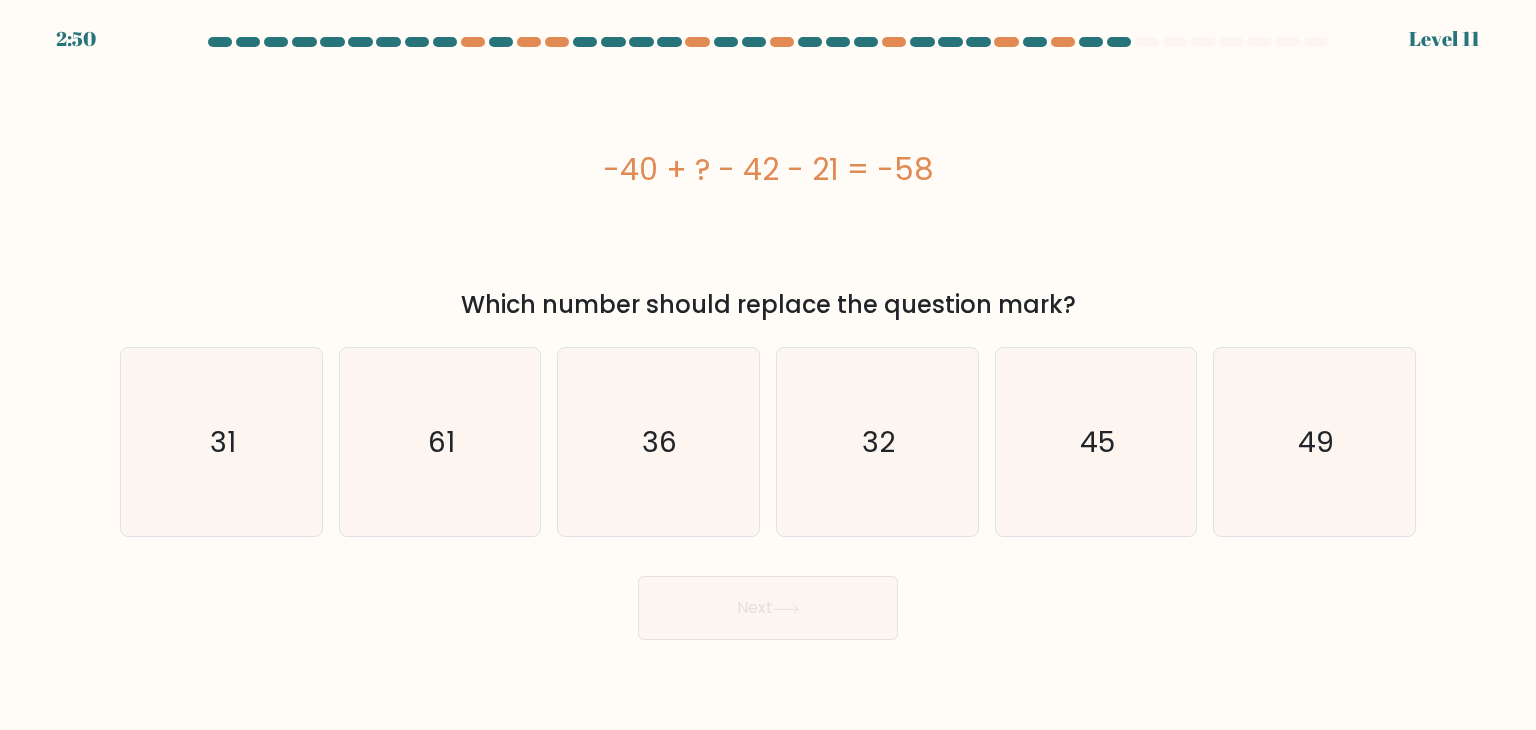 drag, startPoint x: 937, startPoint y: 171, endPoint x: 588, endPoint y: 150, distance: 349.63123 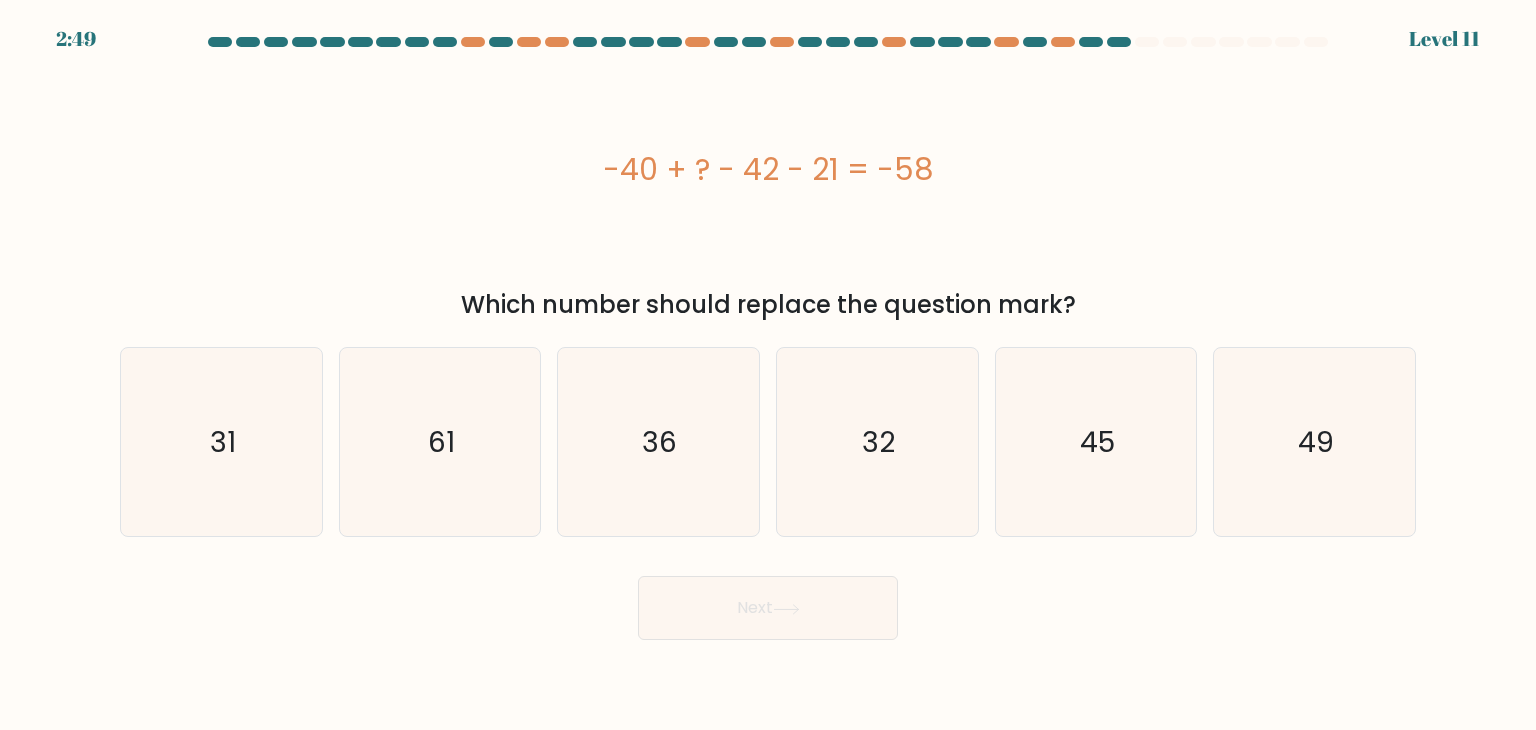copy on "-40 + ? - 42 - 21 = -58" 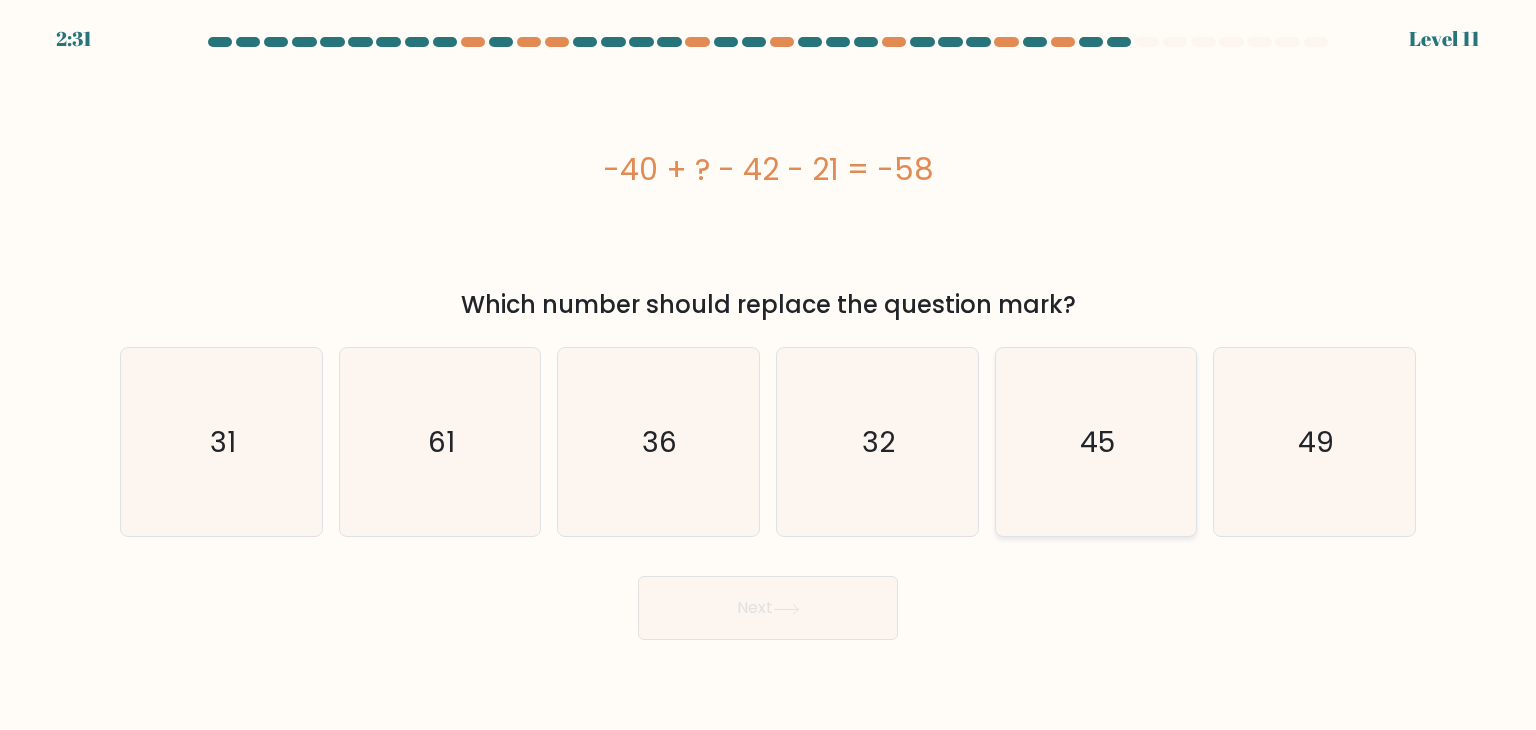 click on "45" 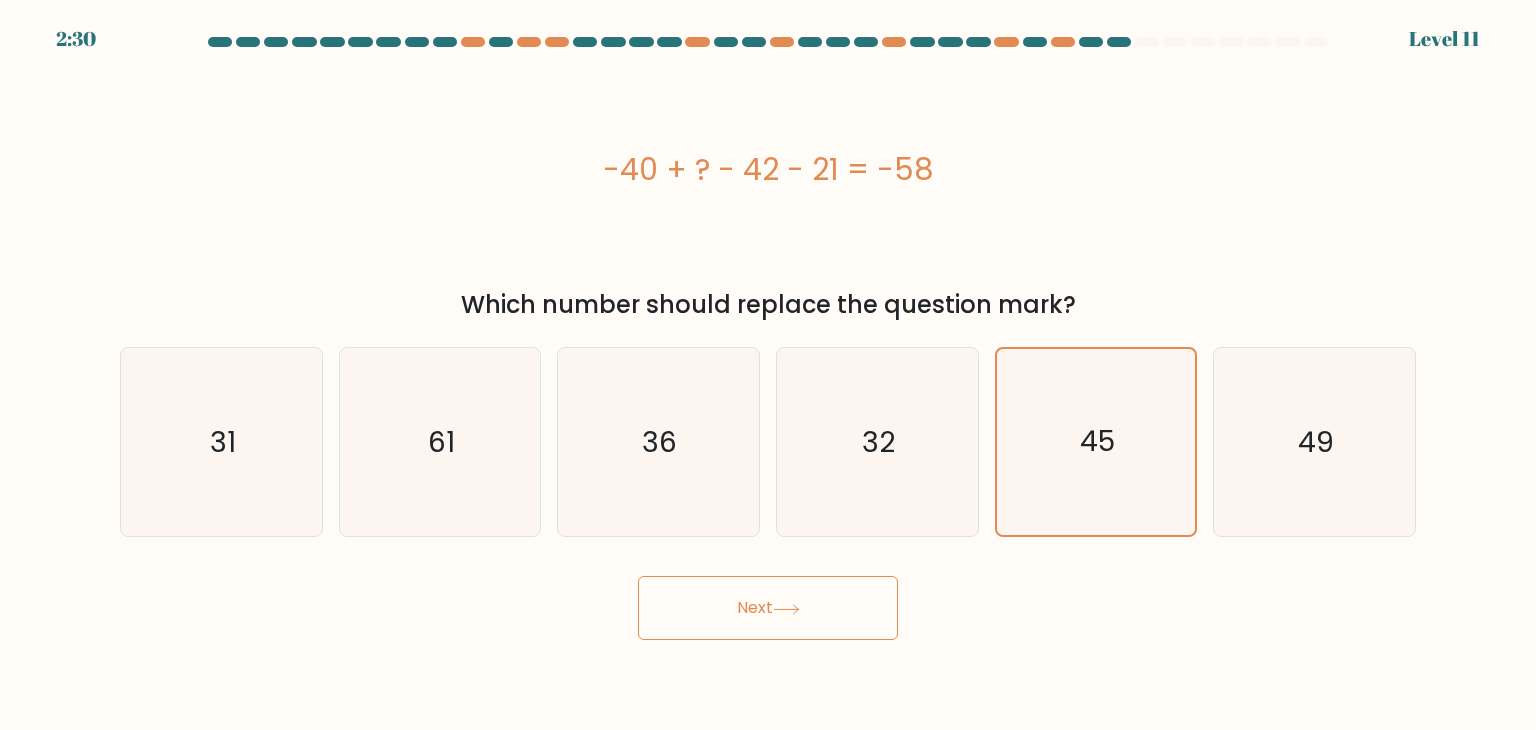 click on "Next" at bounding box center [768, 608] 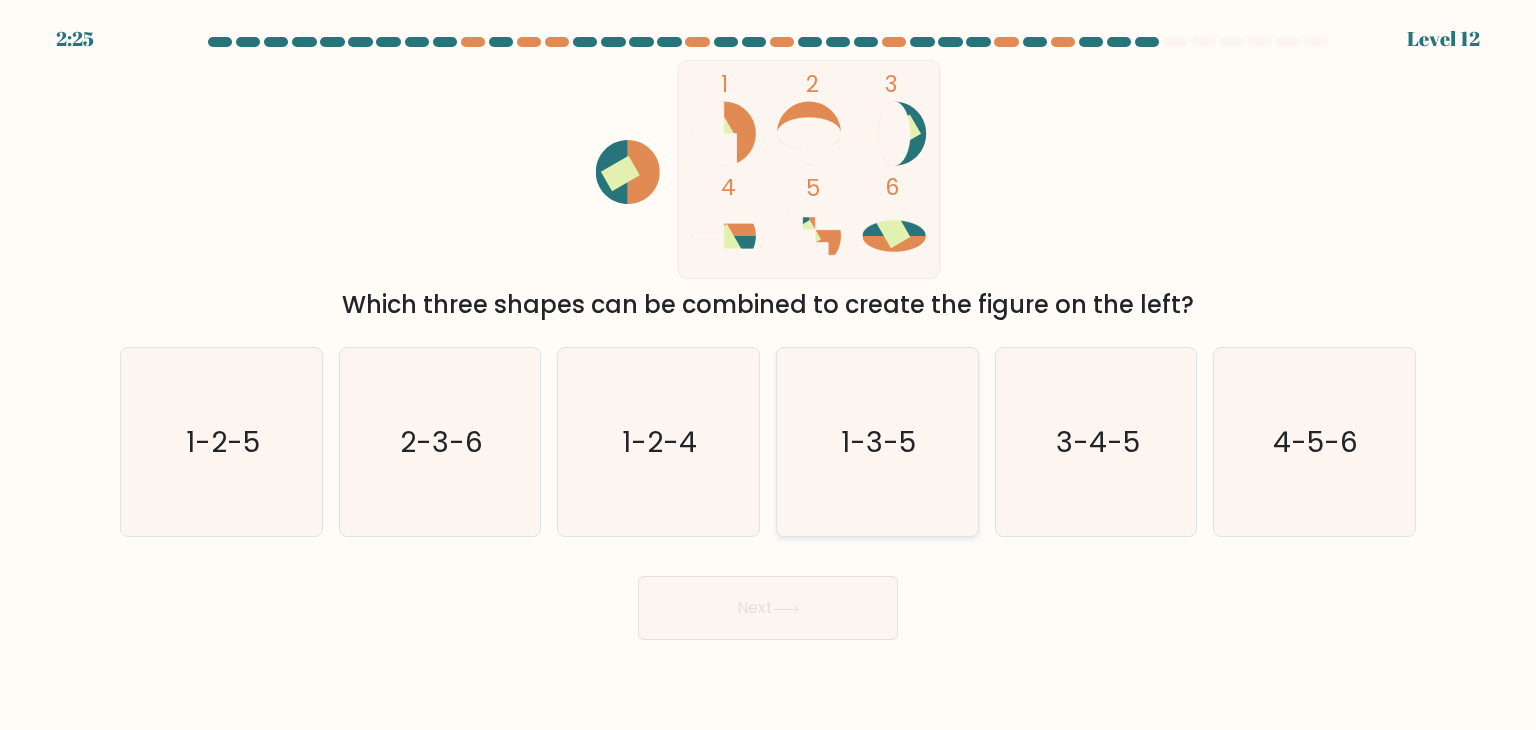 click on "1-3-5" 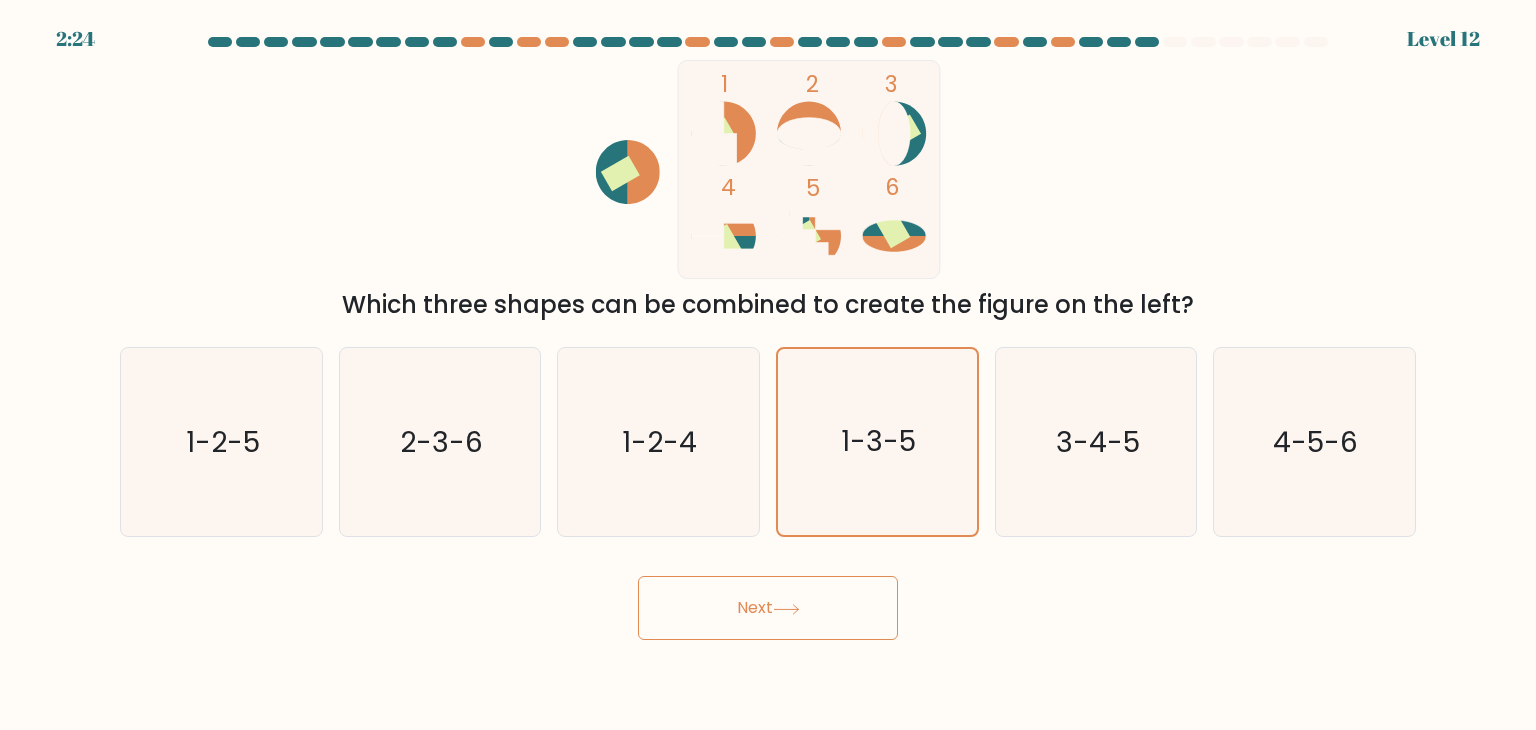 click on "Next" at bounding box center (768, 608) 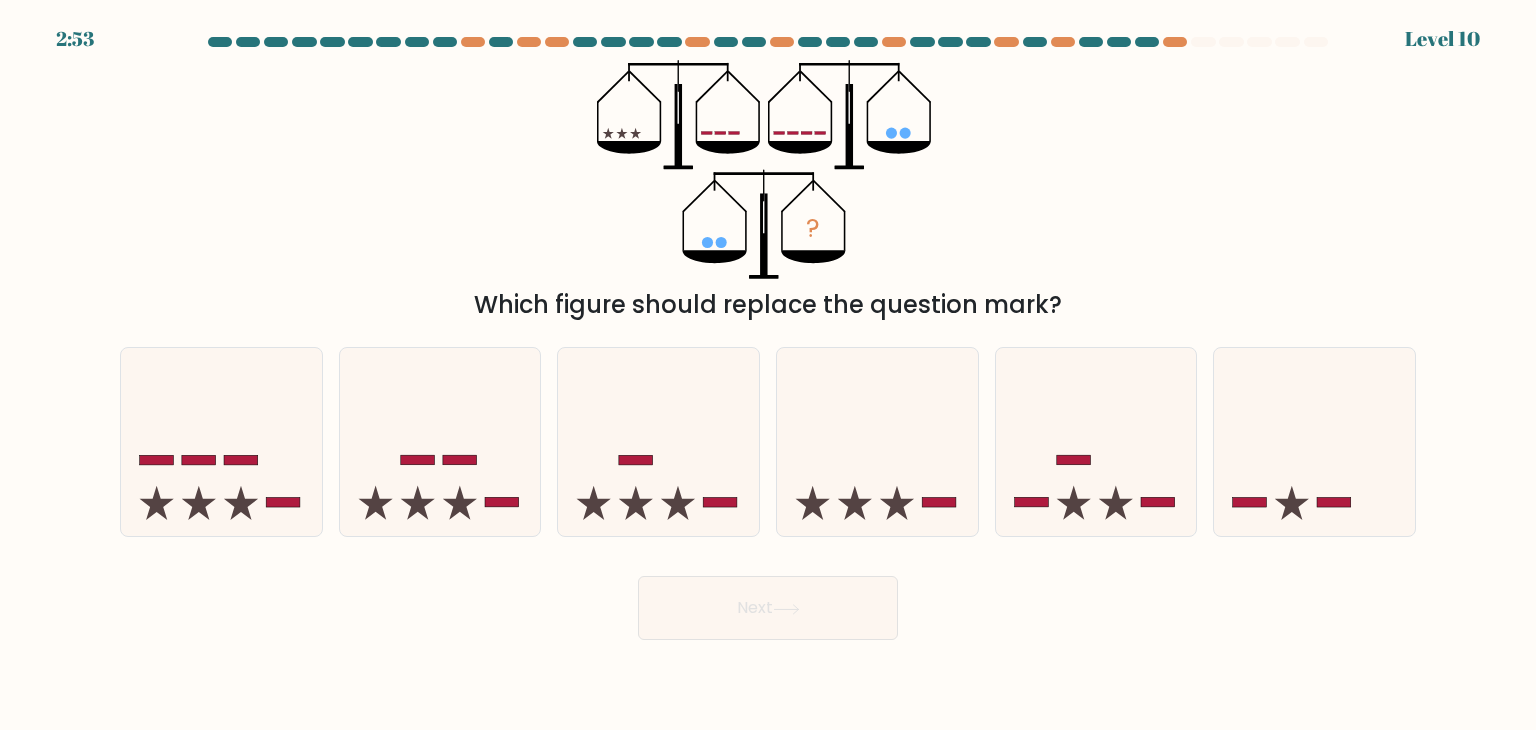 click on "c." at bounding box center (658, 442) 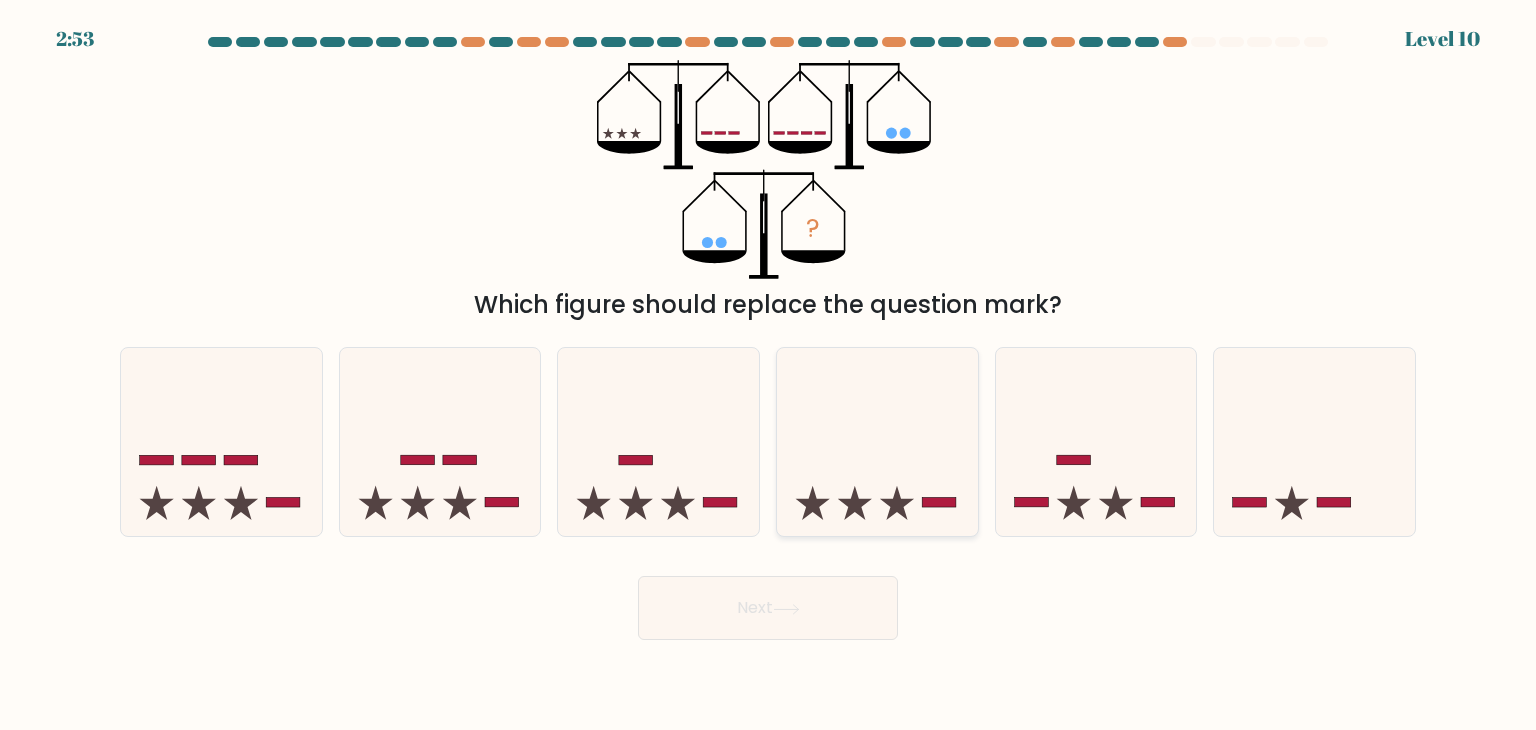 click 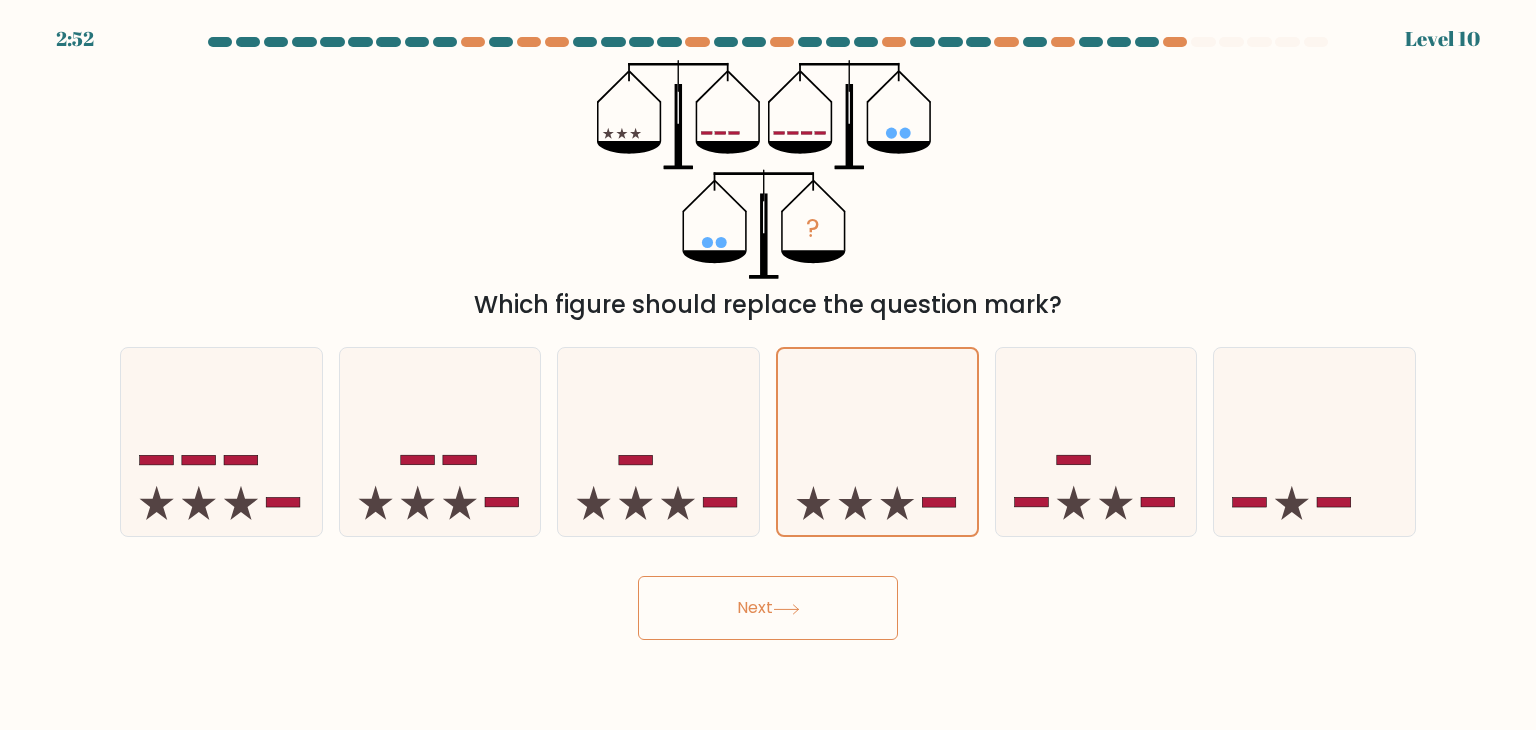 click on "Next" at bounding box center (768, 608) 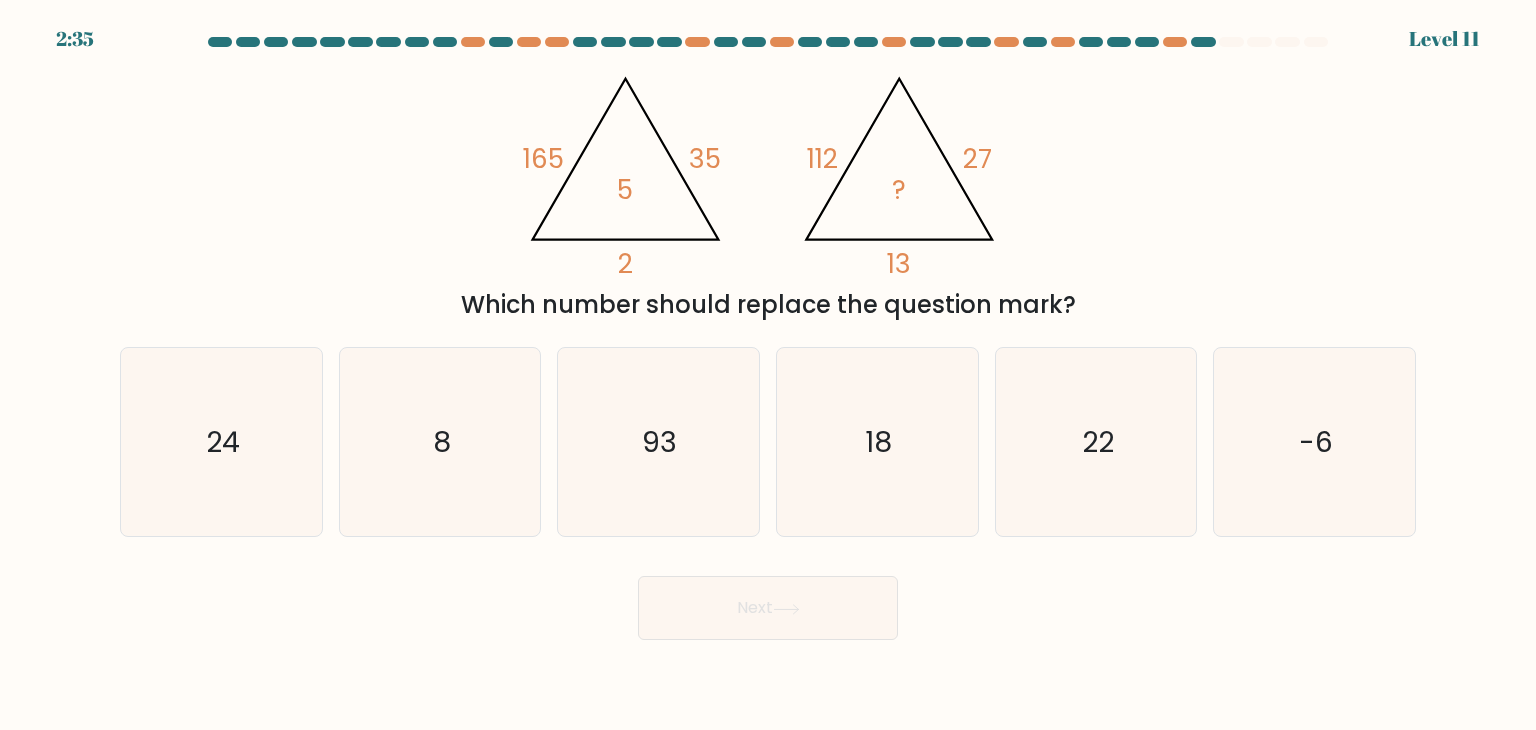 click on "@import url('https://fonts.googleapis.com/css?family=Abril+Fatface:400,100,100italic,300,300italic,400italic,500,500italic,700,700italic,900,900italic');                        165       35       2       5                                       @import url('https://fonts.googleapis.com/css?family=Abril+Fatface:400,100,100italic,300,300italic,400italic,500,500italic,700,700italic,900,900italic');                        112       27       13       ?
Which number should replace the question mark?" at bounding box center (768, 191) 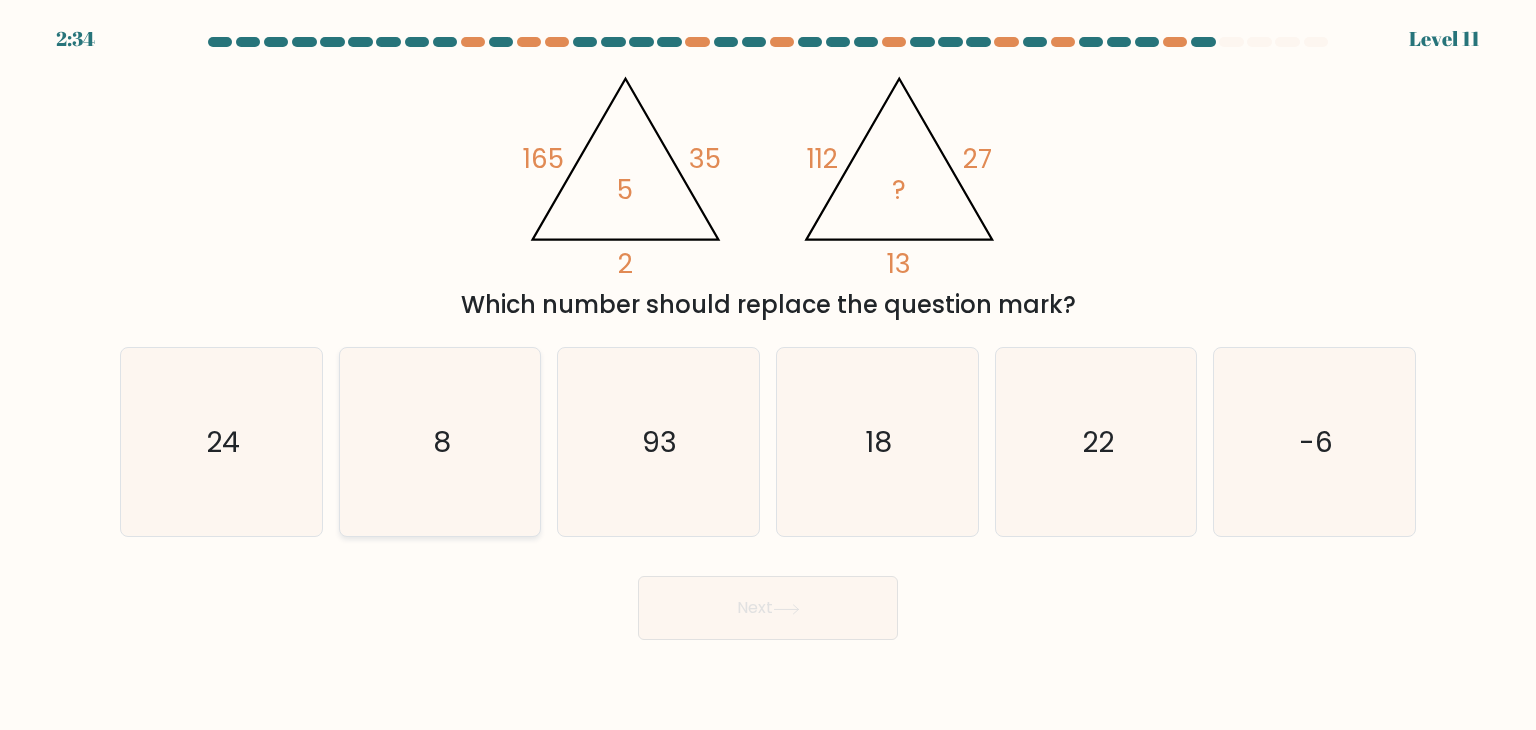 click on "8" 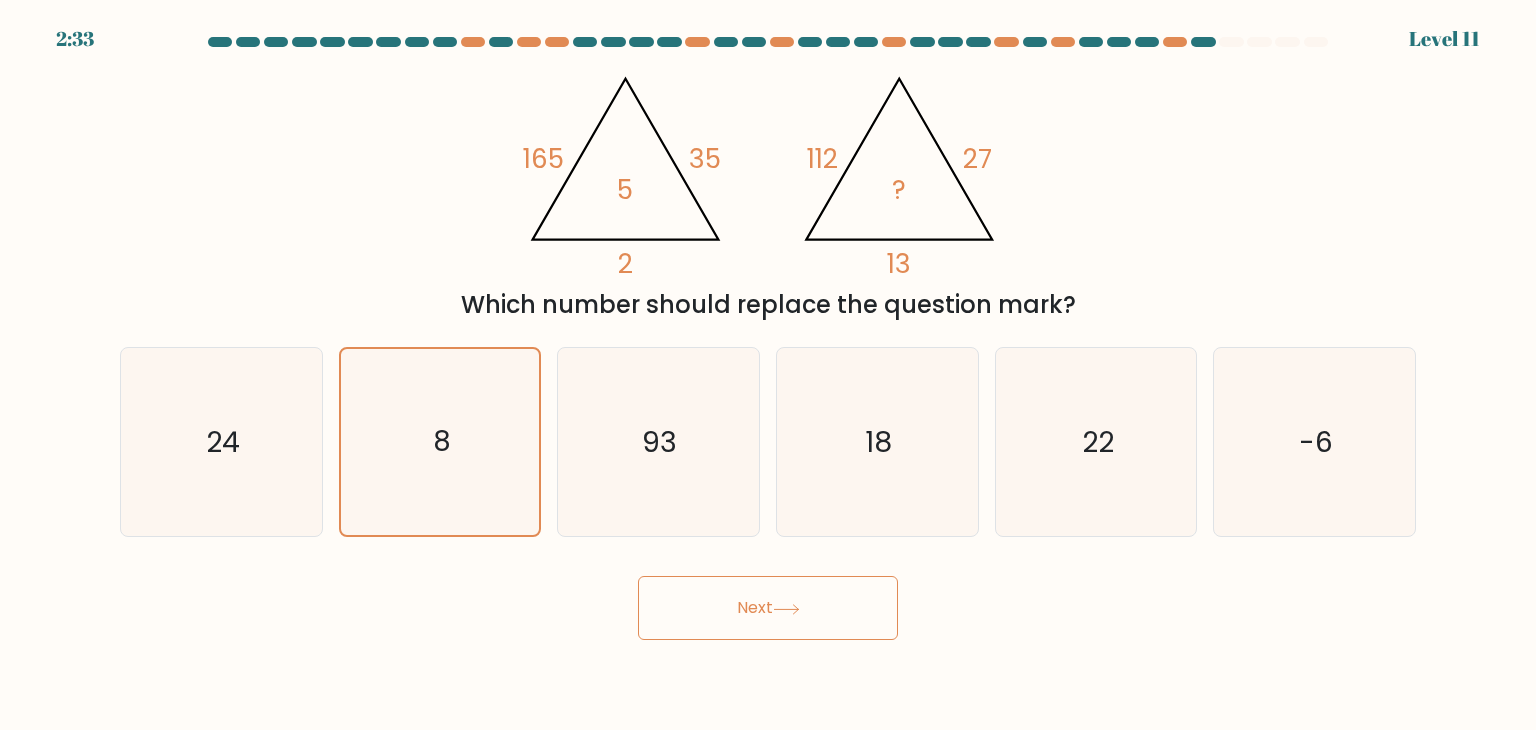 click on "Next" at bounding box center (768, 608) 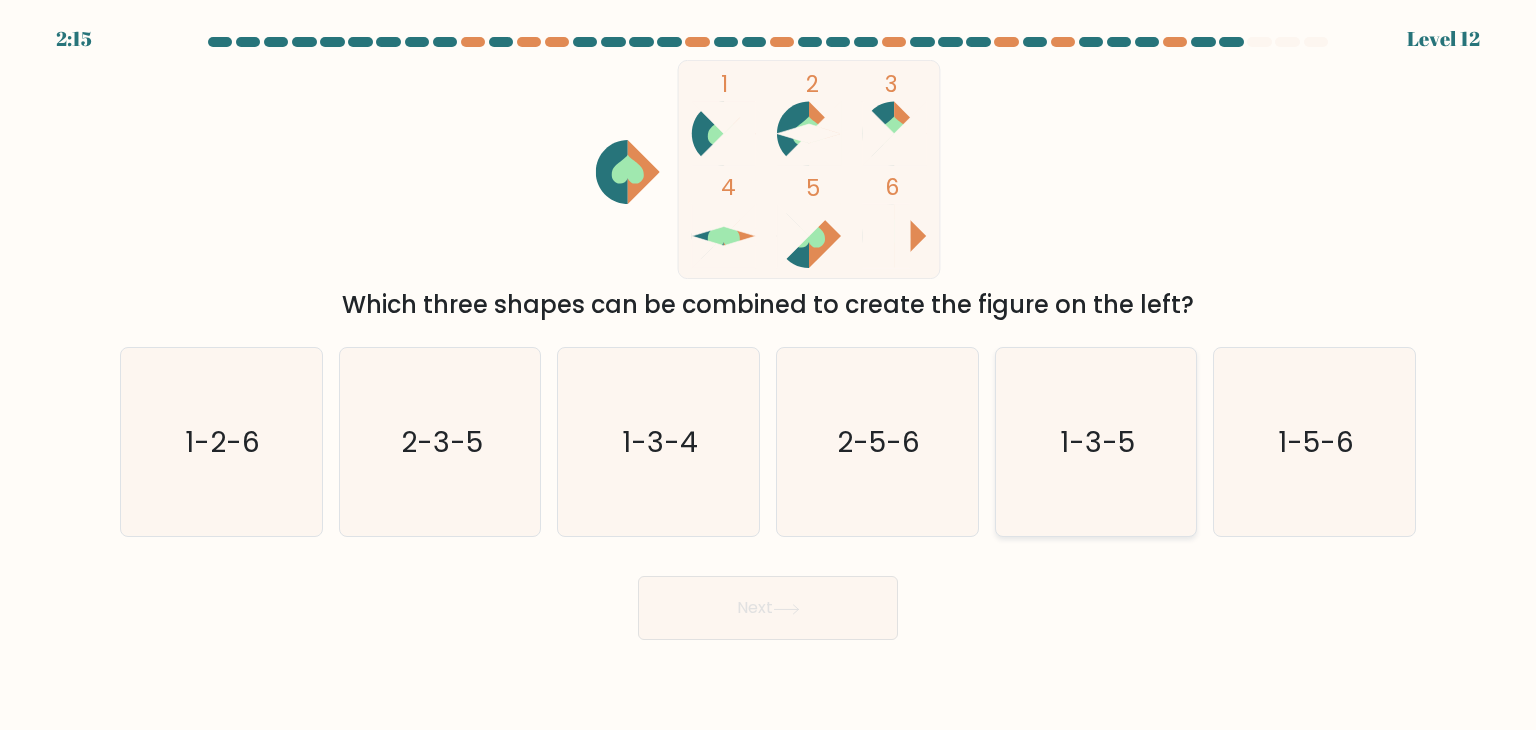 drag, startPoint x: 1067, startPoint y: 458, endPoint x: 1047, endPoint y: 458, distance: 20 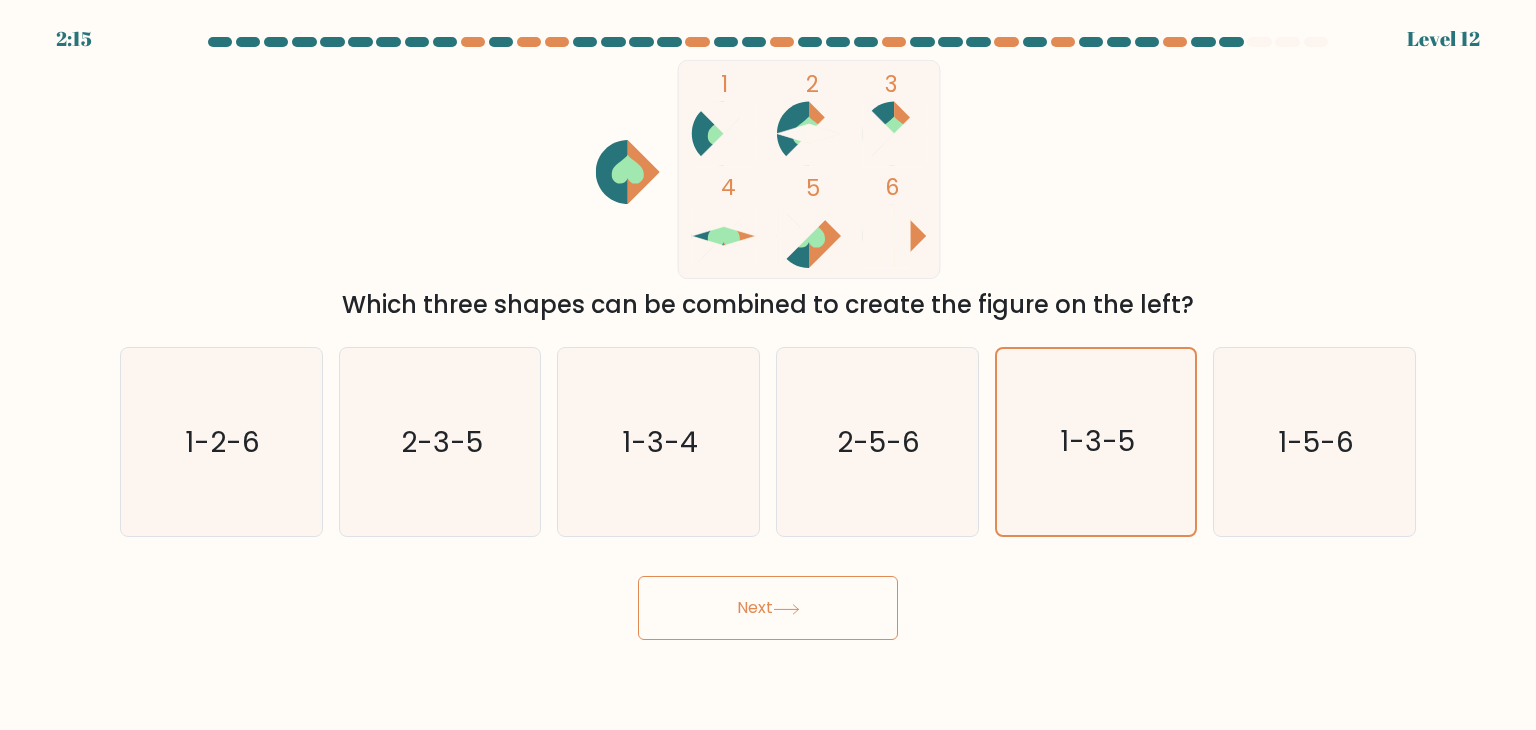 click on "Next" at bounding box center [768, 608] 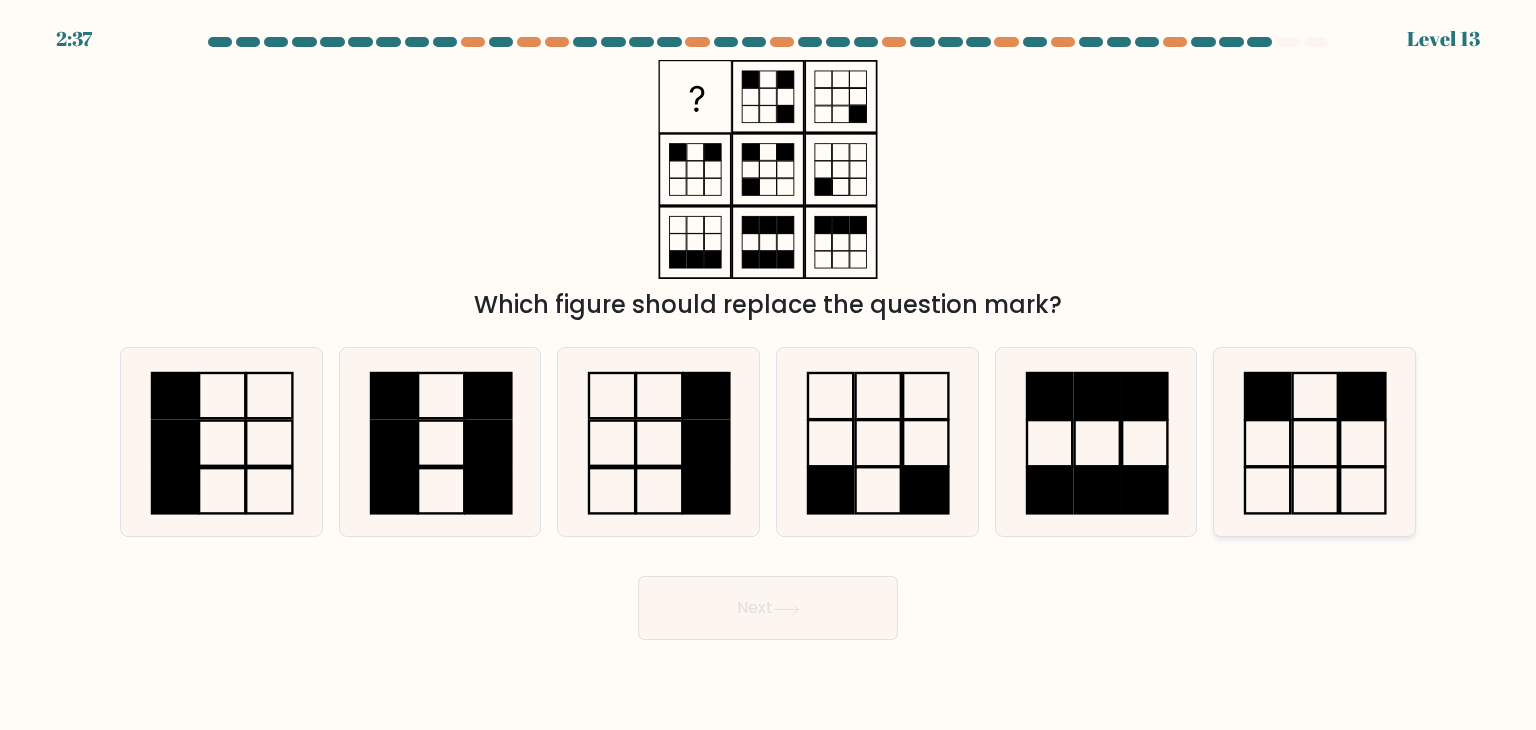 click 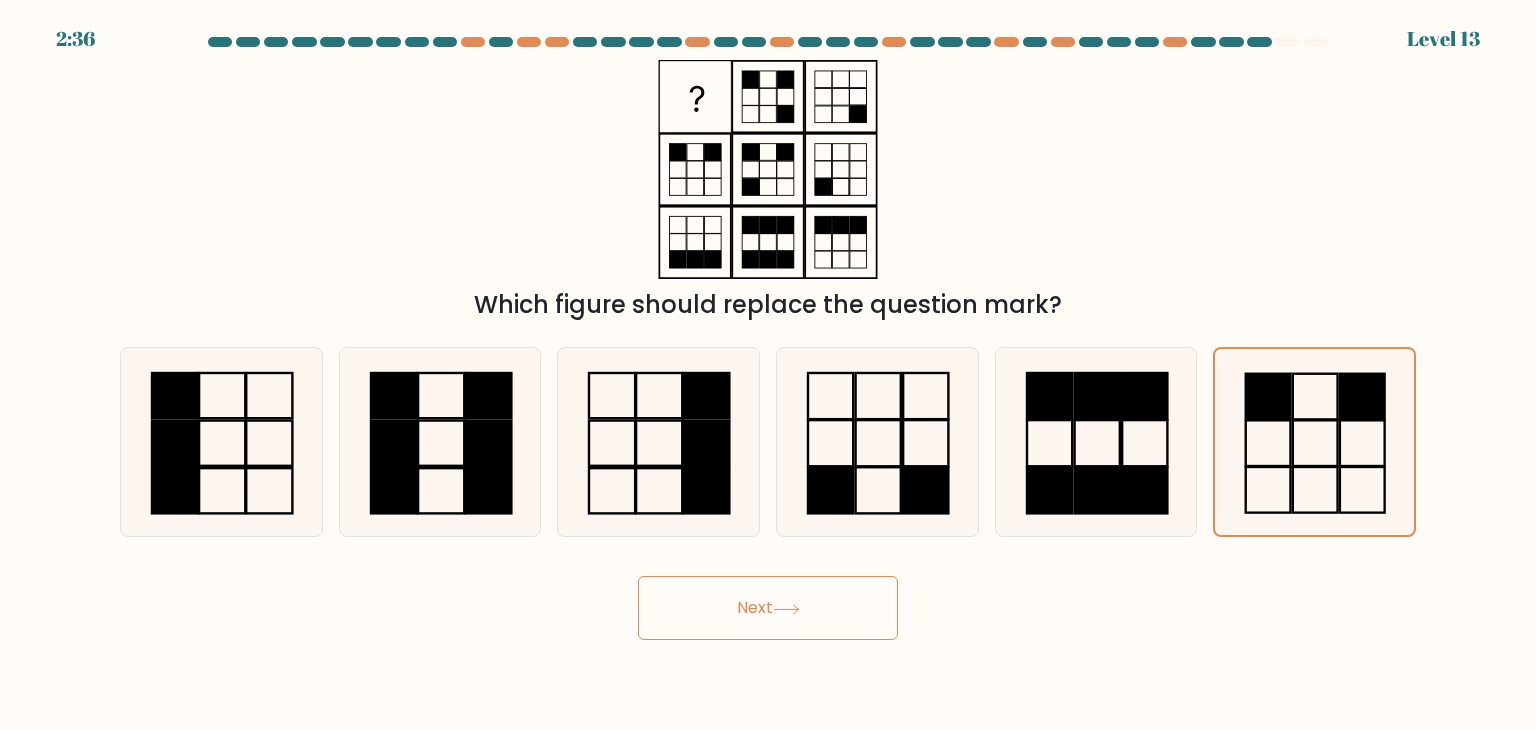 click on "Next" at bounding box center (768, 608) 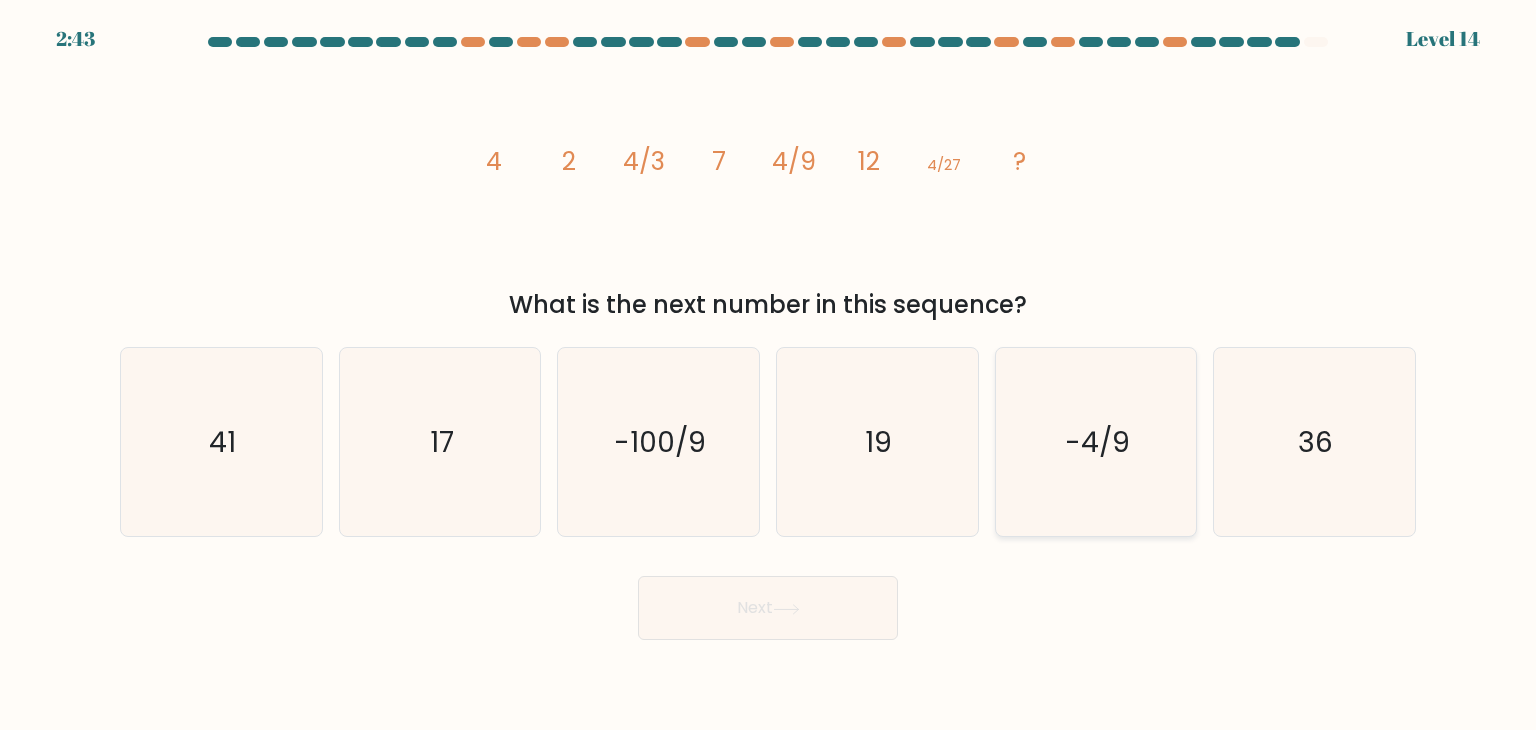 click on "-4/9" 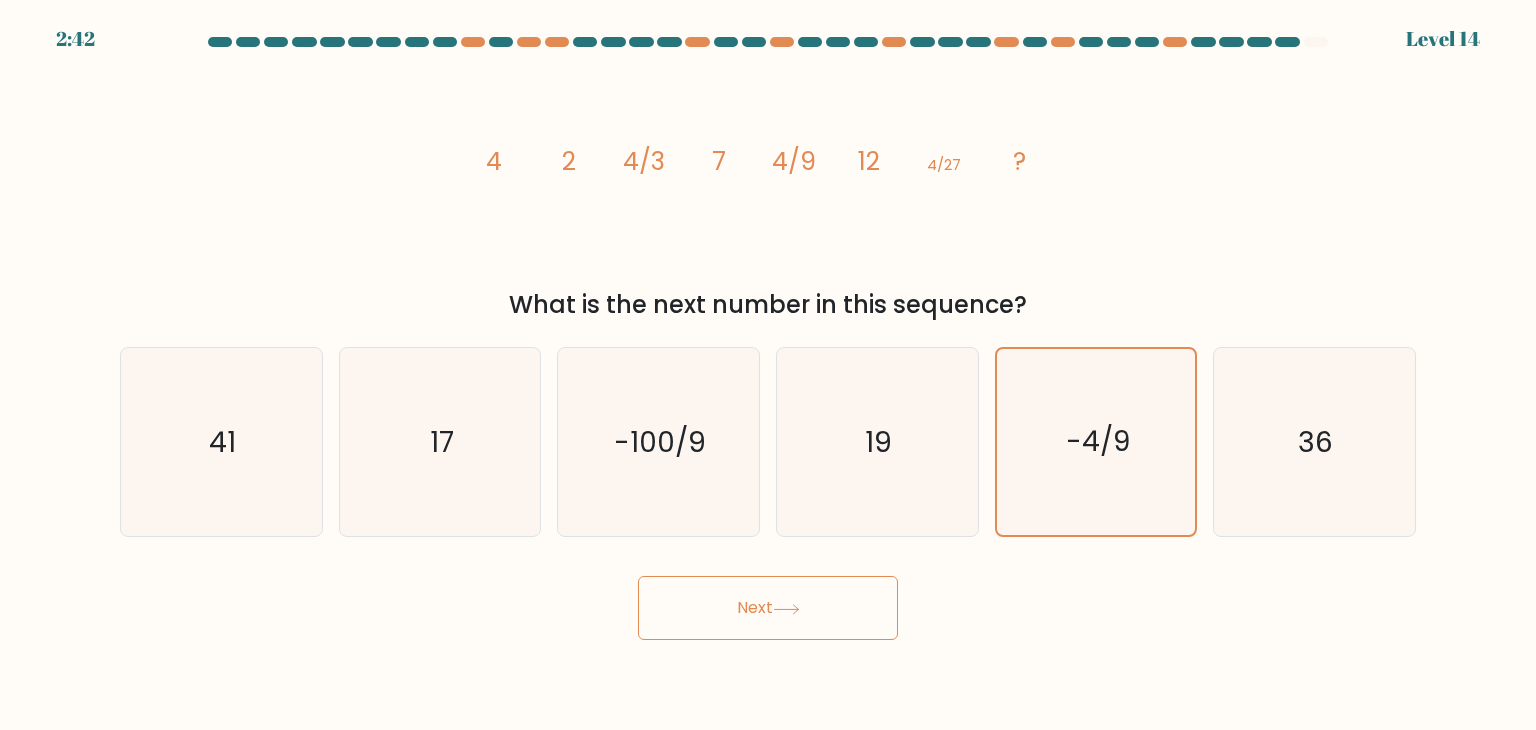 click on "Next" at bounding box center (768, 608) 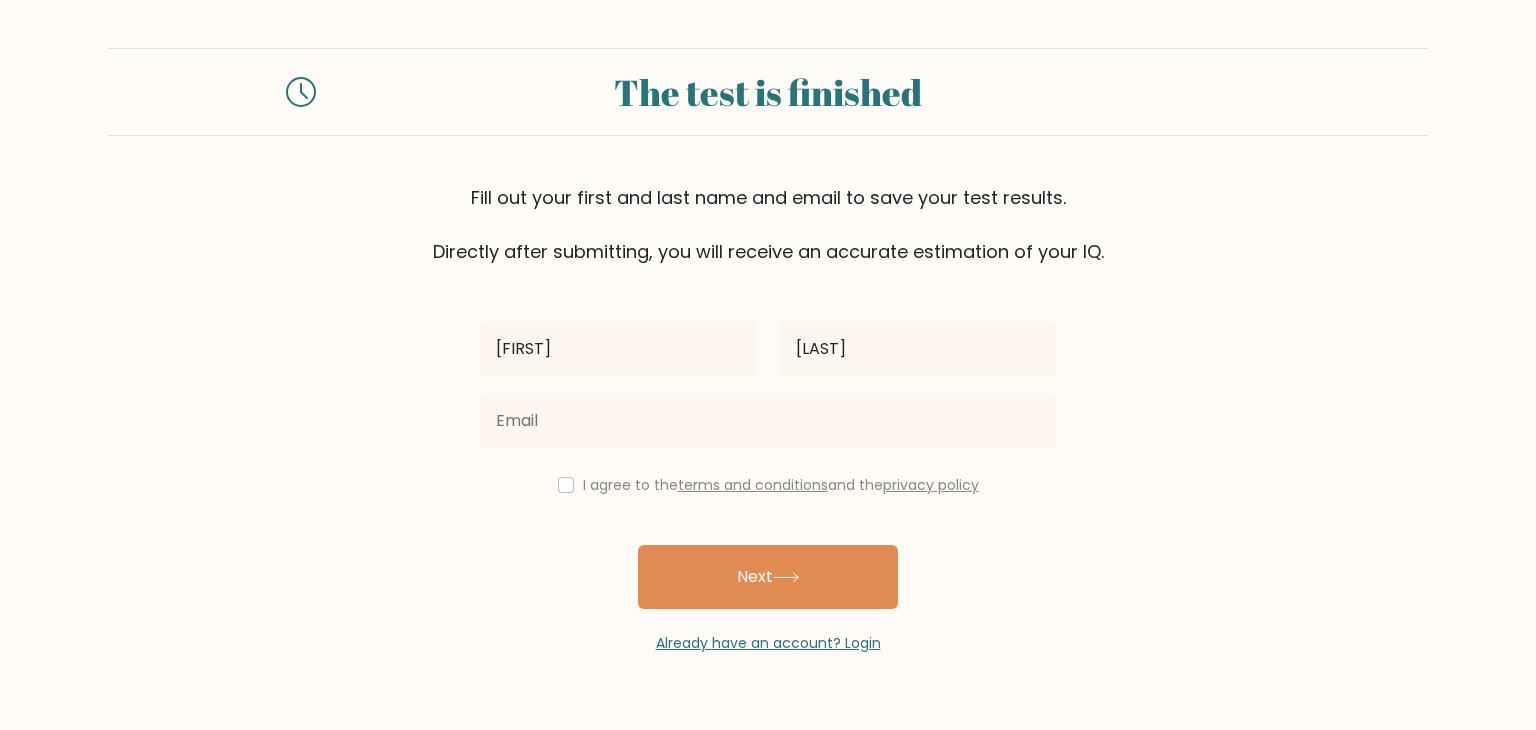 scroll, scrollTop: 0, scrollLeft: 0, axis: both 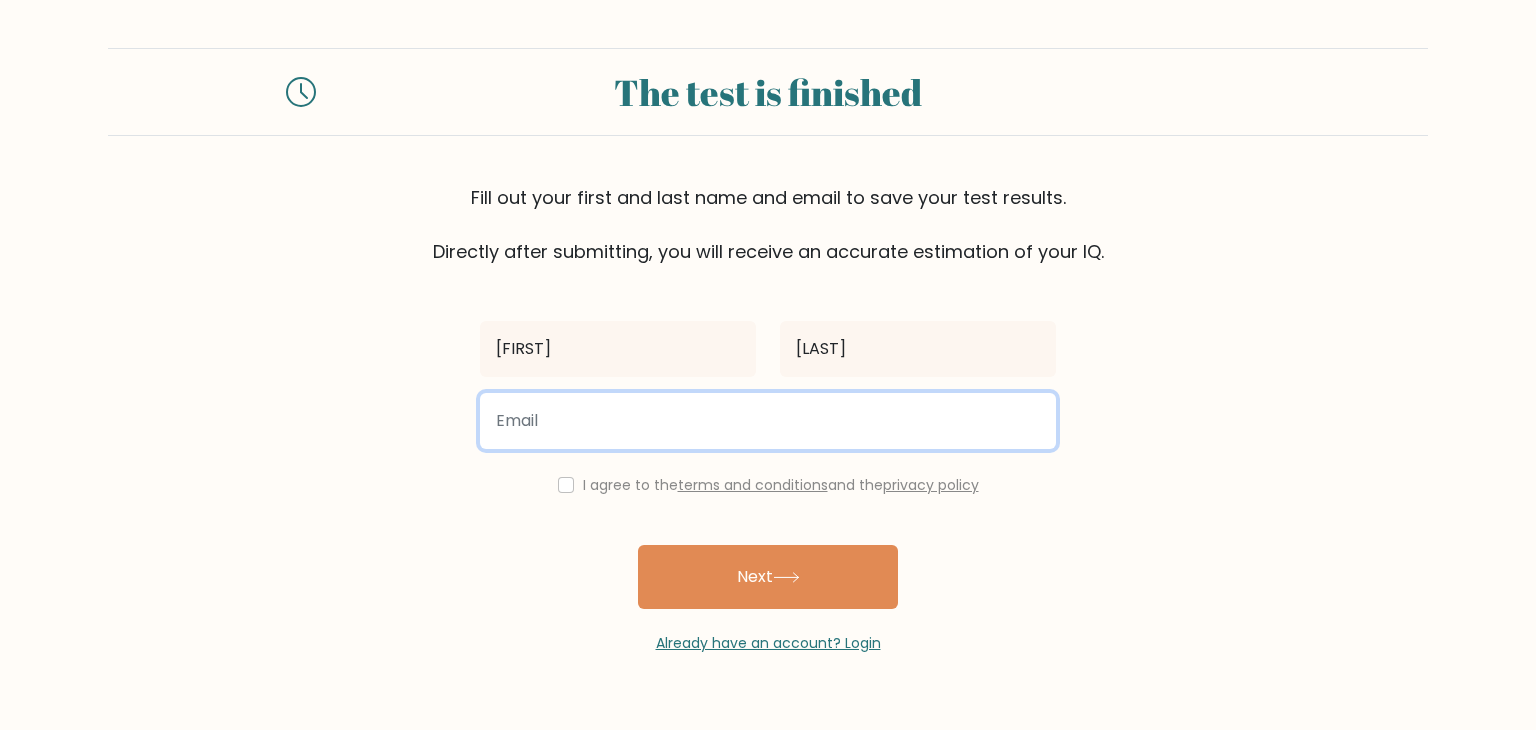 click at bounding box center (768, 421) 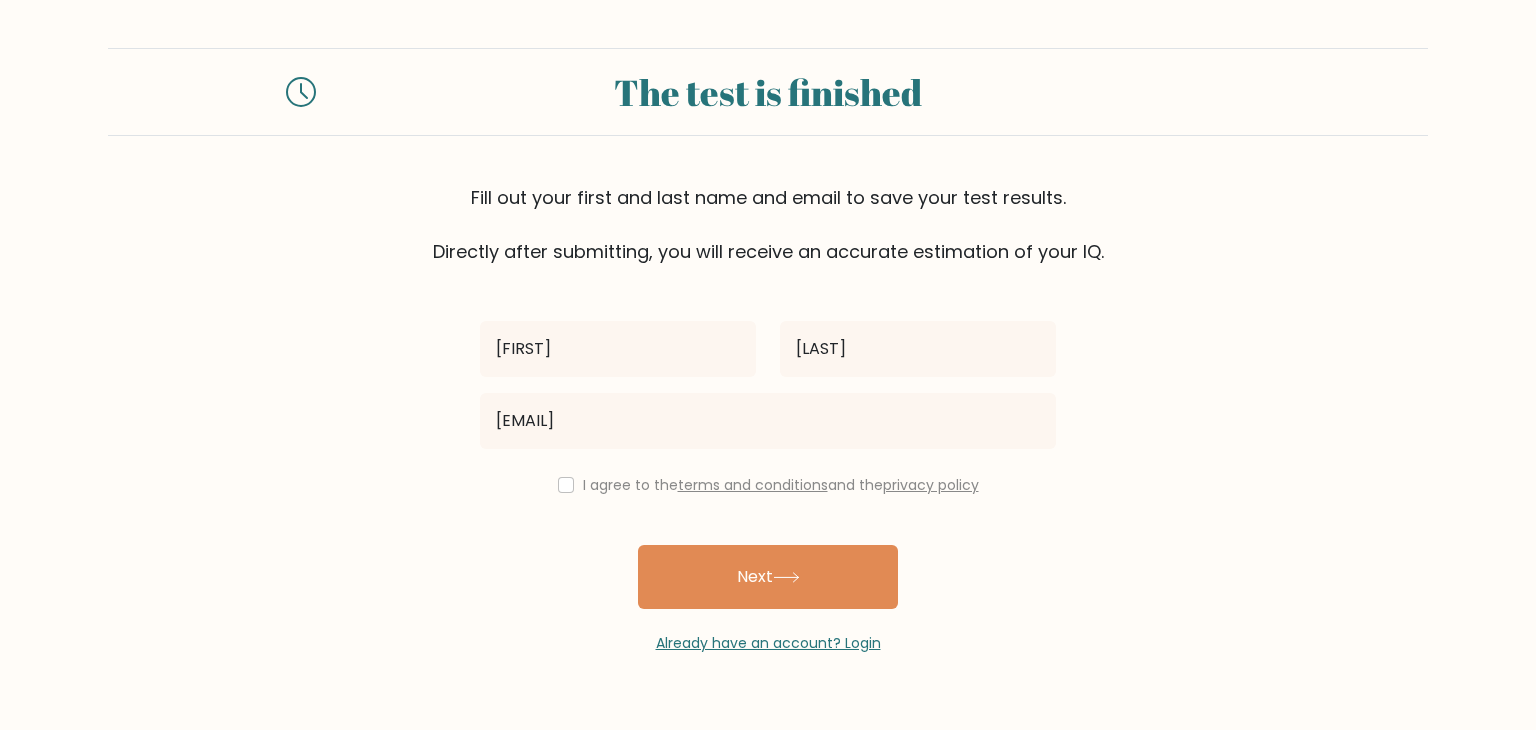 click on "I agree to the  terms and conditions  and the  privacy policy" at bounding box center [768, 485] 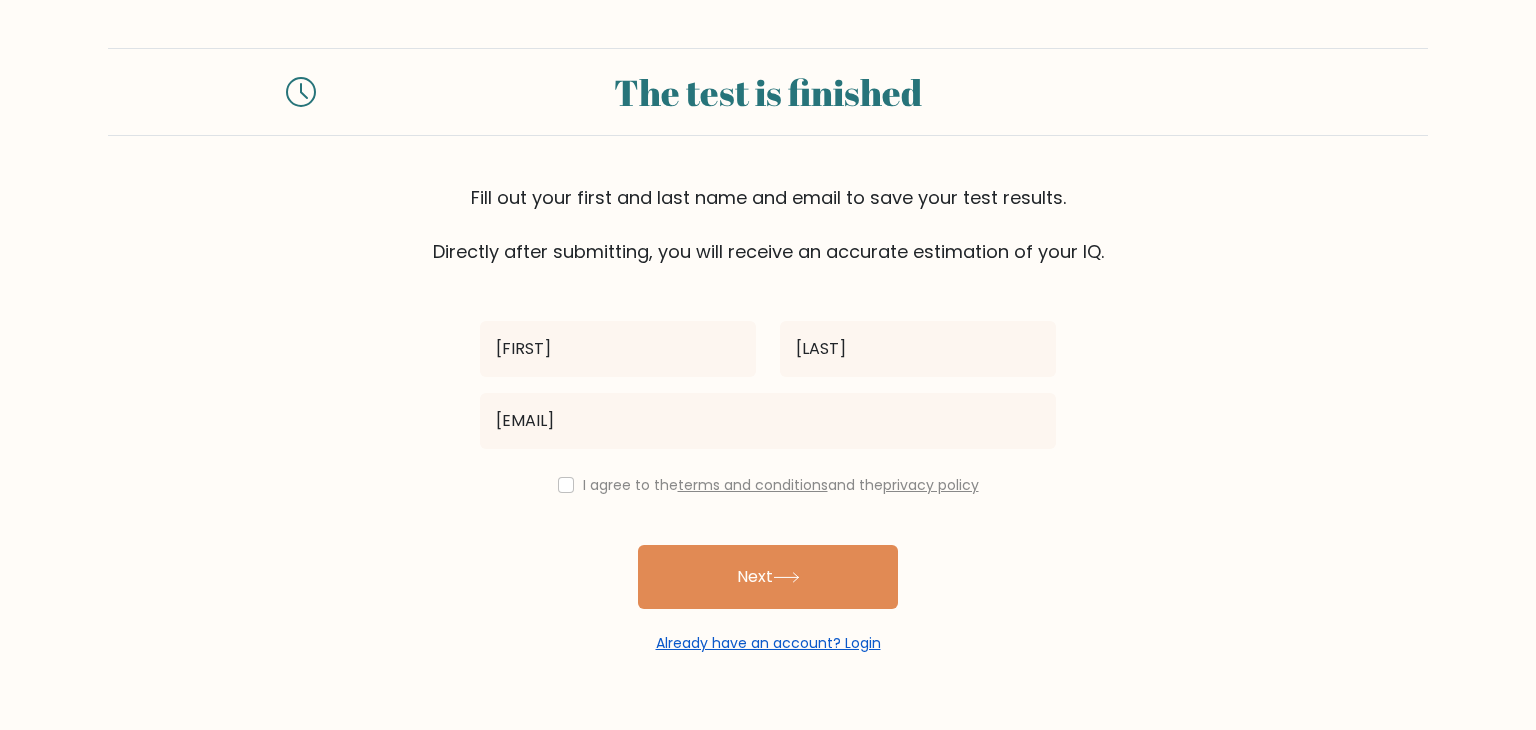 click on "Already have an account? Login" at bounding box center (768, 643) 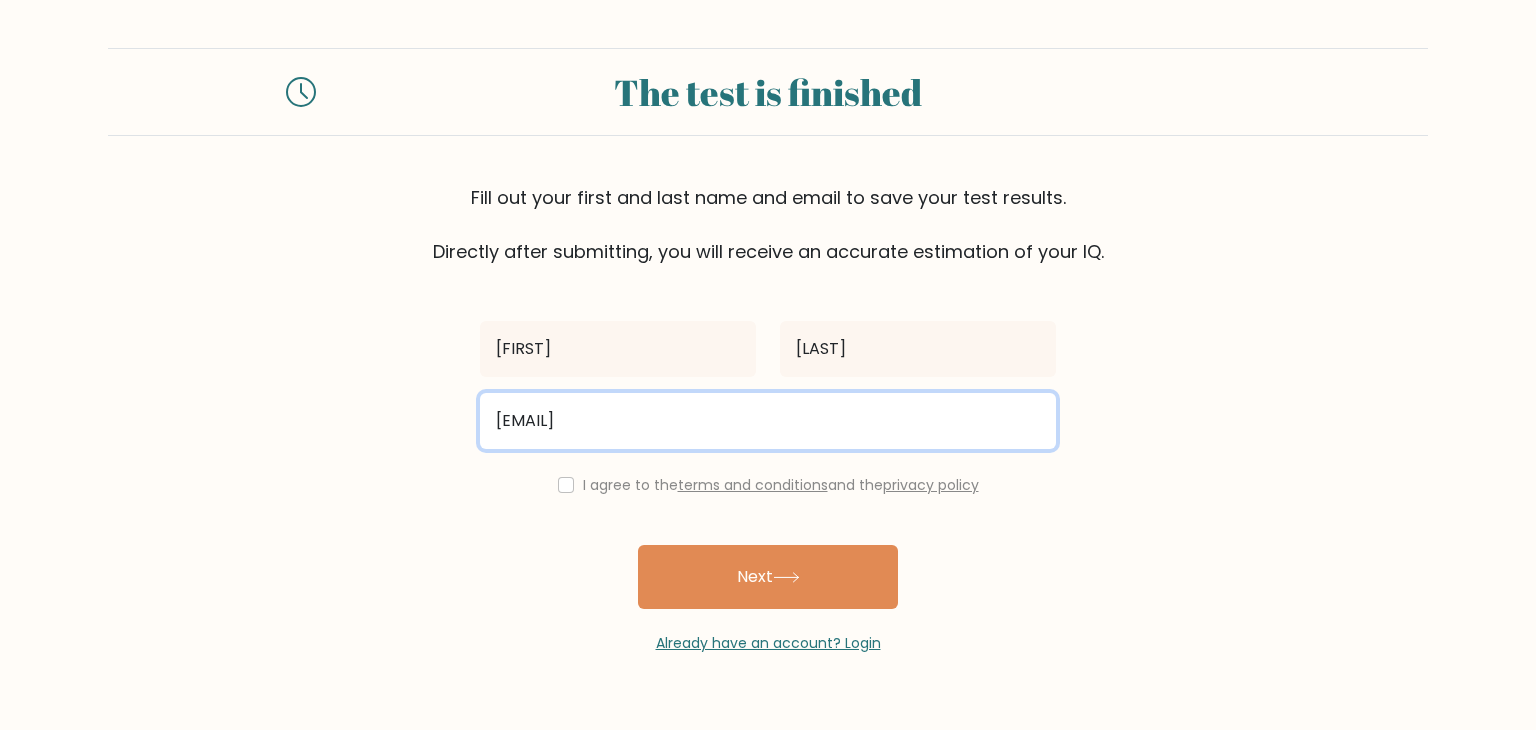drag, startPoint x: 744, startPoint y: 425, endPoint x: 360, endPoint y: 348, distance: 391.64398 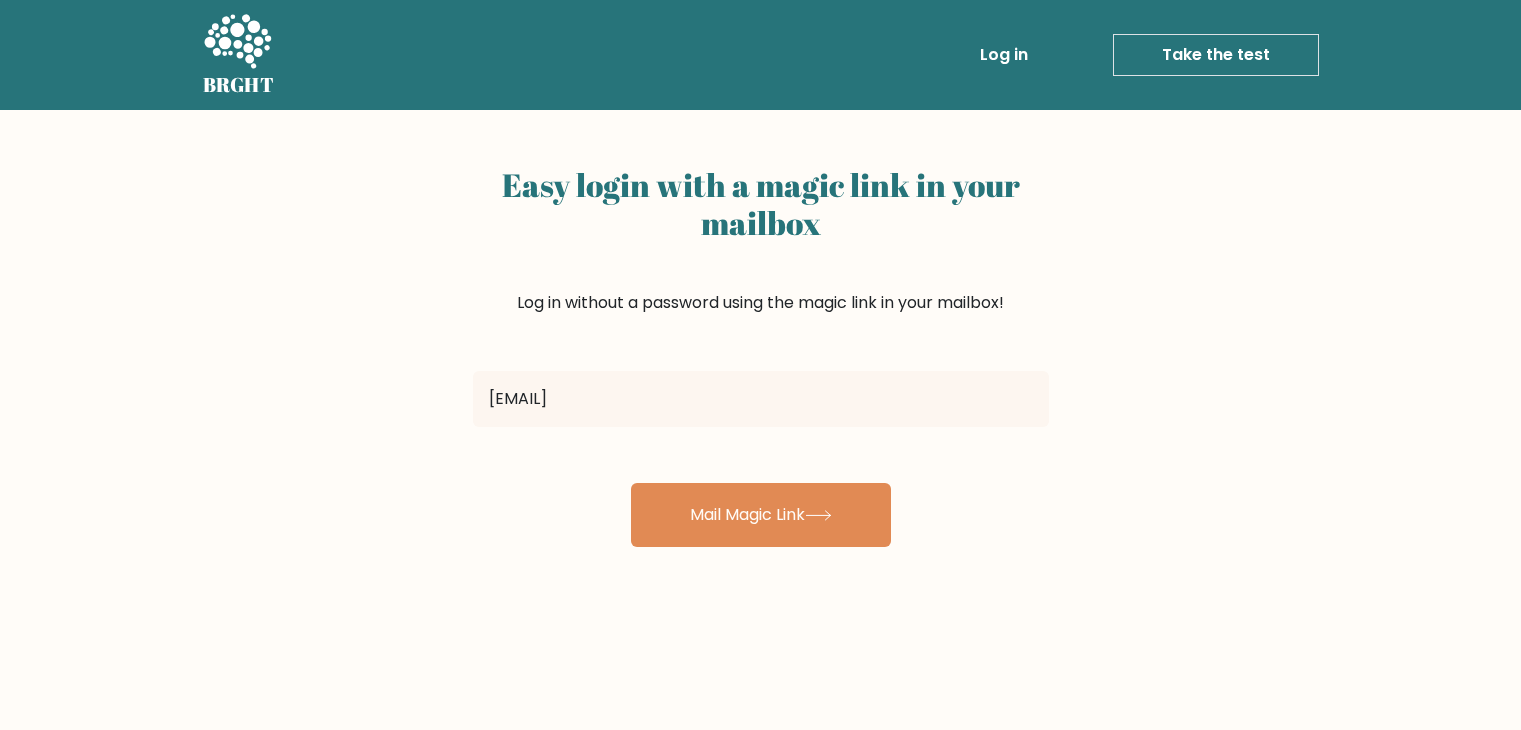 scroll, scrollTop: 0, scrollLeft: 0, axis: both 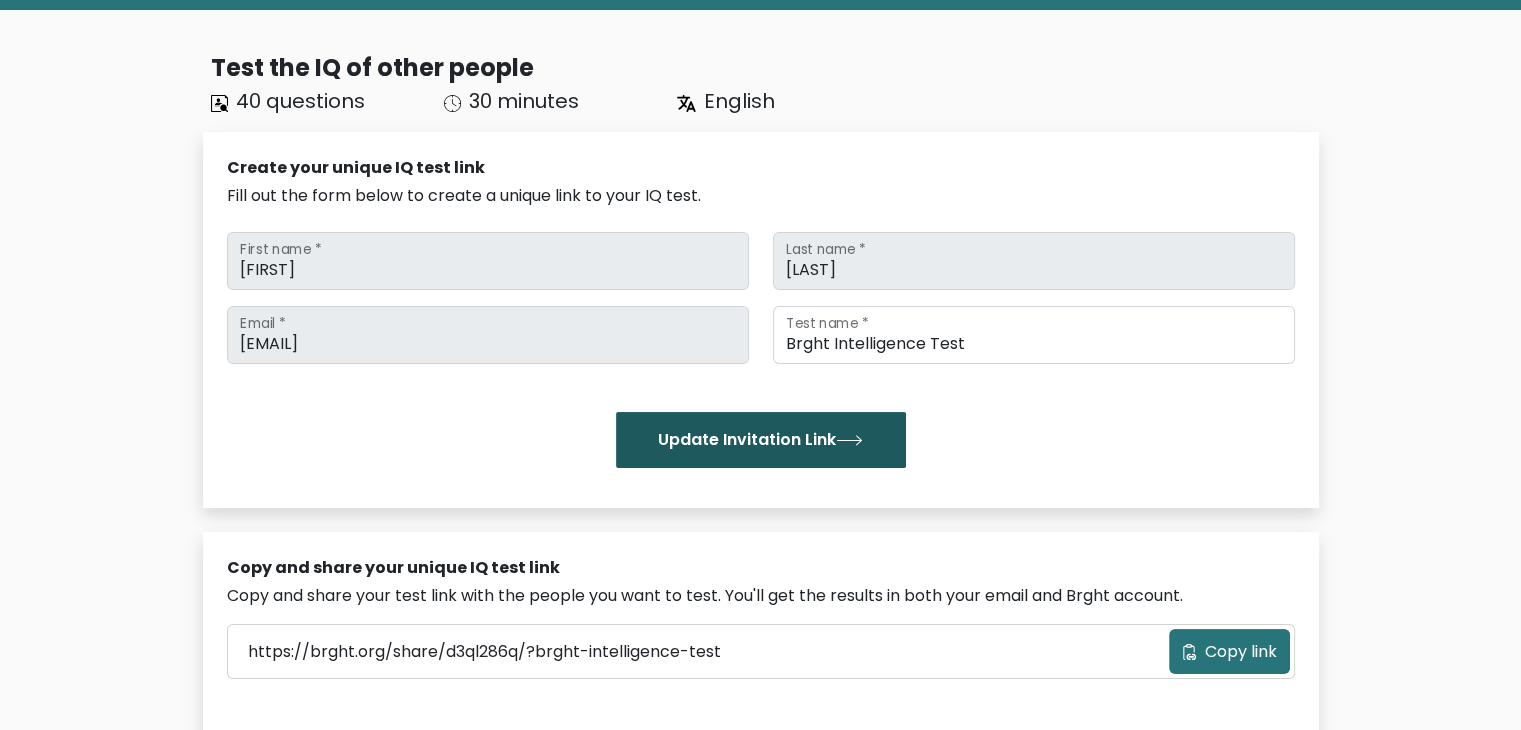 click on "Update Invitation Link" at bounding box center (761, 440) 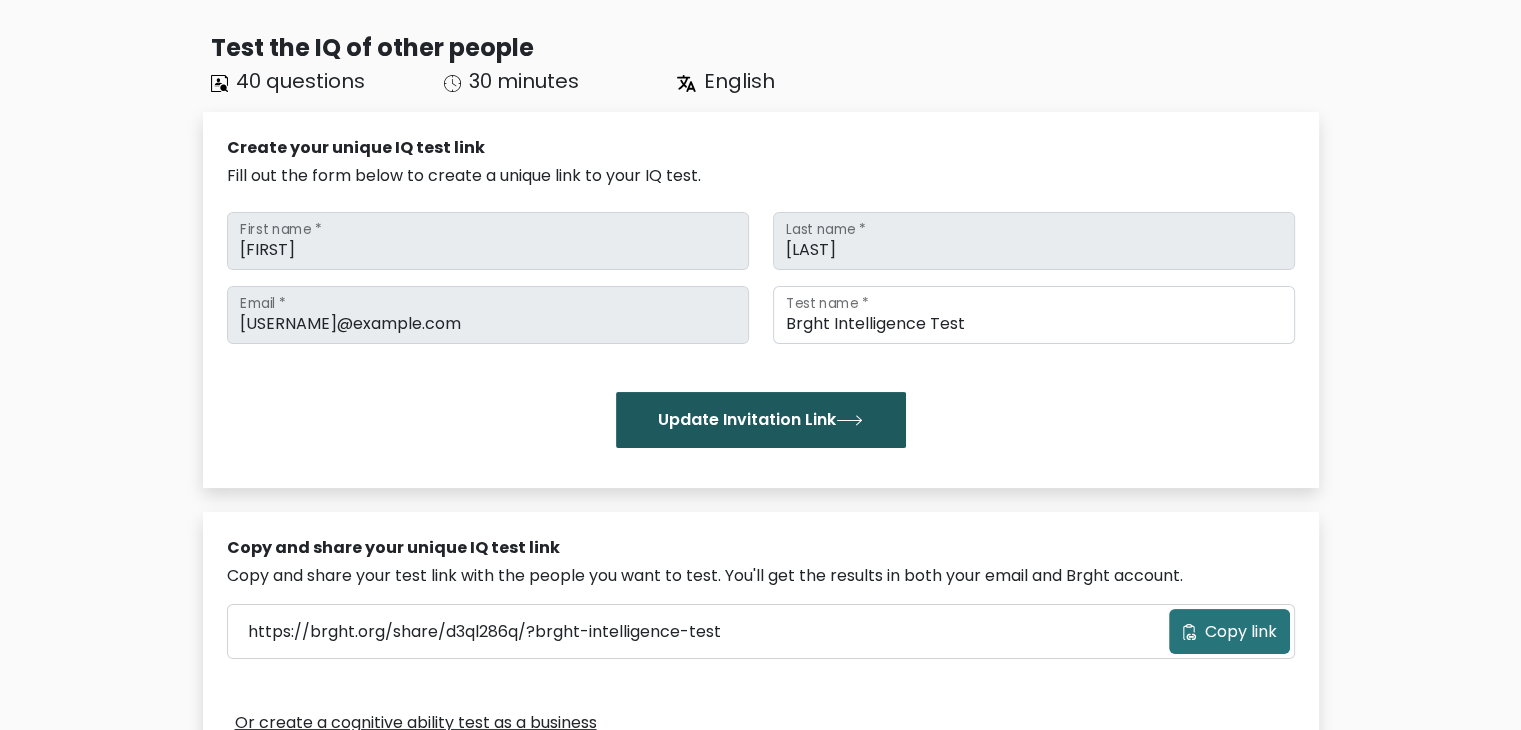 scroll, scrollTop: 100, scrollLeft: 0, axis: vertical 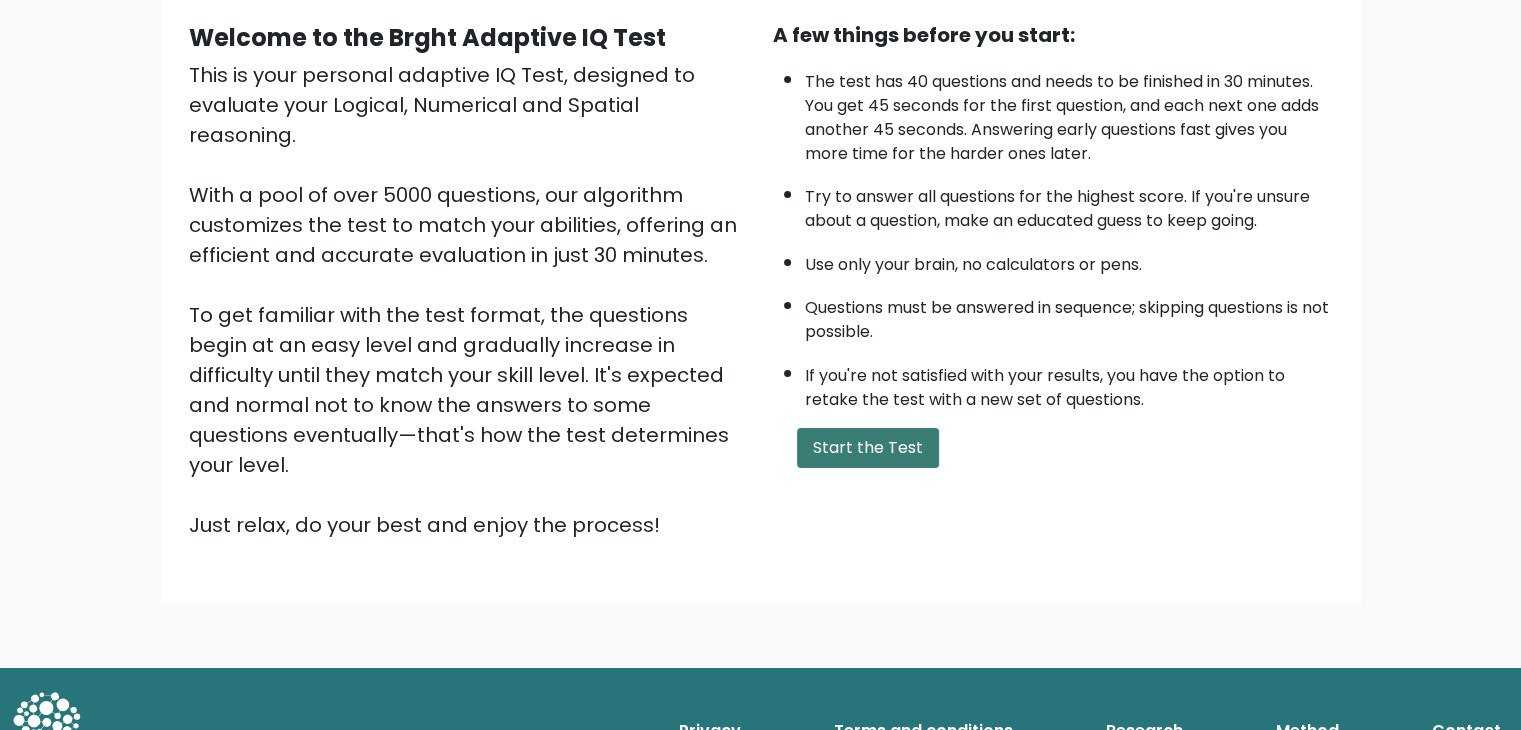 click on "Start the Test" at bounding box center [868, 448] 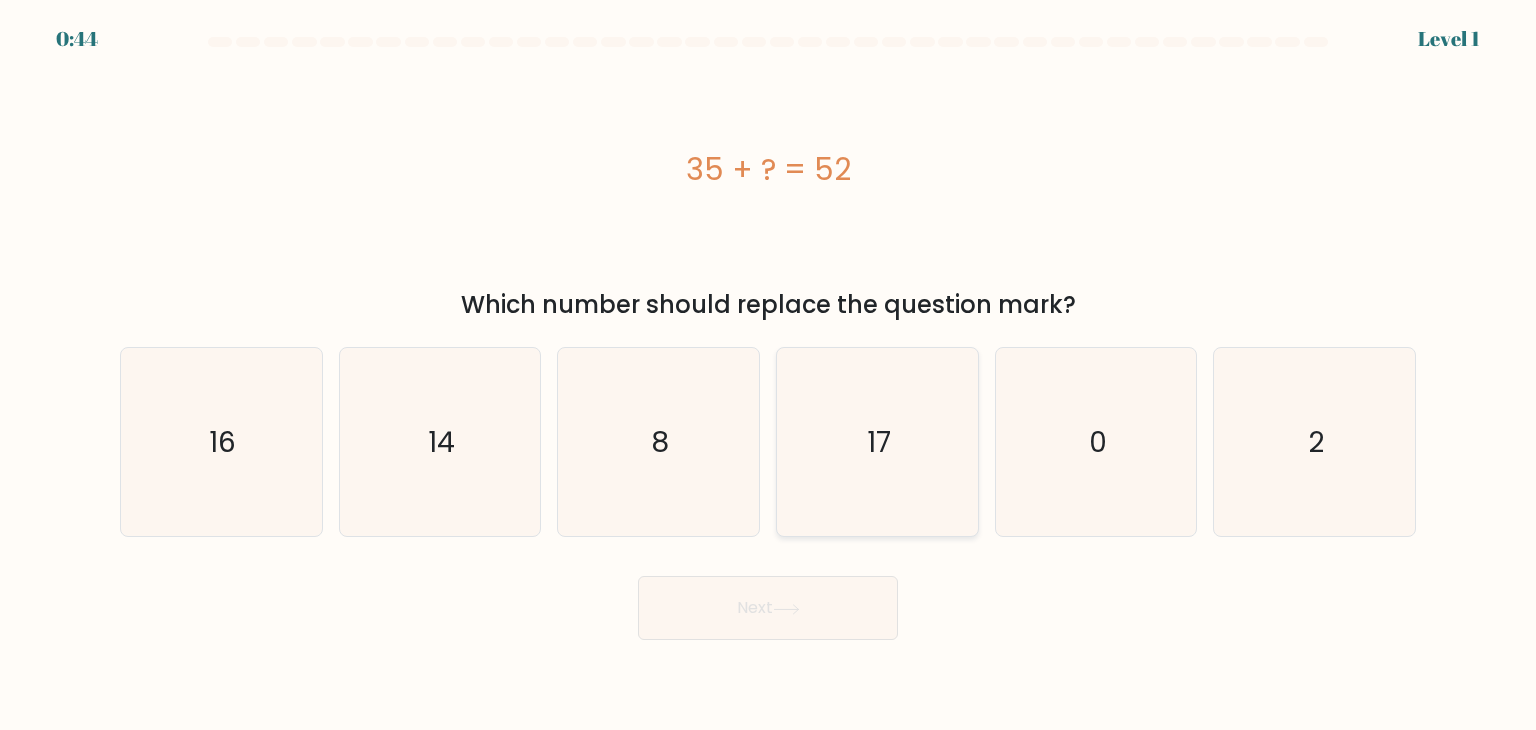 scroll, scrollTop: 0, scrollLeft: 0, axis: both 